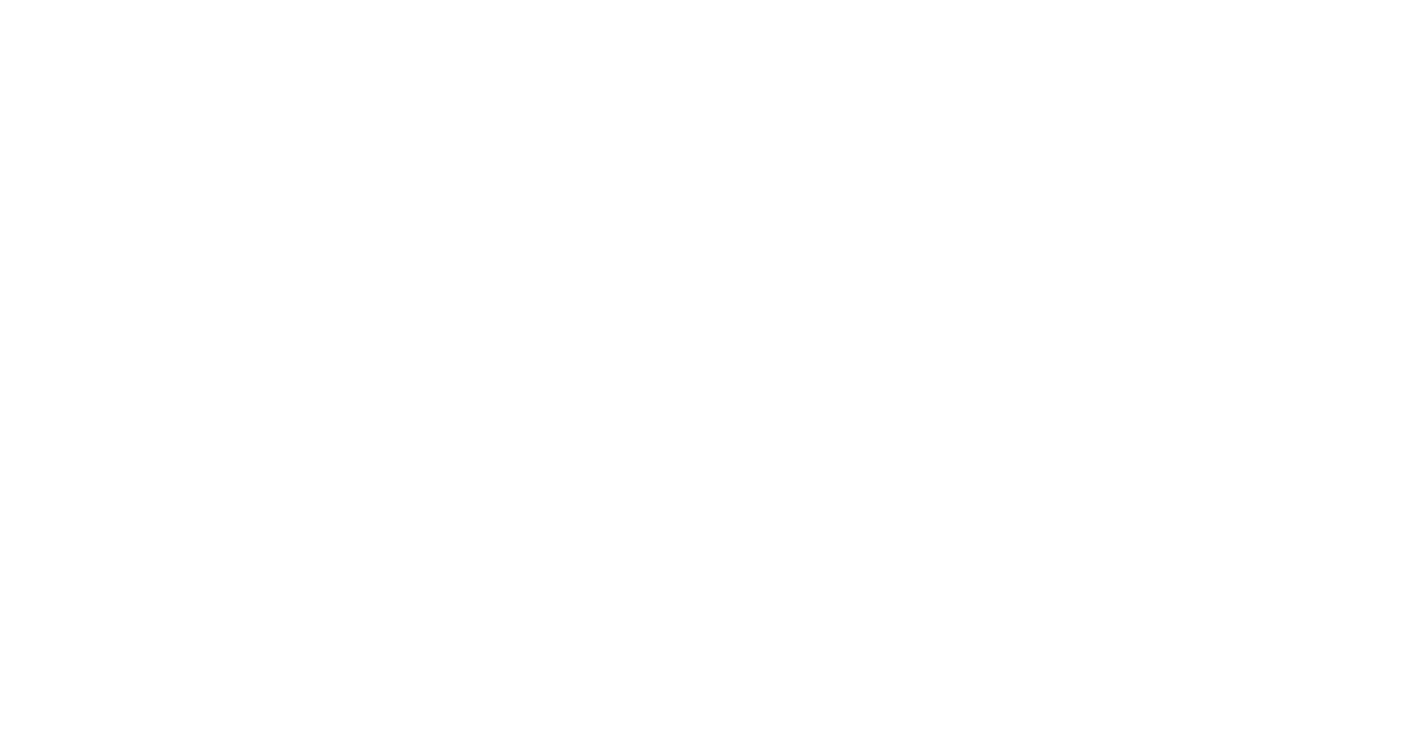 scroll, scrollTop: 0, scrollLeft: 0, axis: both 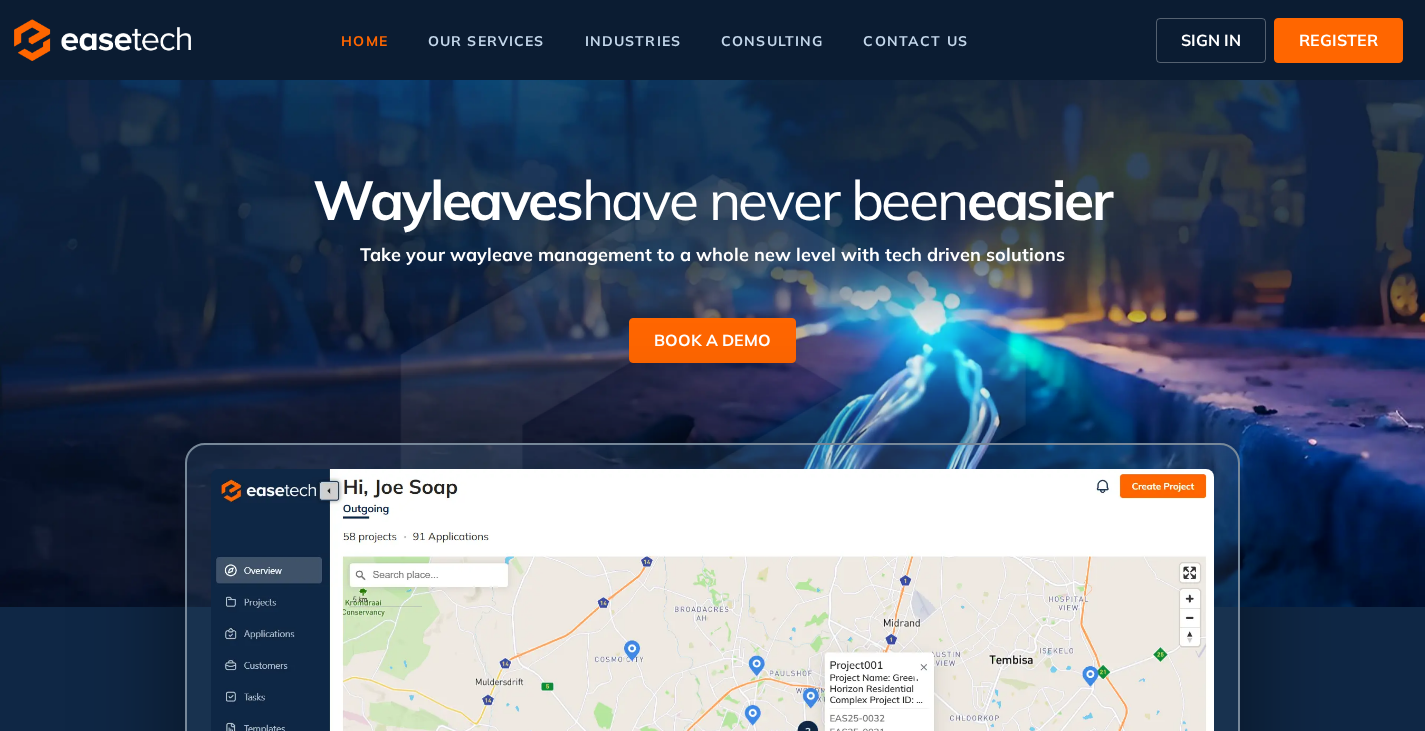 click on "SIGN IN" at bounding box center [1211, 40] 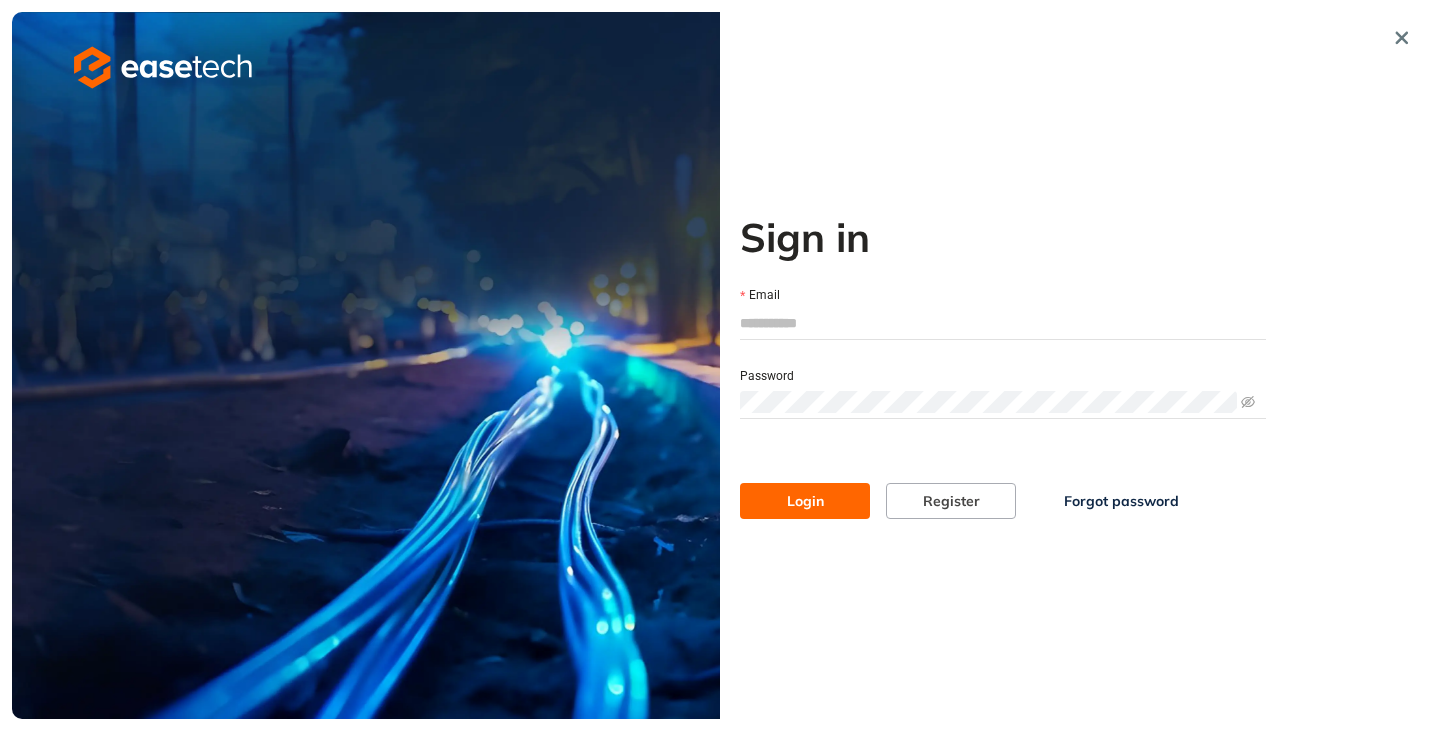 click on "Email" at bounding box center (1003, 323) 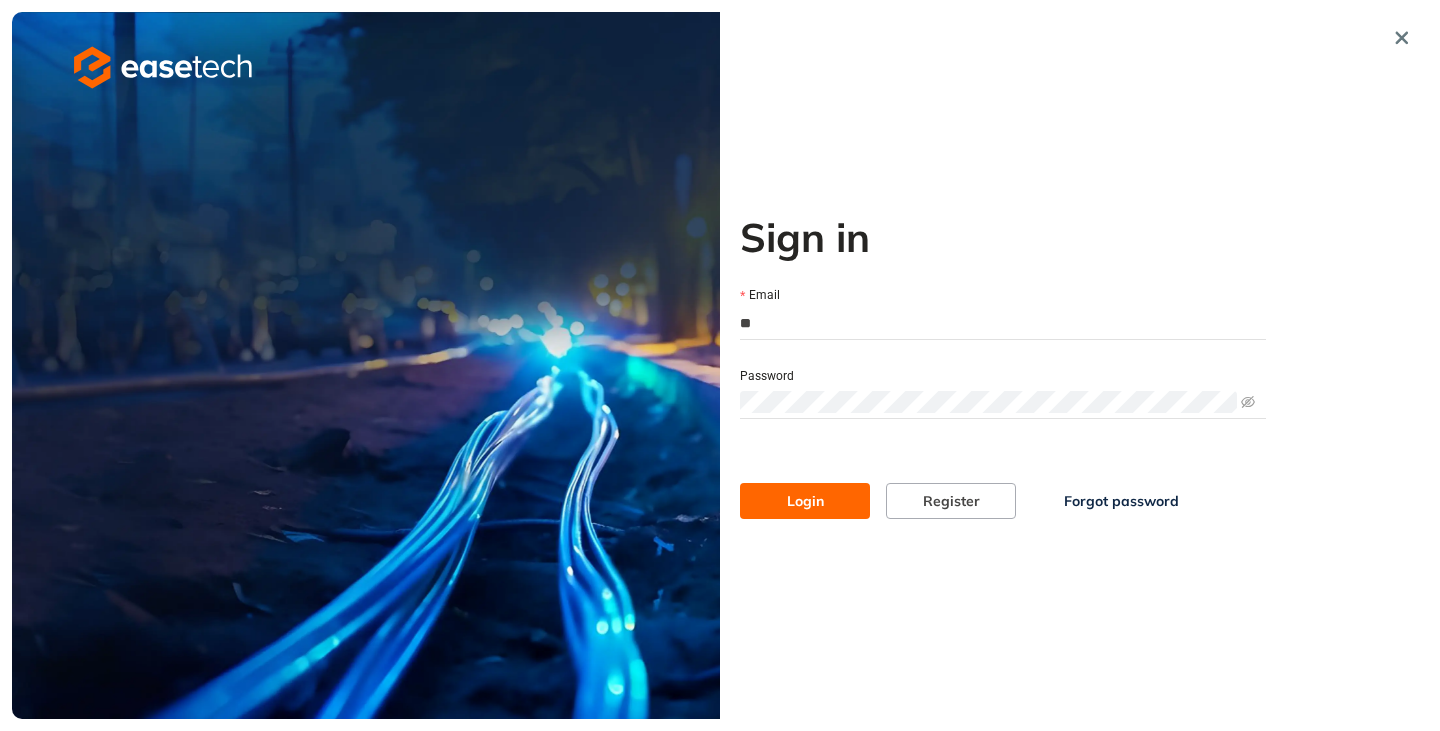 type on "**********" 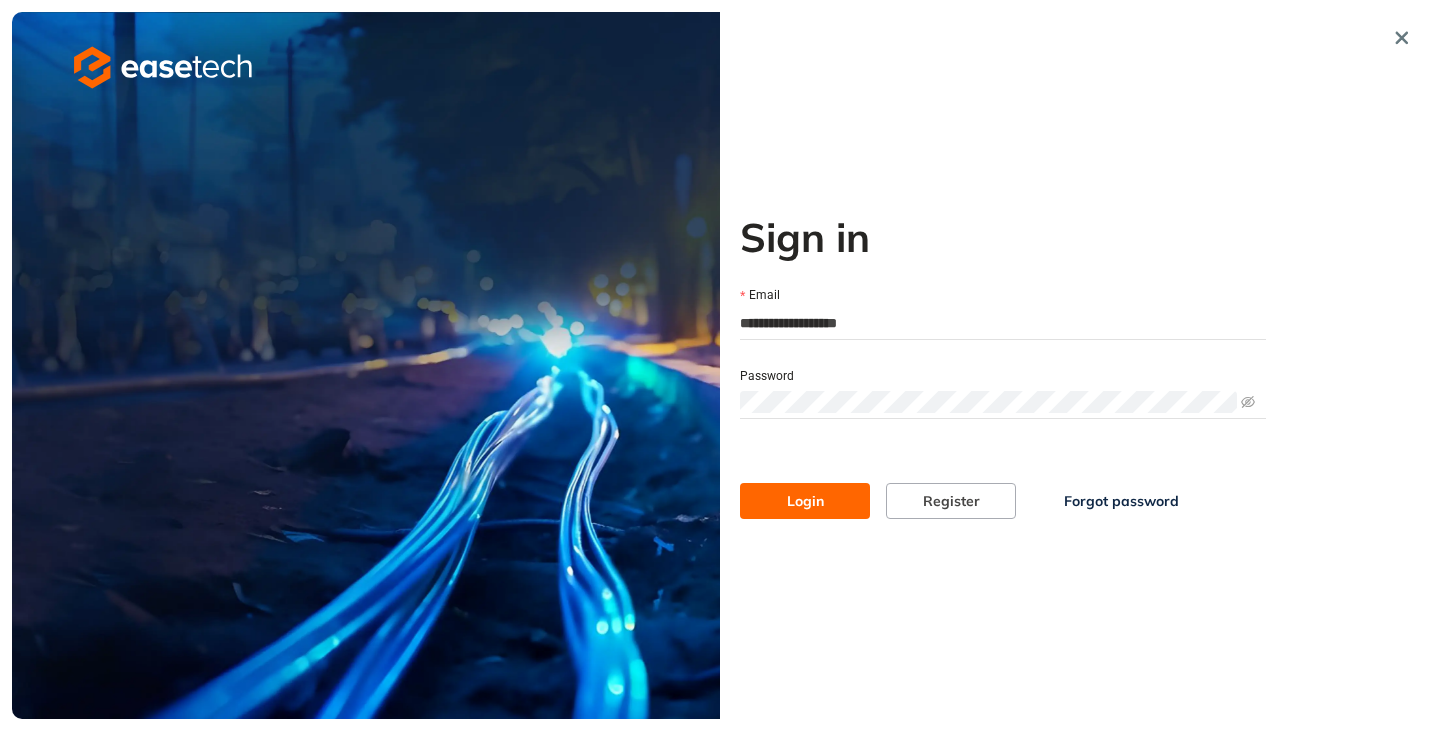 click on "Login" at bounding box center [805, 501] 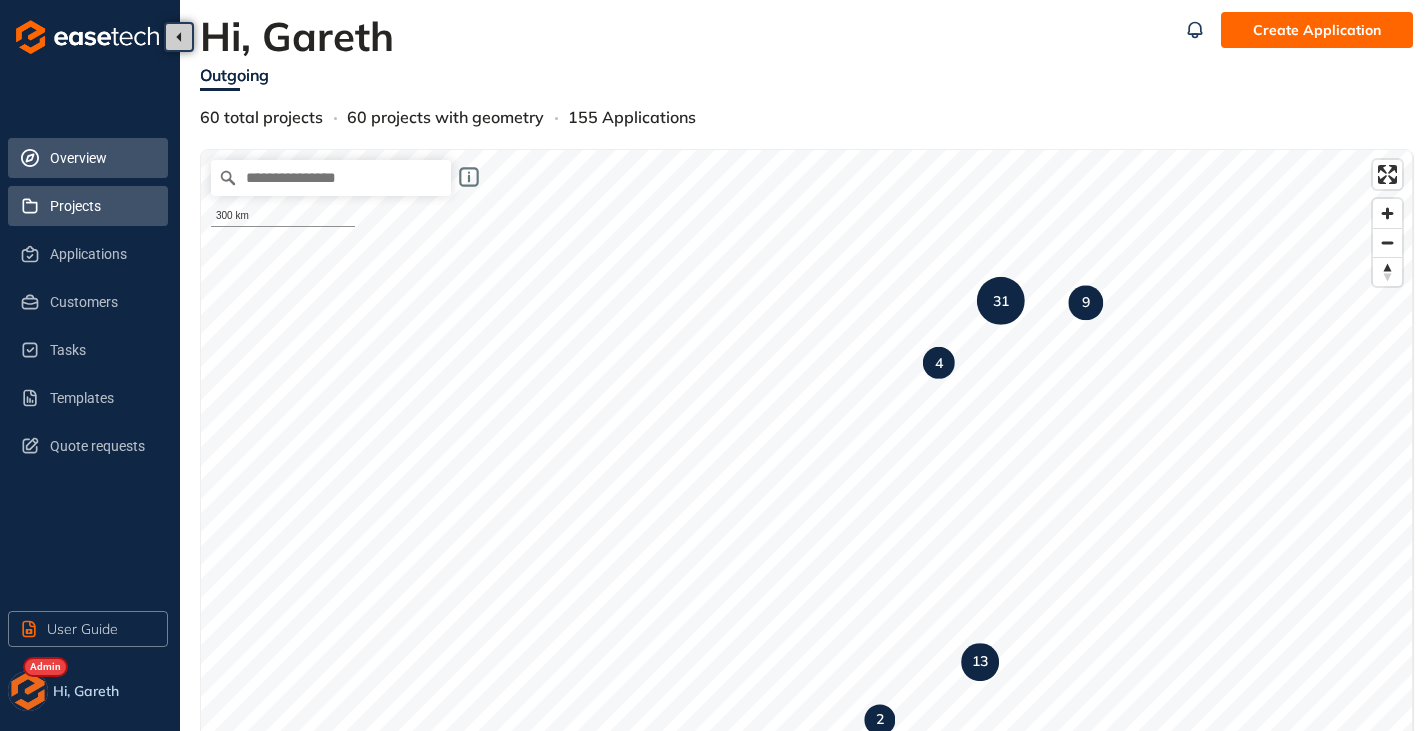 click on "Projects" at bounding box center (101, 206) 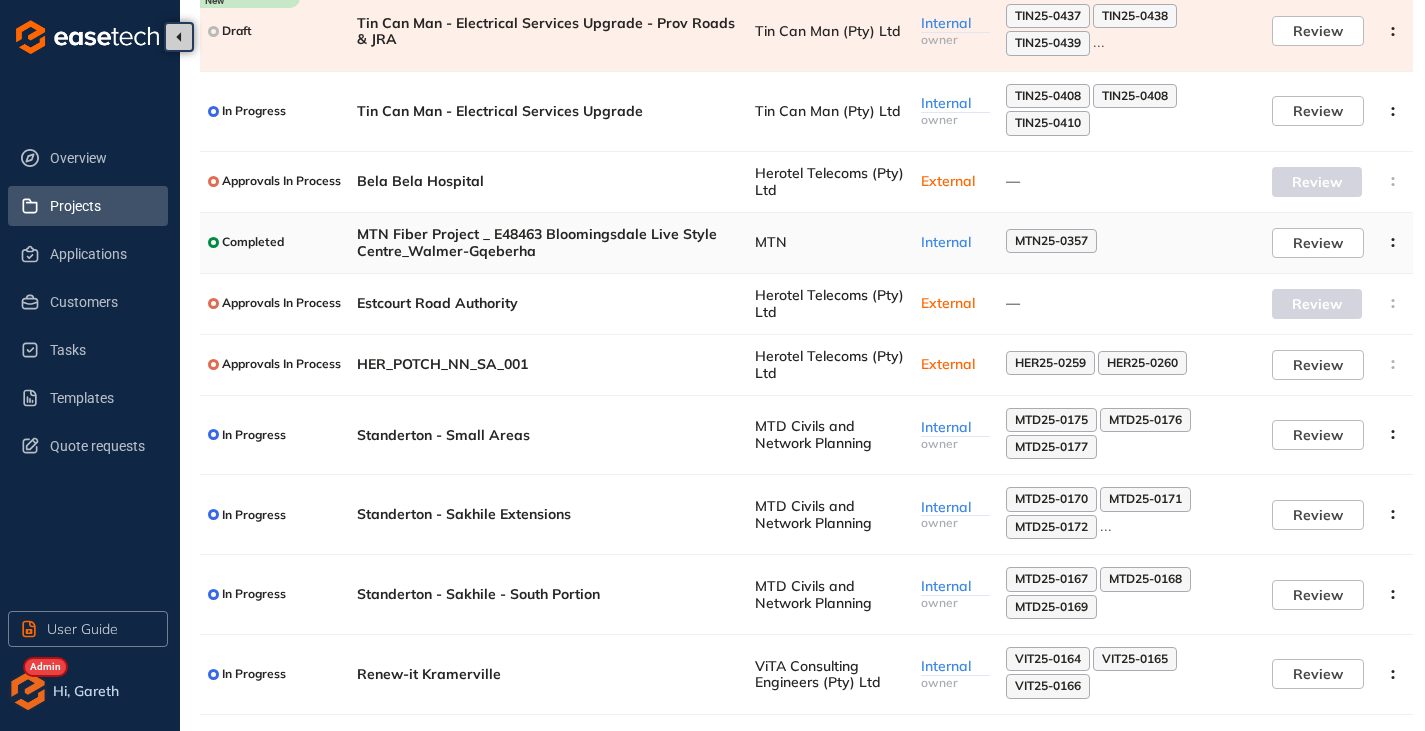 scroll, scrollTop: 200, scrollLeft: 0, axis: vertical 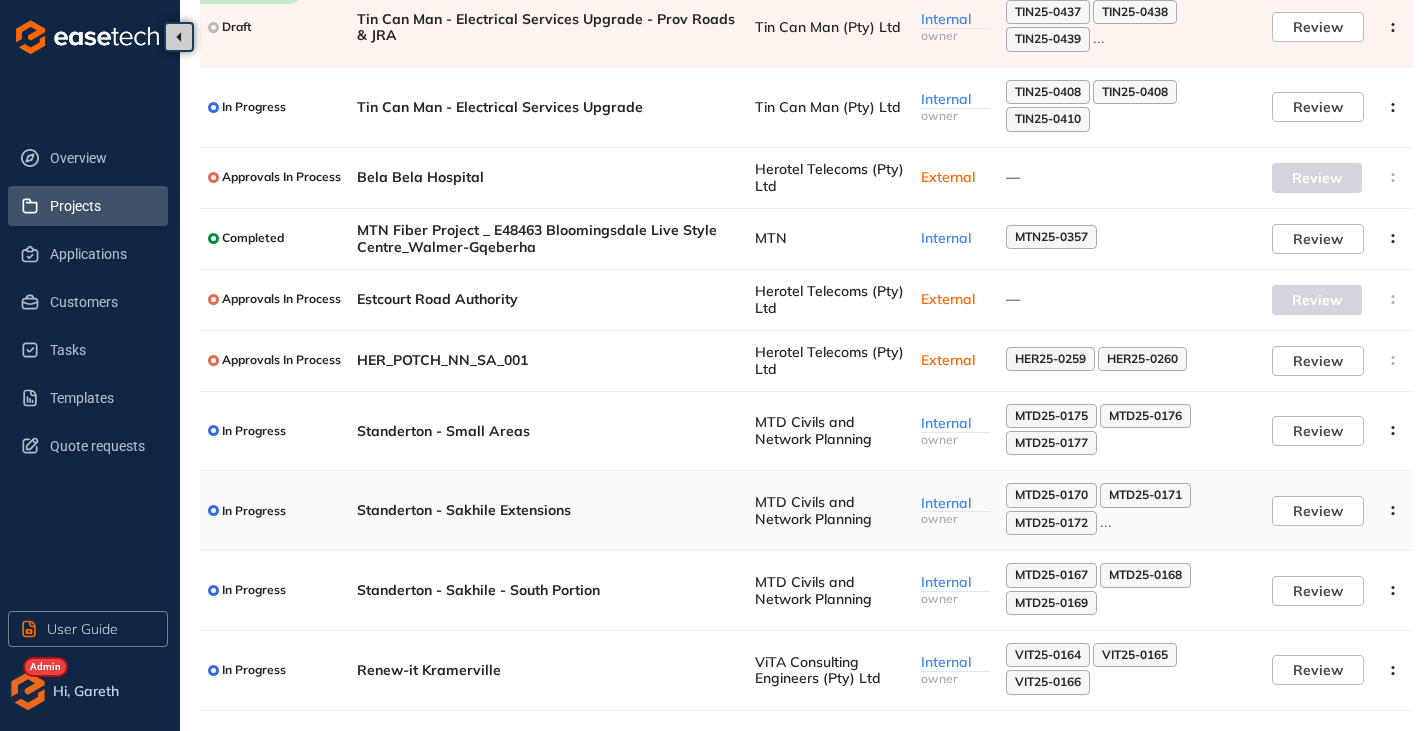 click on "Standerton - Sakhile Extensions" at bounding box center [548, 510] 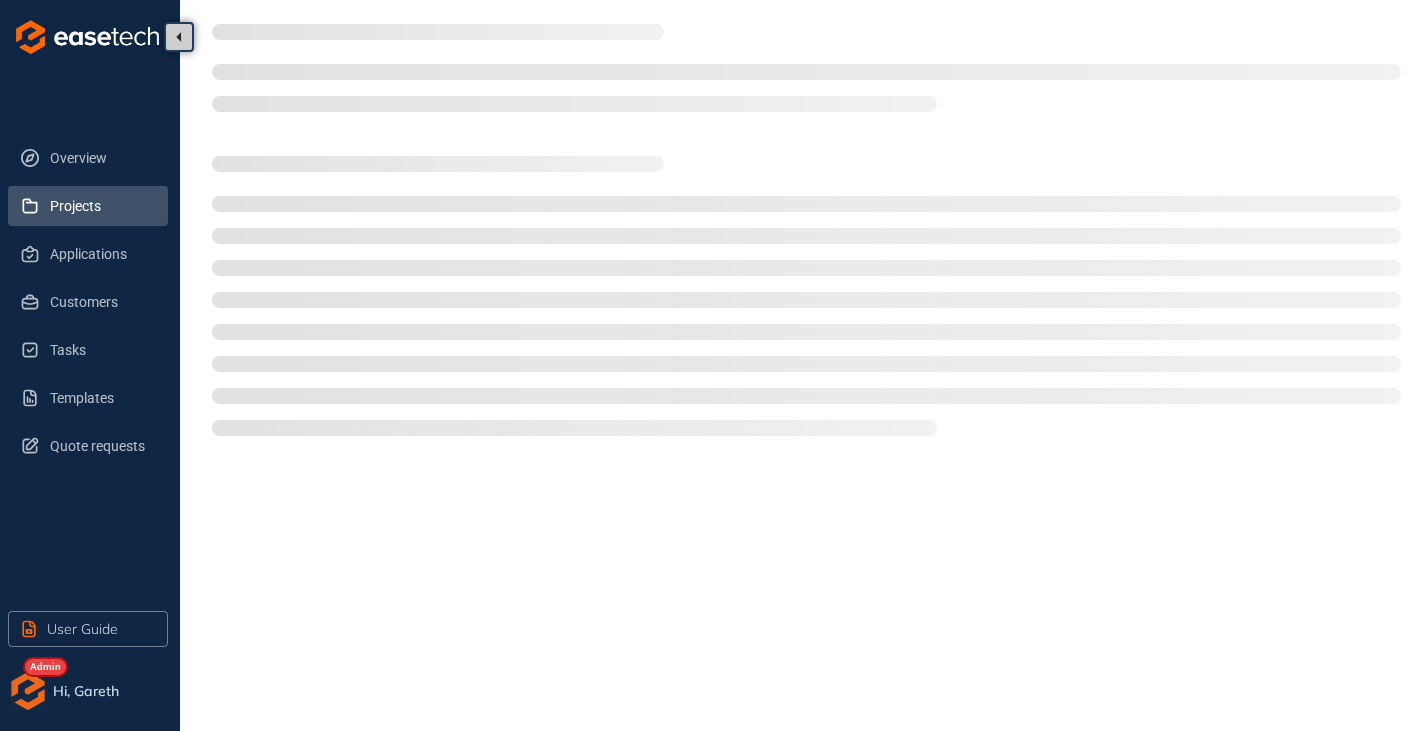 scroll, scrollTop: 0, scrollLeft: 0, axis: both 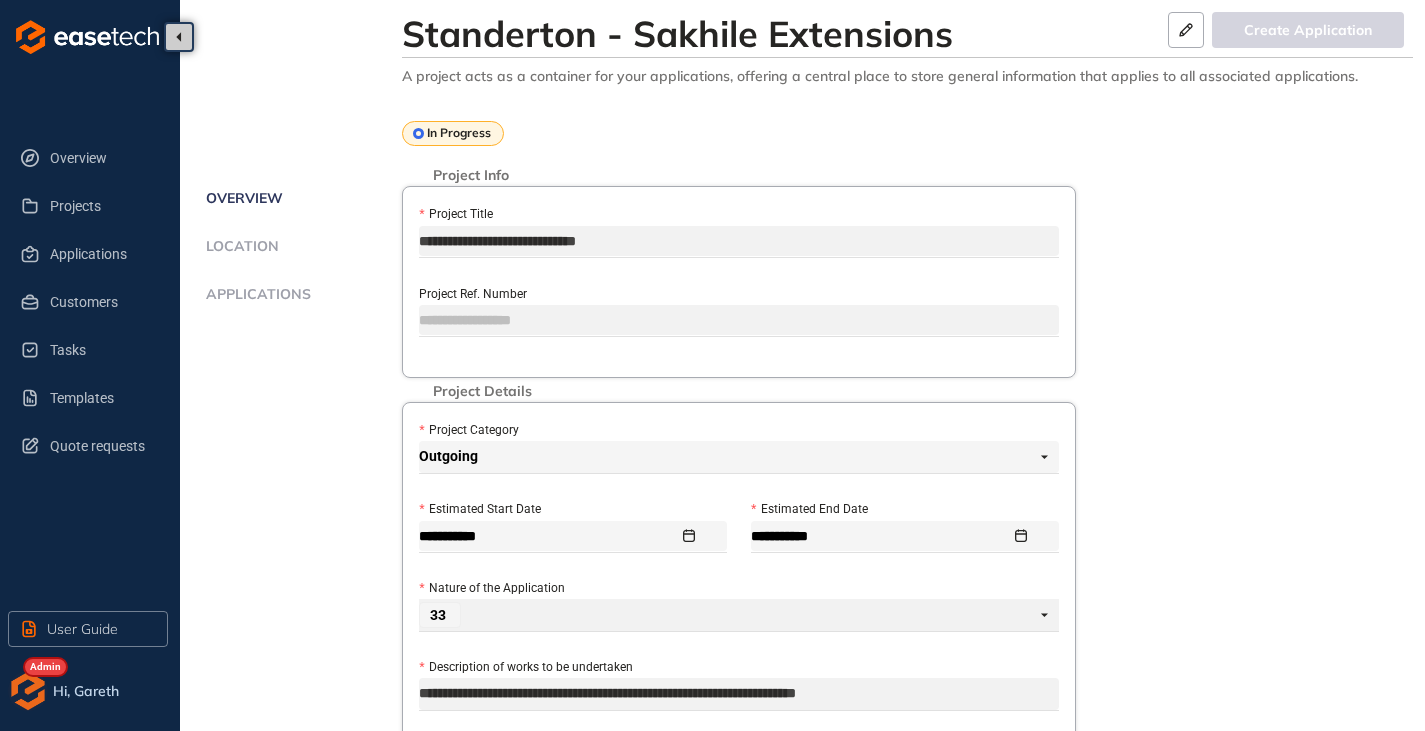 click on "Applications" at bounding box center [255, 294] 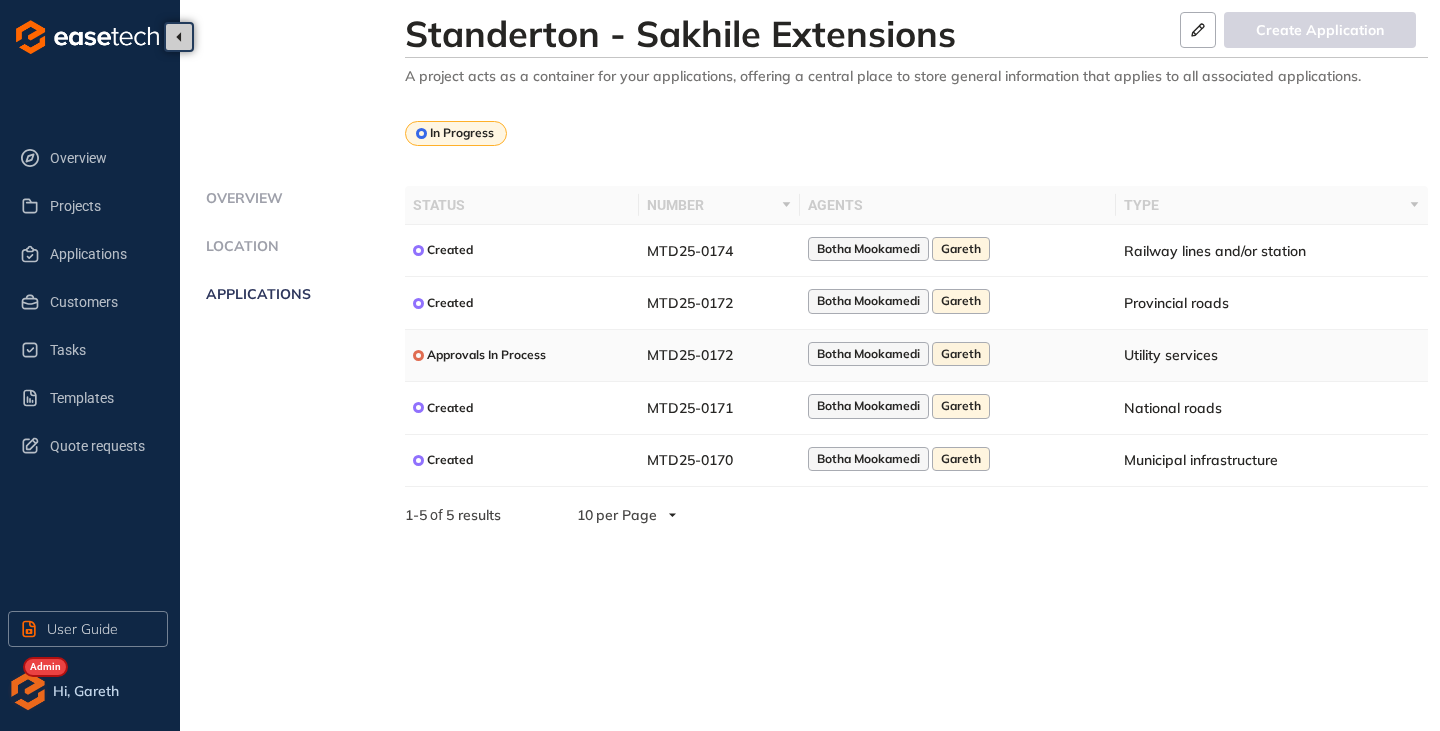 click on "MTD25-0172" at bounding box center [690, 355] 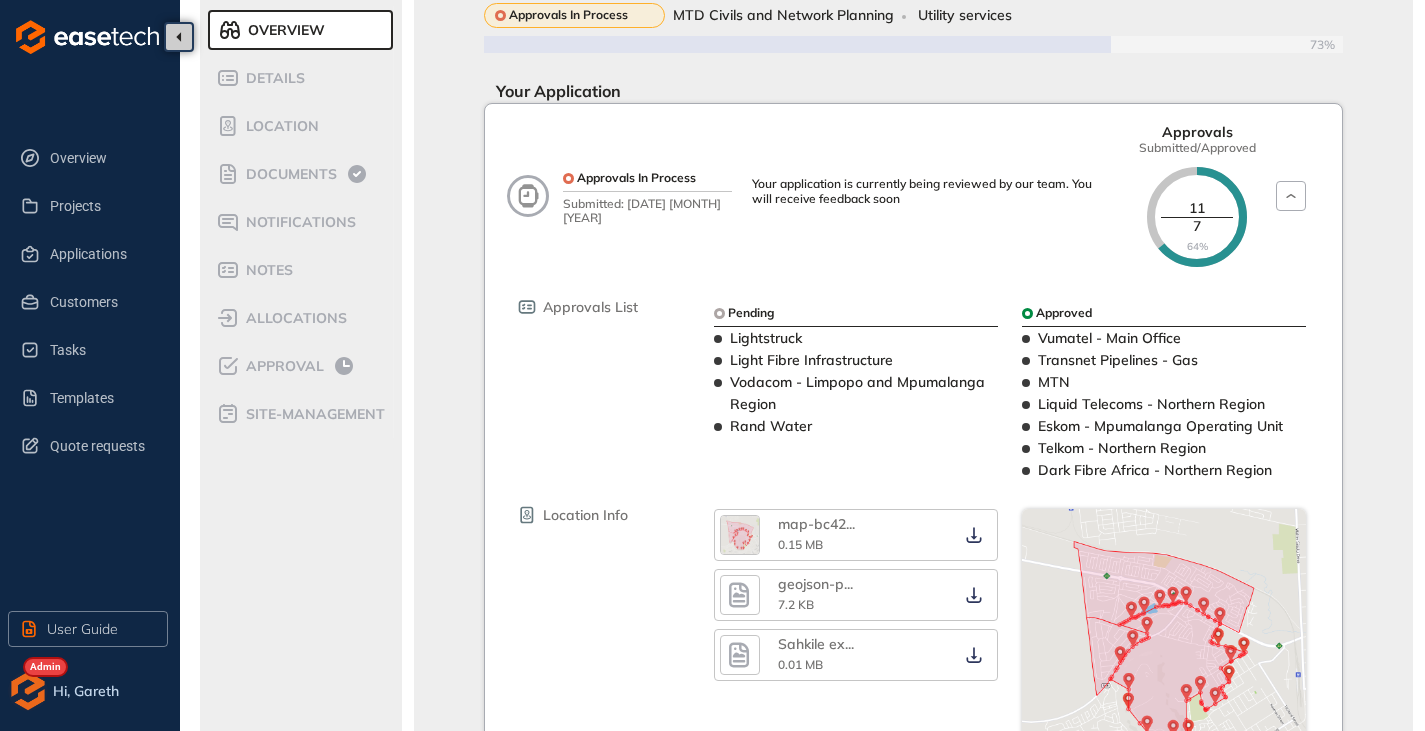 scroll, scrollTop: 0, scrollLeft: 0, axis: both 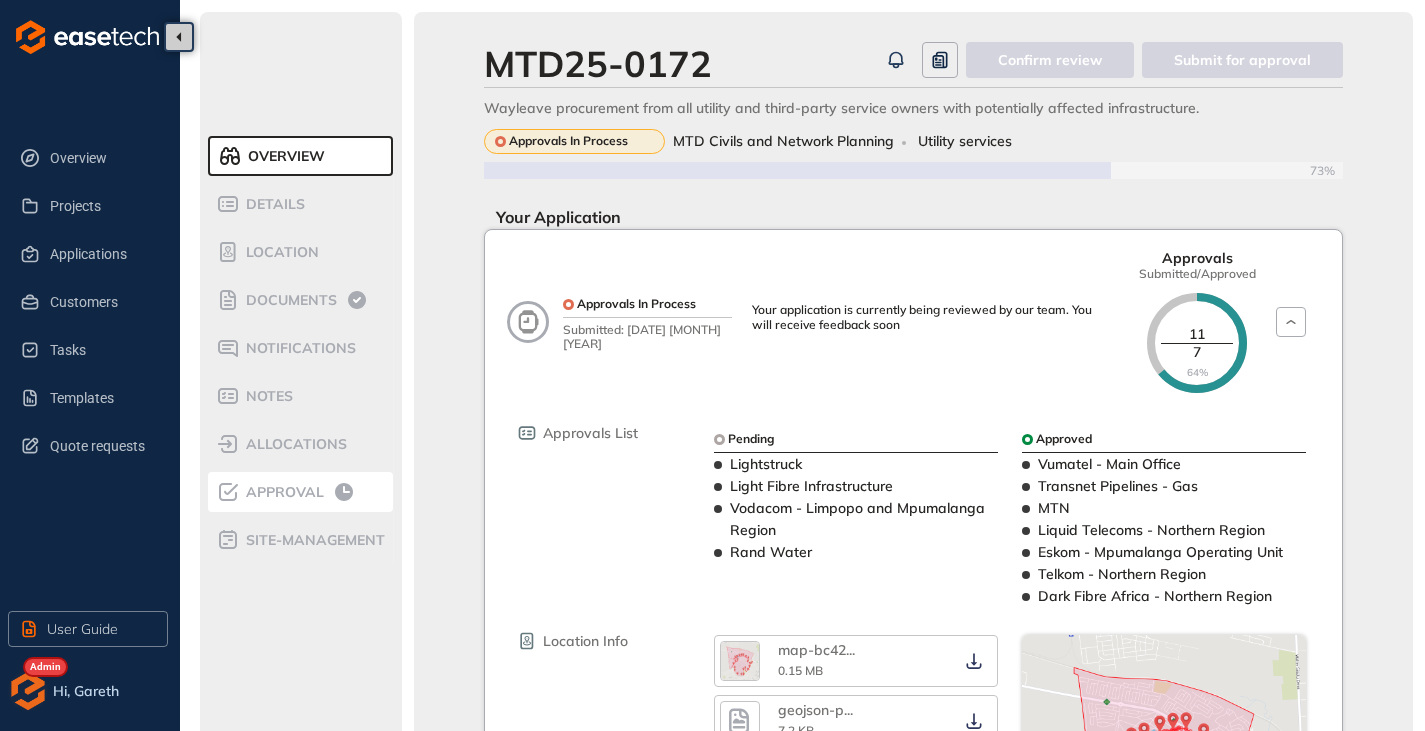 click on "Approval" at bounding box center [300, 492] 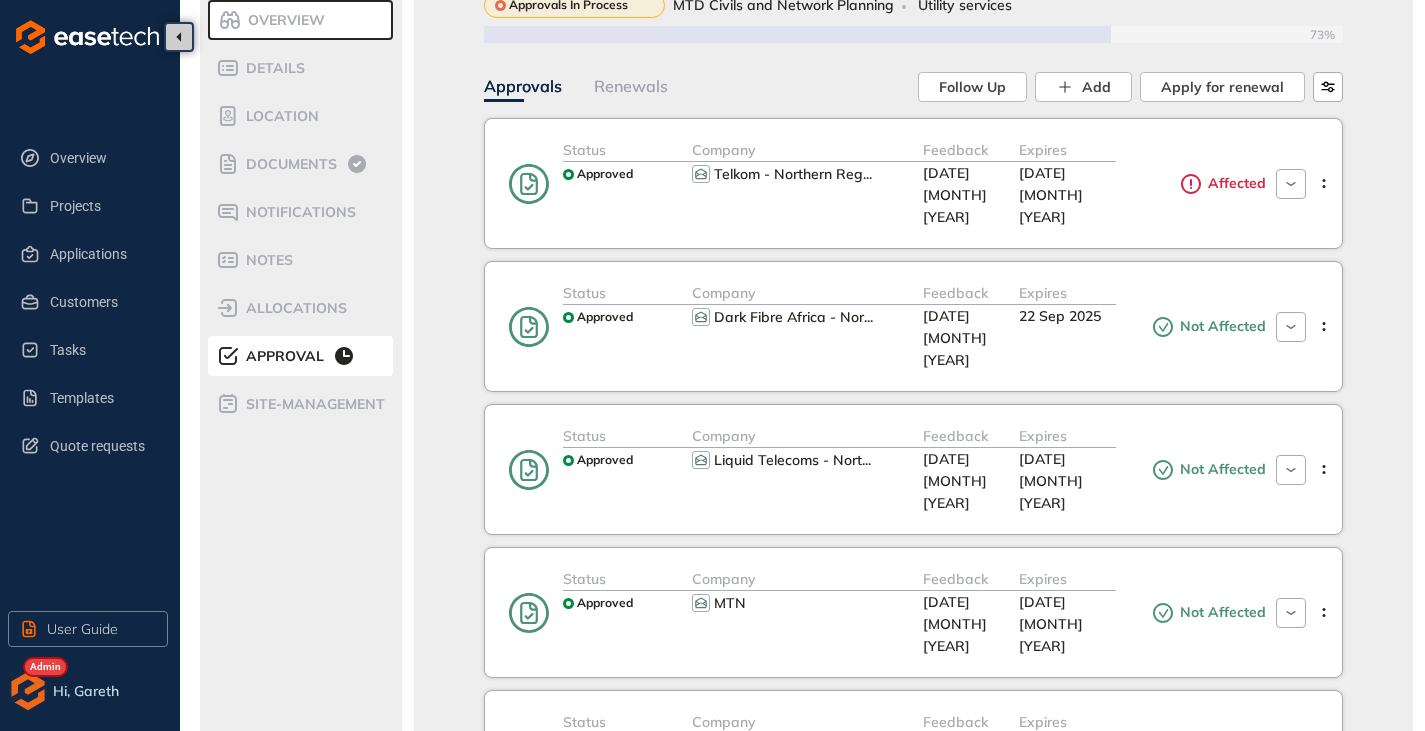 scroll, scrollTop: 0, scrollLeft: 0, axis: both 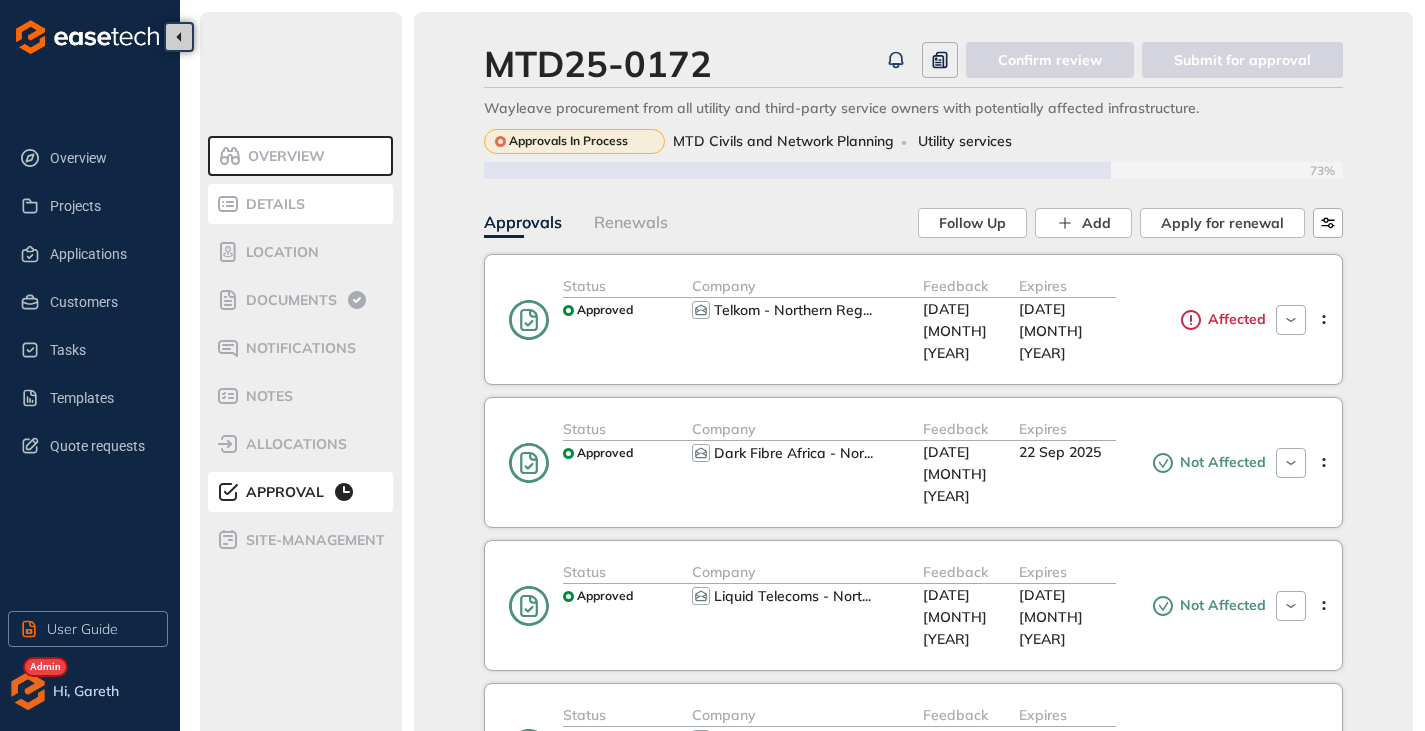 drag, startPoint x: 319, startPoint y: 146, endPoint x: 355, endPoint y: 218, distance: 80.49844 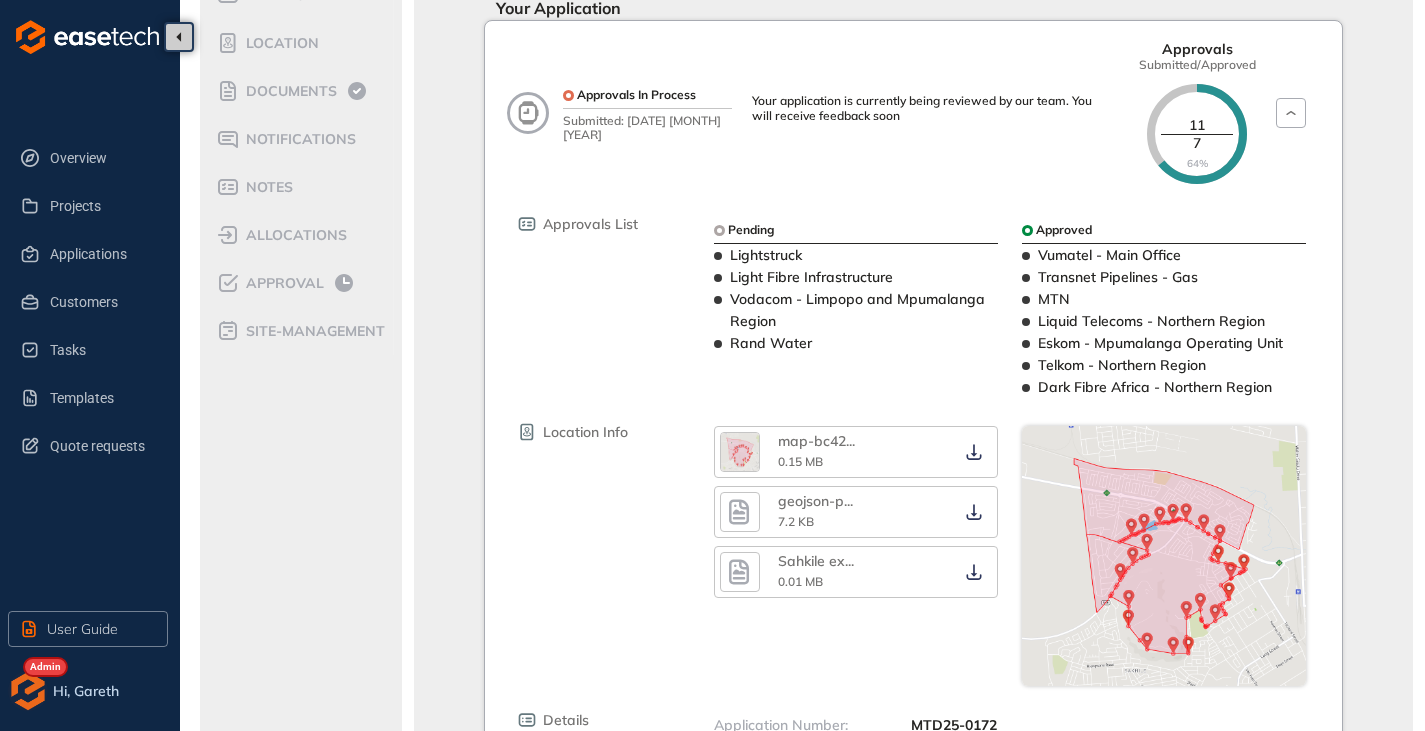 scroll, scrollTop: 109, scrollLeft: 0, axis: vertical 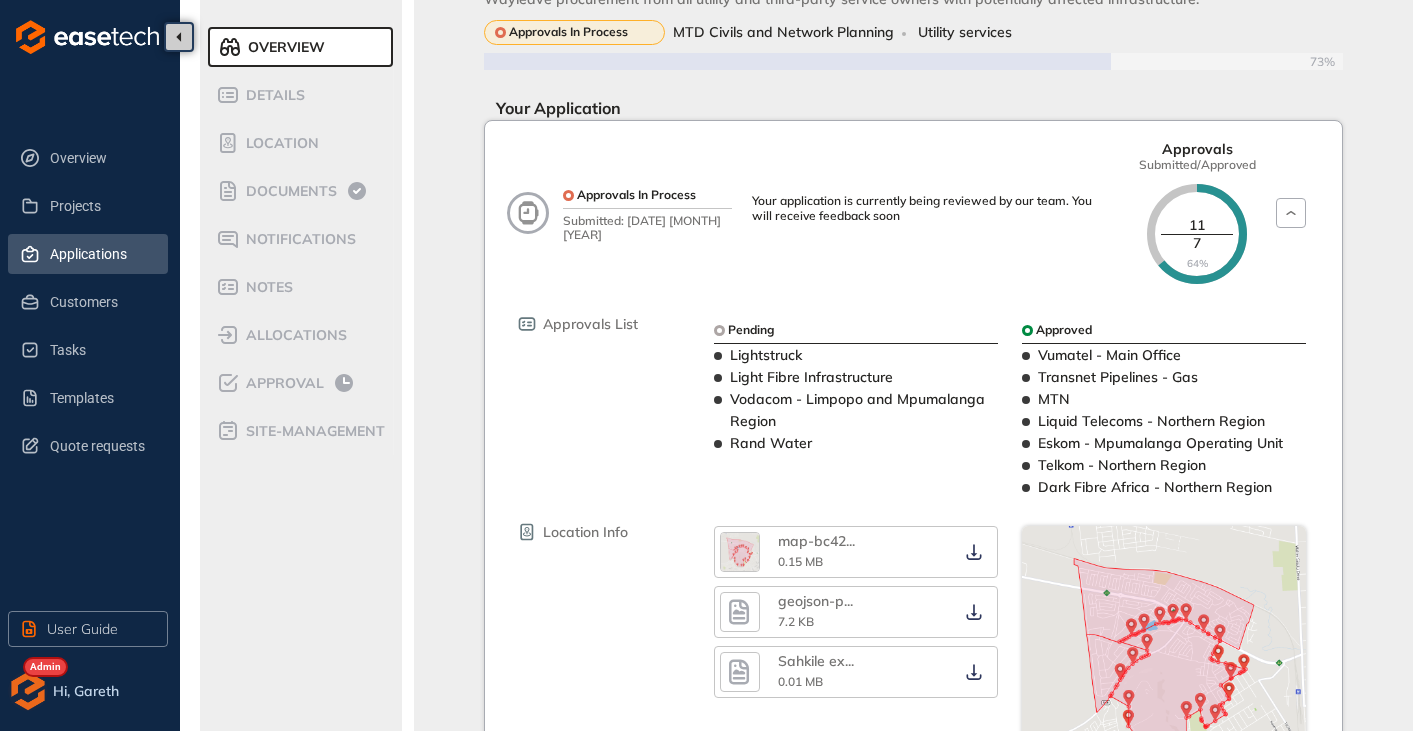click on "Applications" at bounding box center [101, 254] 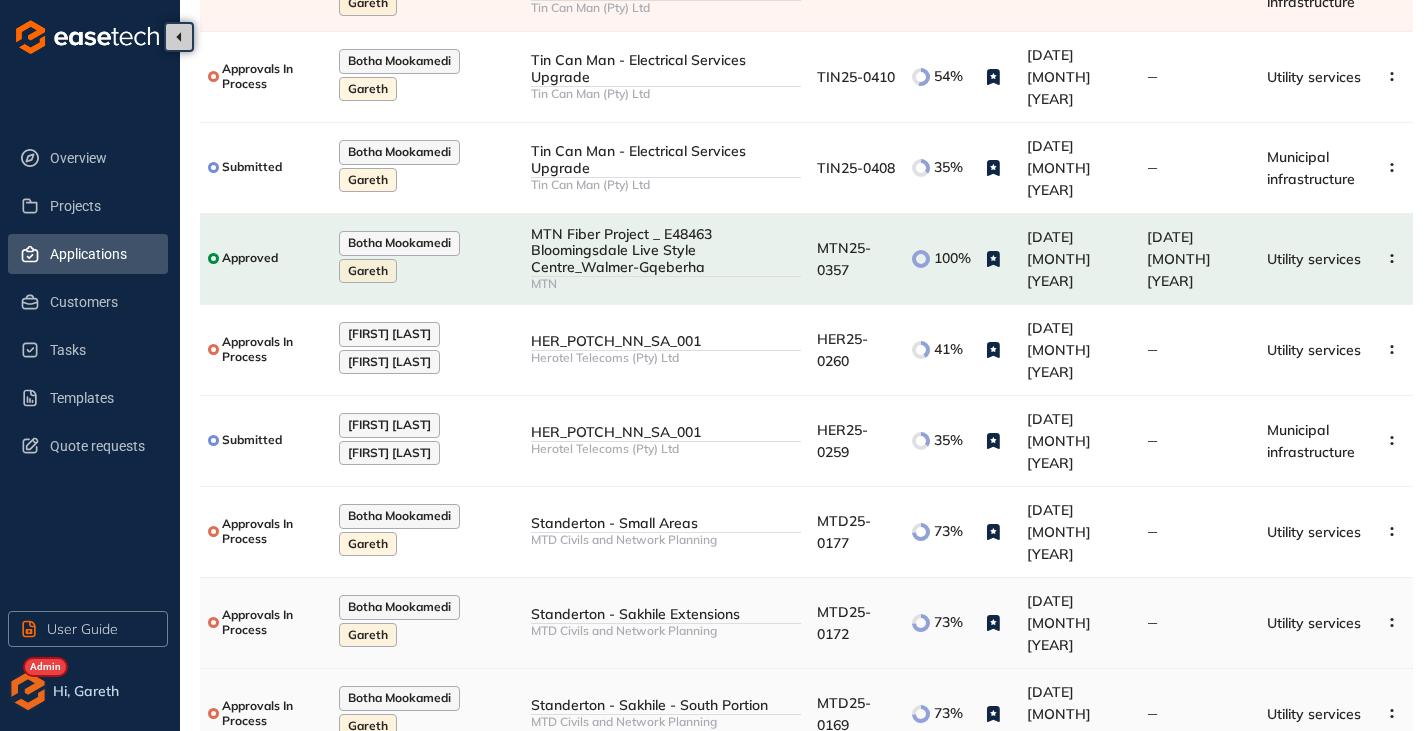 scroll, scrollTop: 338, scrollLeft: 0, axis: vertical 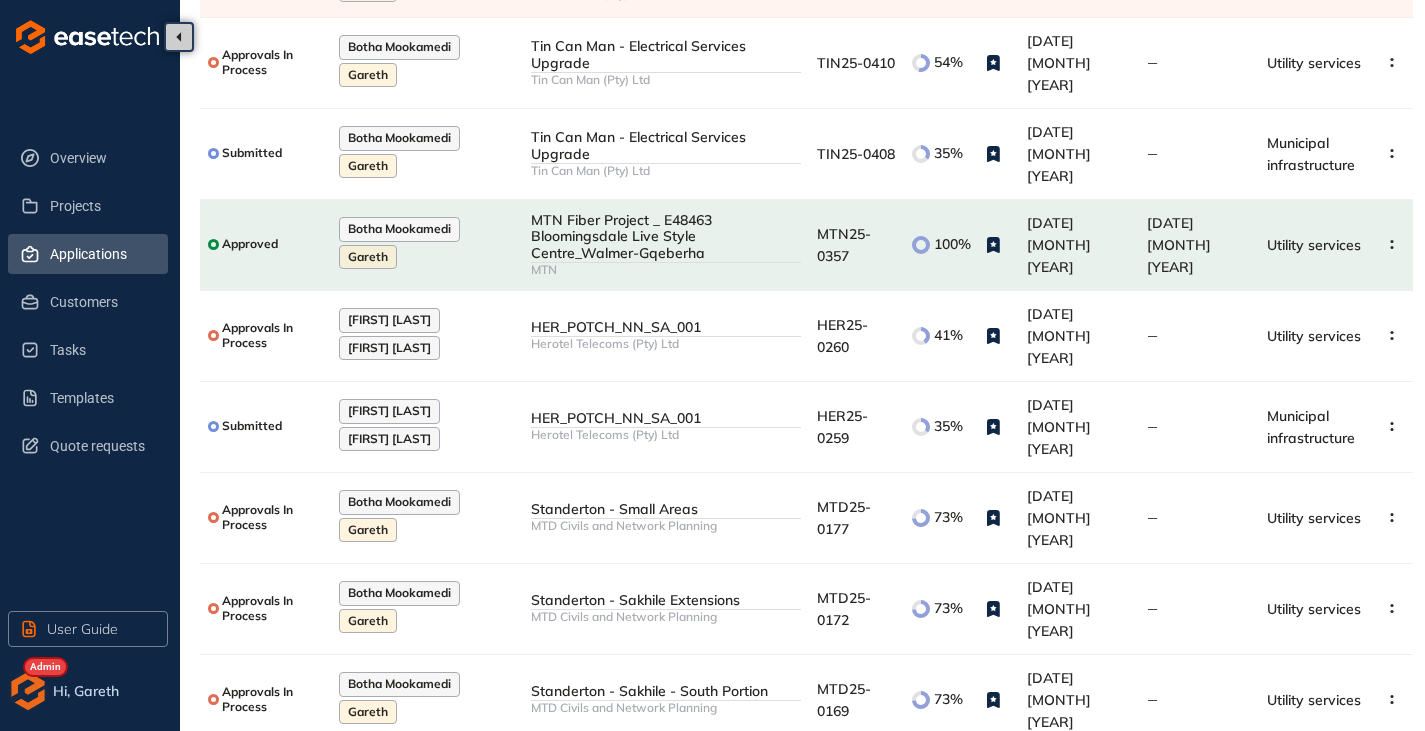 click at bounding box center (1397, 774) 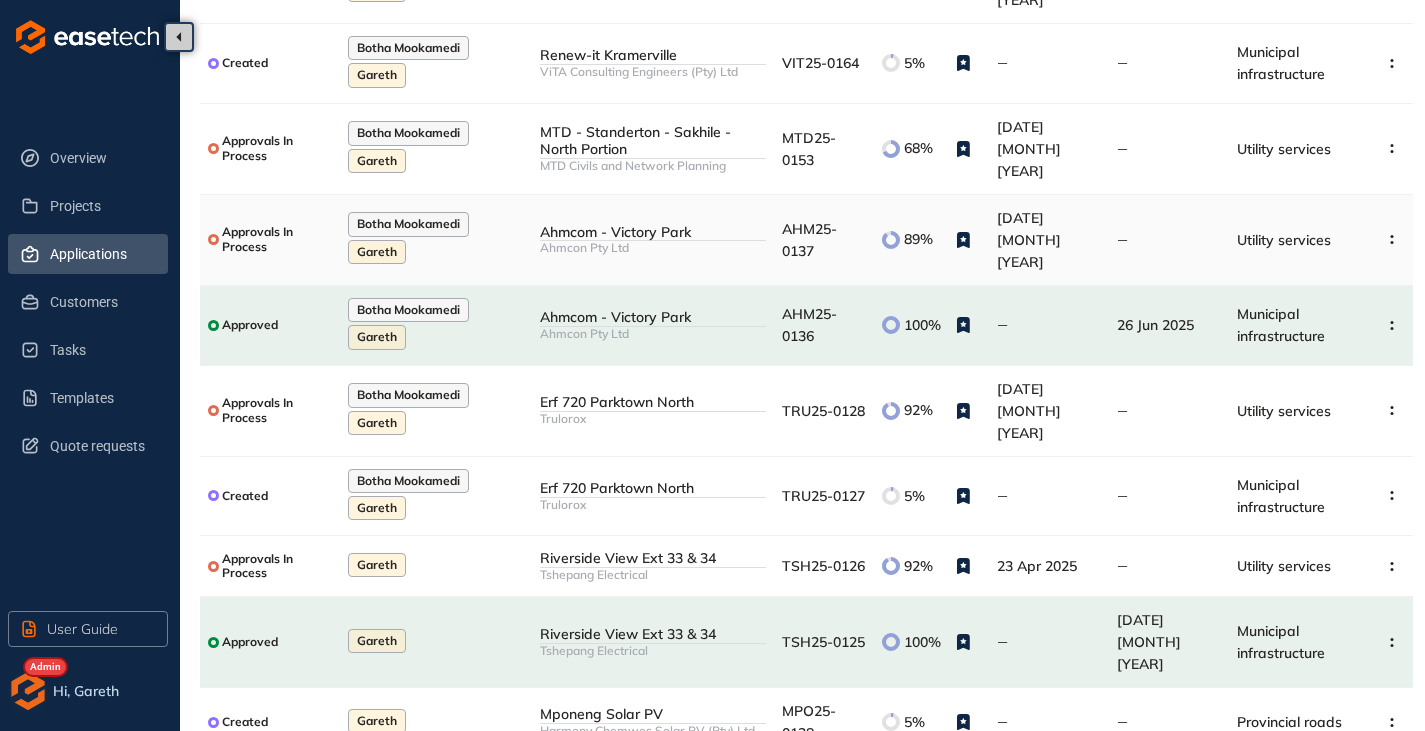 scroll, scrollTop: 286, scrollLeft: 0, axis: vertical 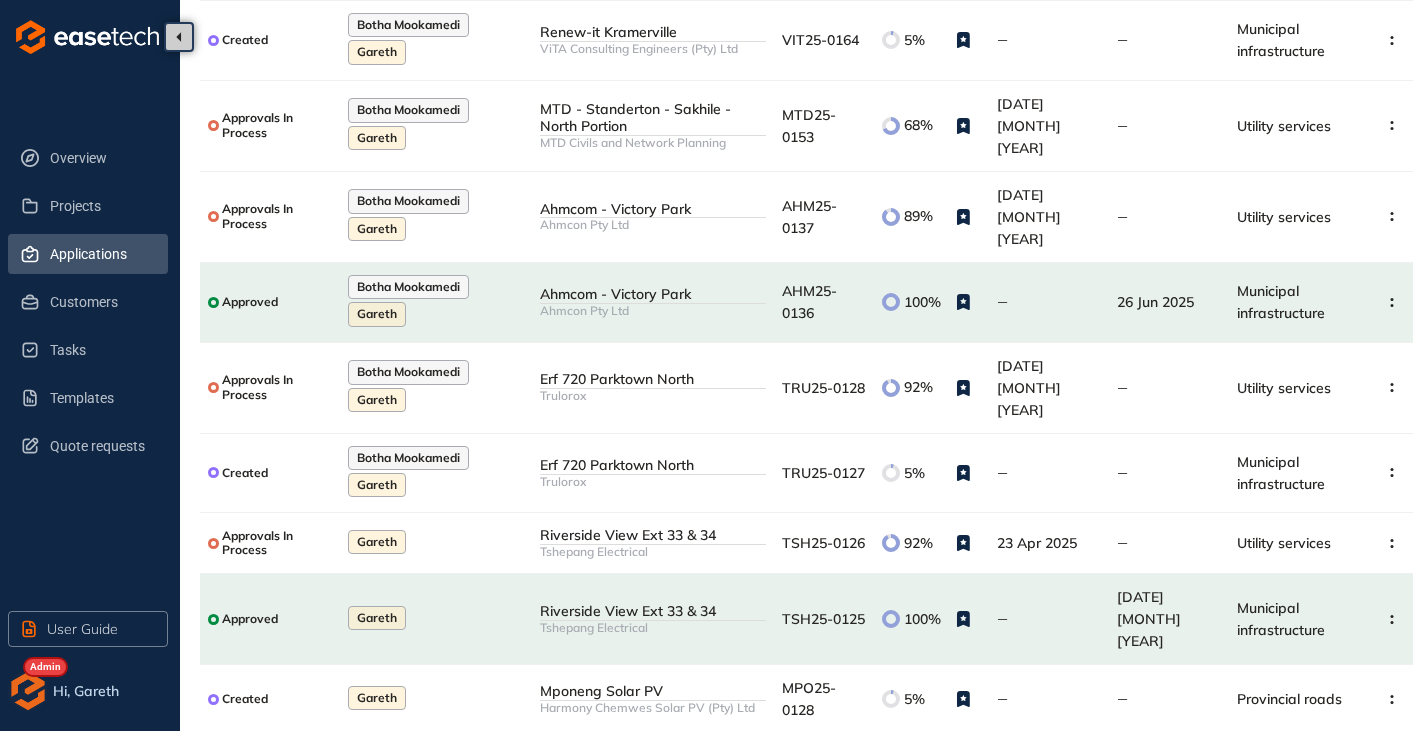 click 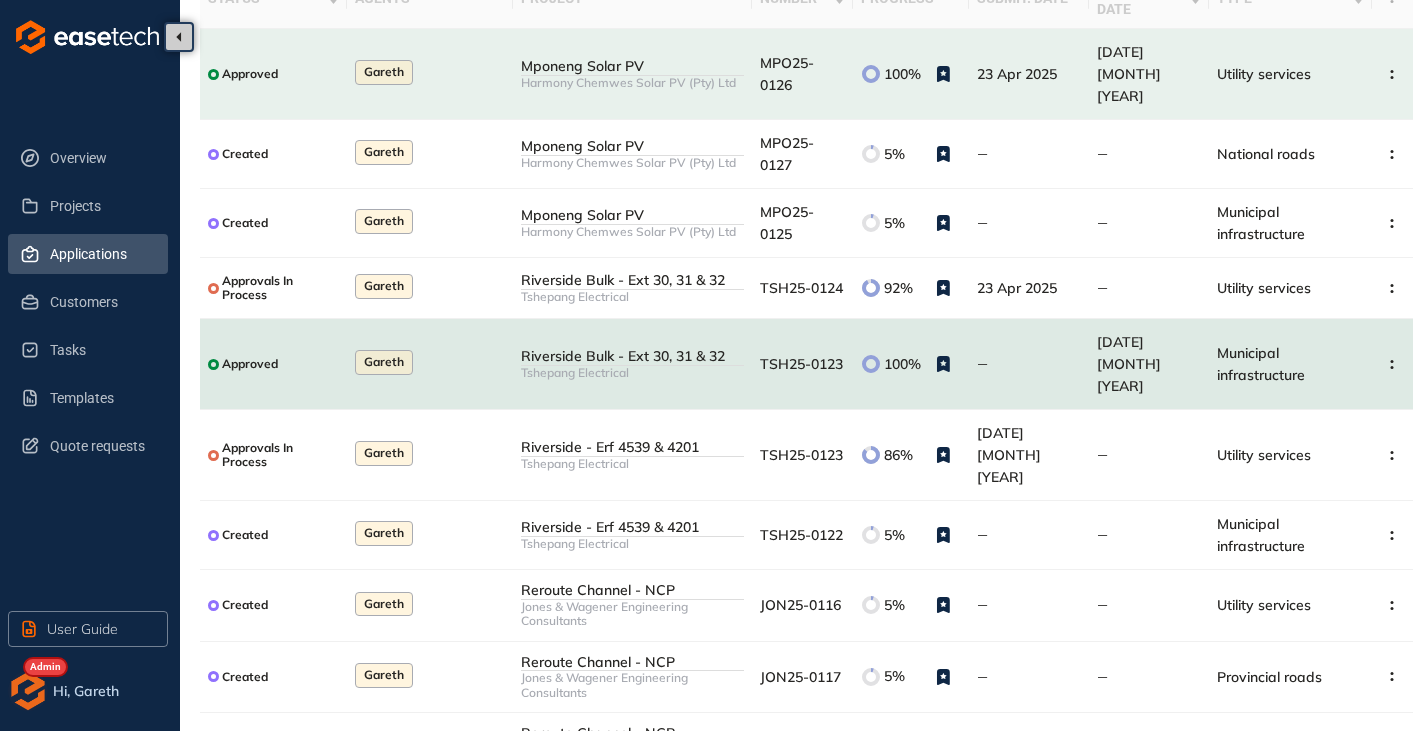 scroll, scrollTop: 211, scrollLeft: 0, axis: vertical 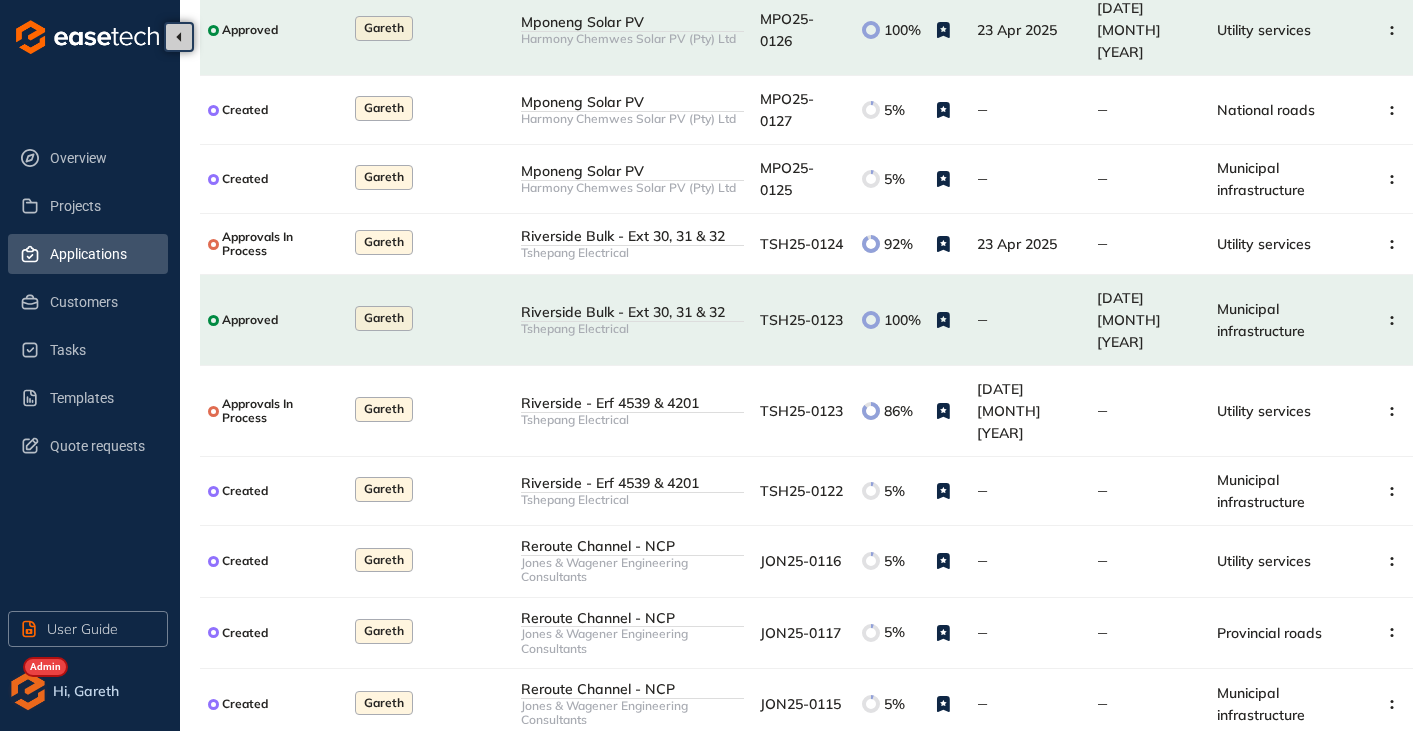 click at bounding box center [1397, 769] 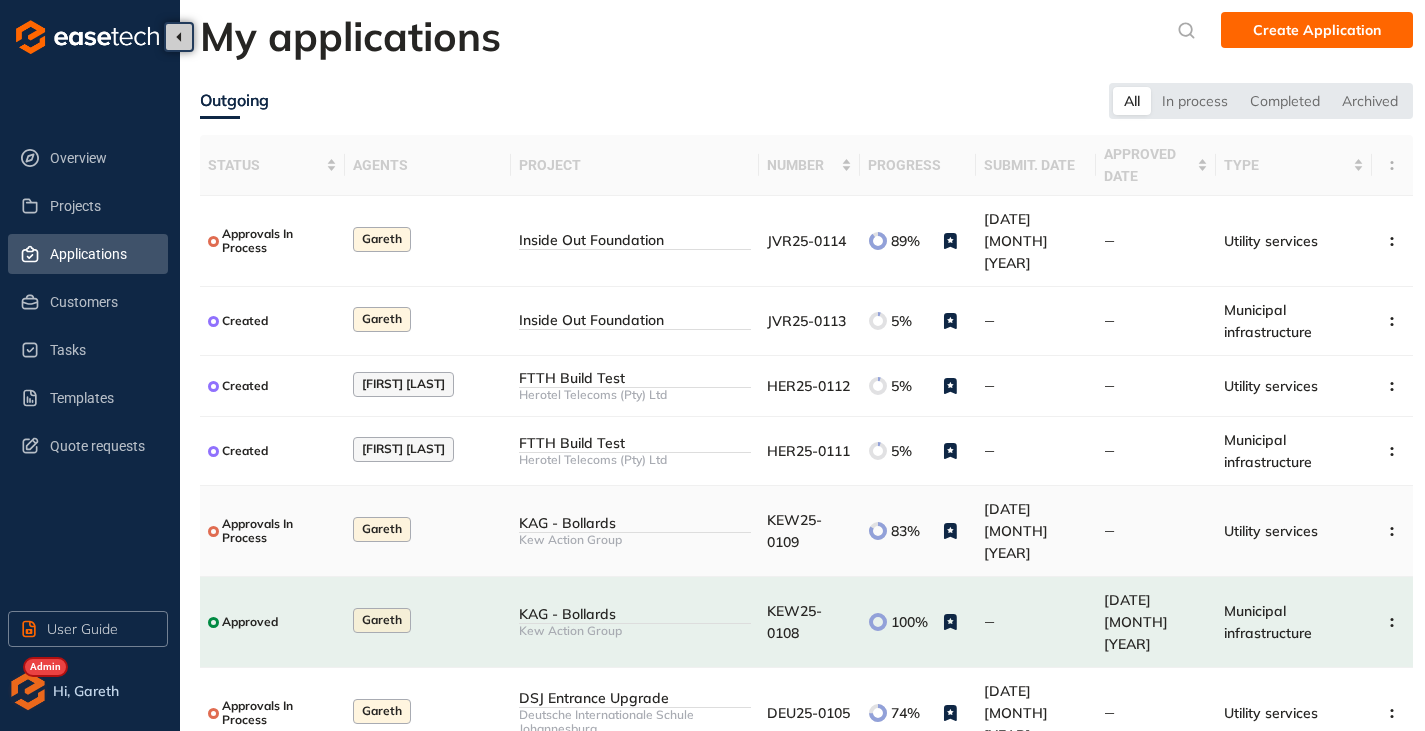 scroll, scrollTop: 218, scrollLeft: 0, axis: vertical 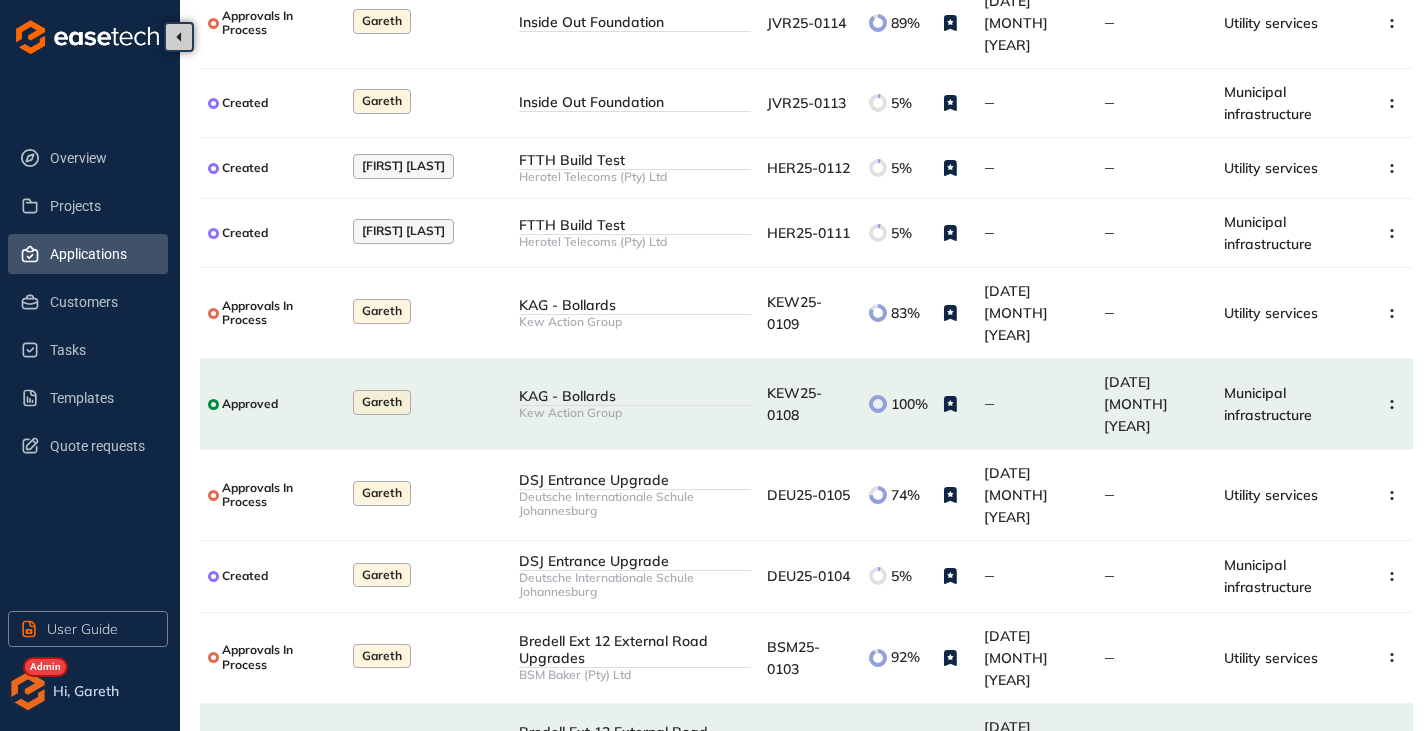 click on "1" at bounding box center (1155, 822) 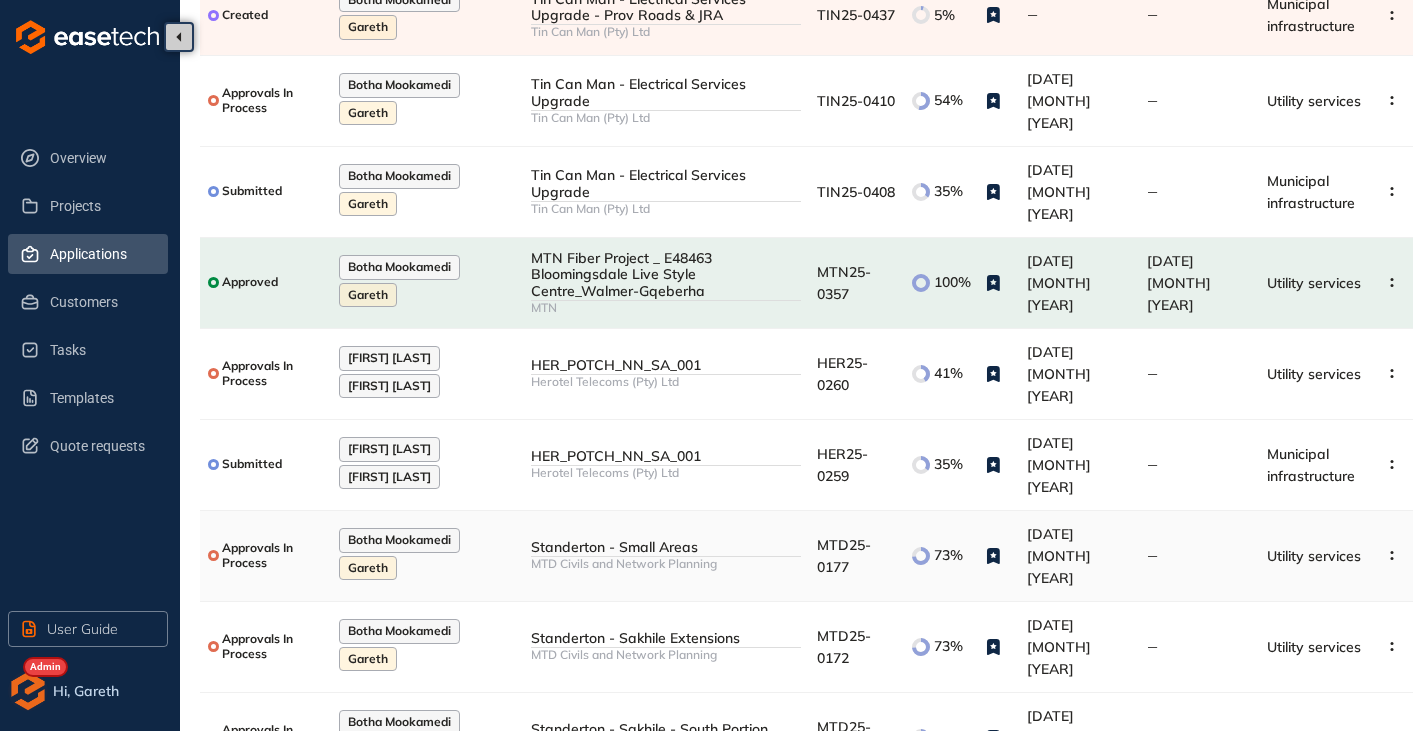 scroll, scrollTop: 338, scrollLeft: 0, axis: vertical 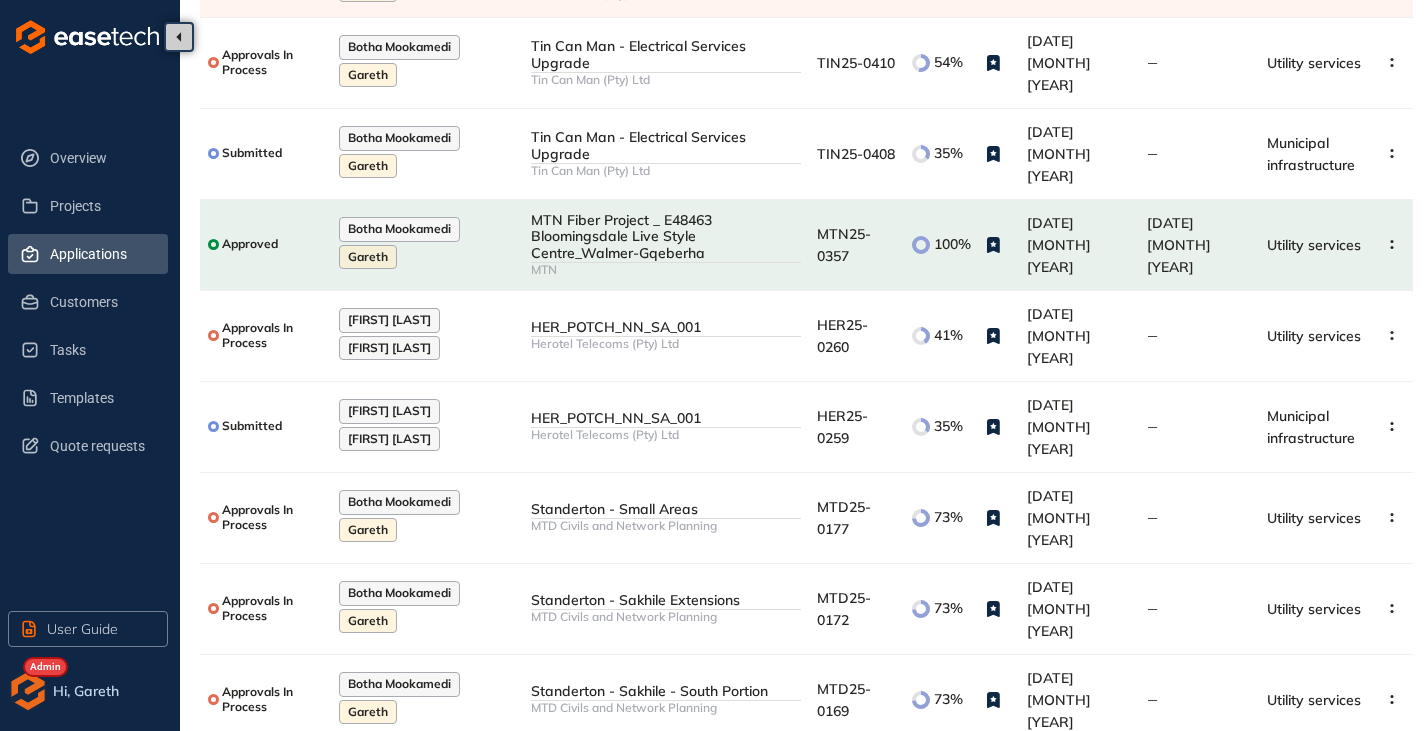 click on "2" at bounding box center [1211, 773] 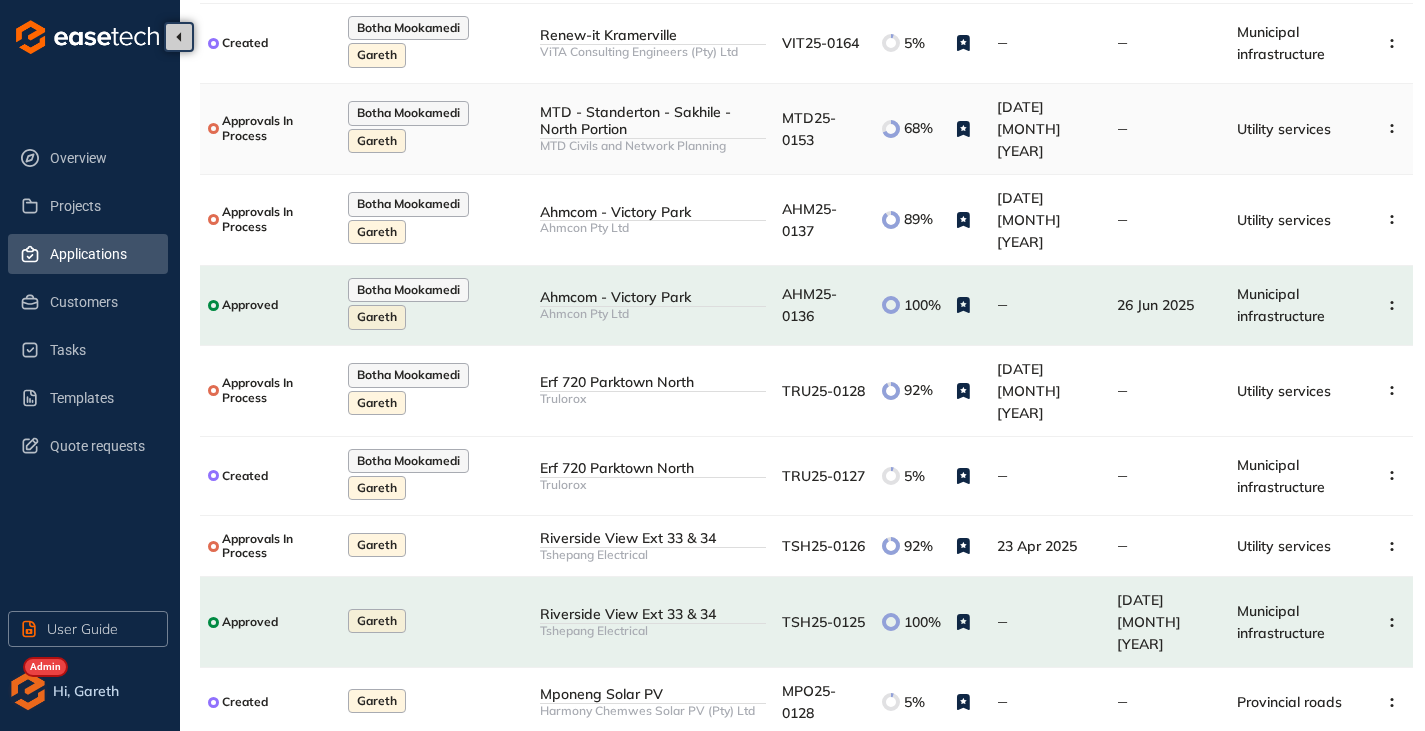 scroll, scrollTop: 286, scrollLeft: 0, axis: vertical 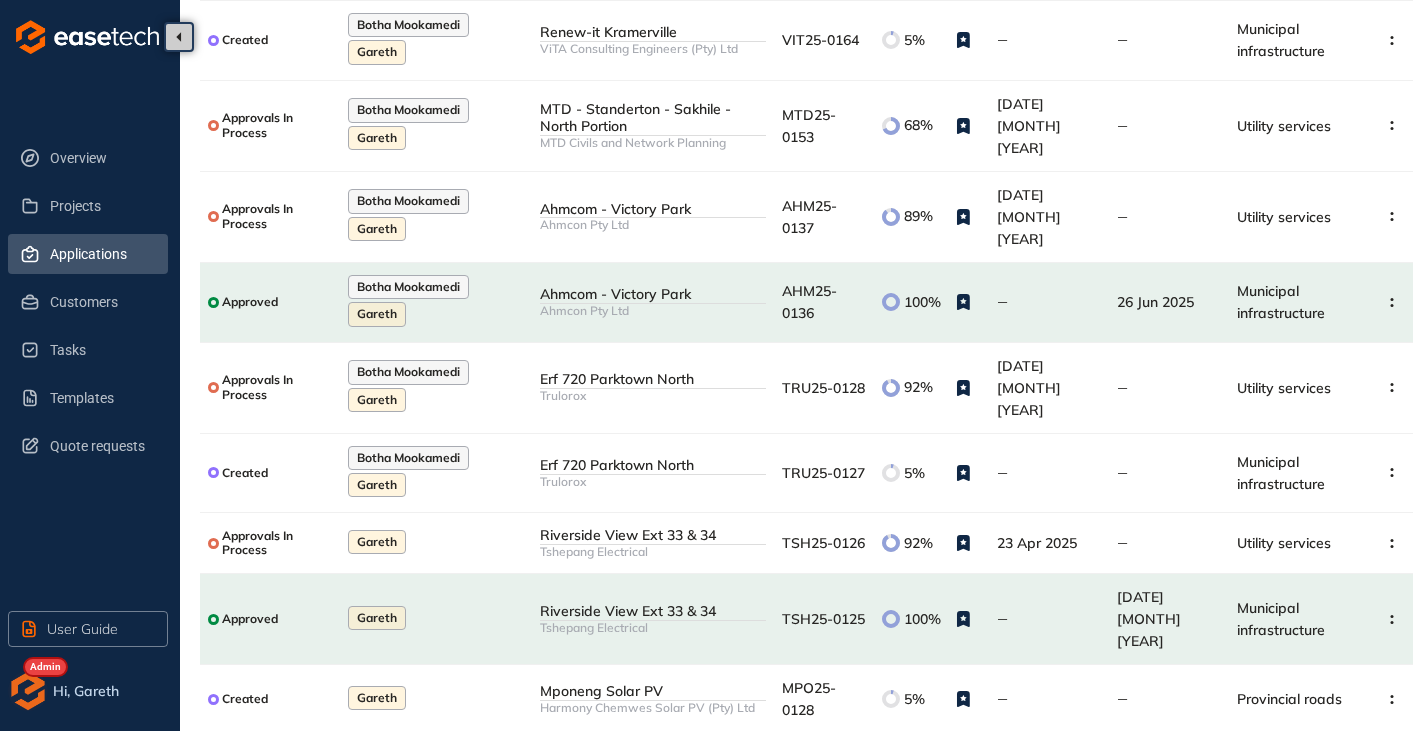 click on "1" at bounding box center [1183, 761] 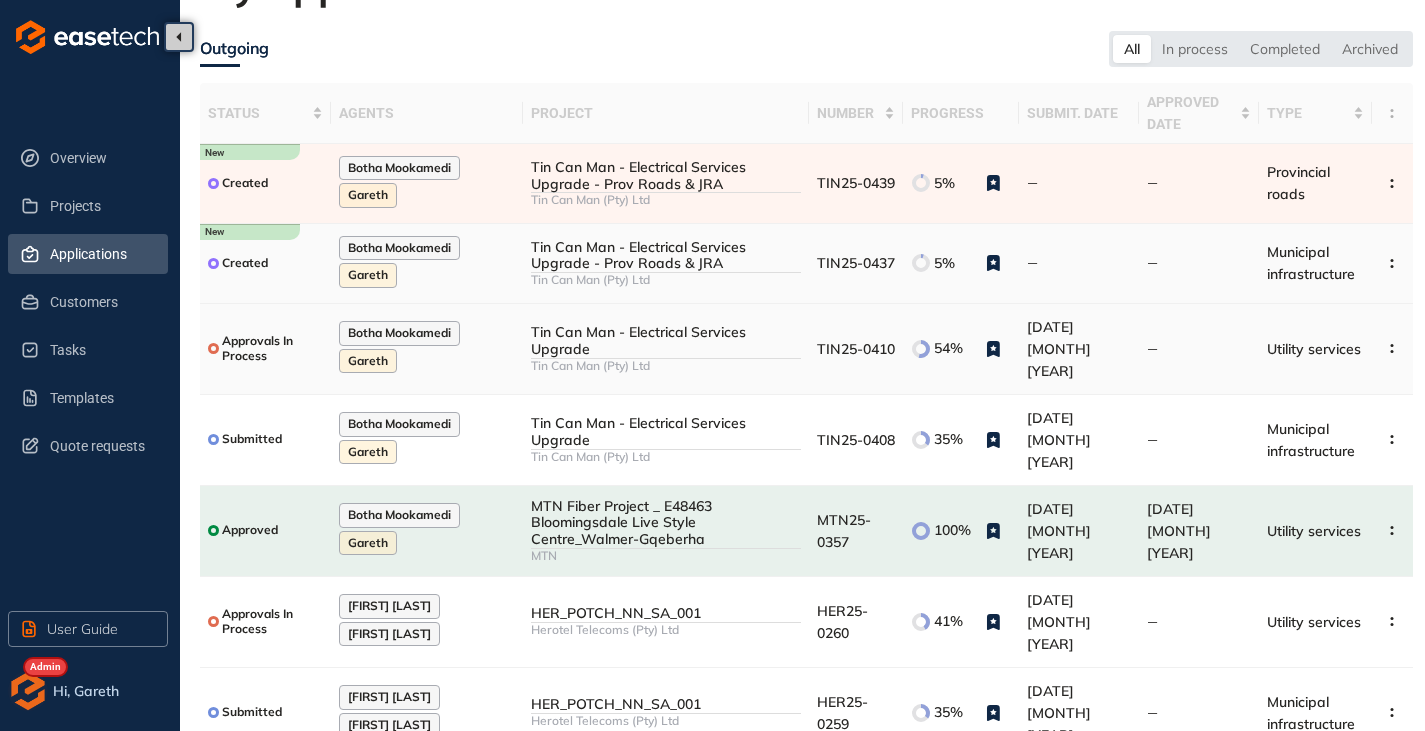 scroll, scrollTop: 0, scrollLeft: 0, axis: both 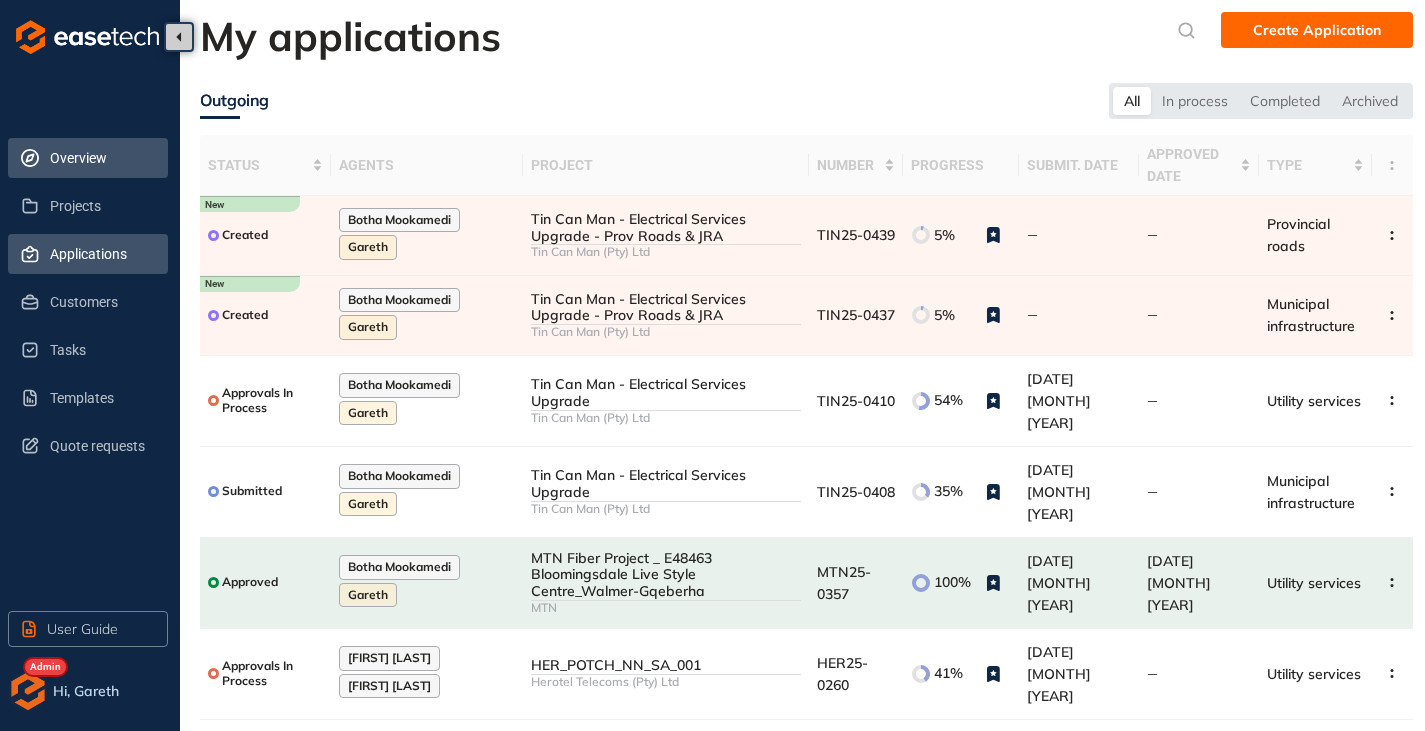 click on "Overview" at bounding box center [101, 158] 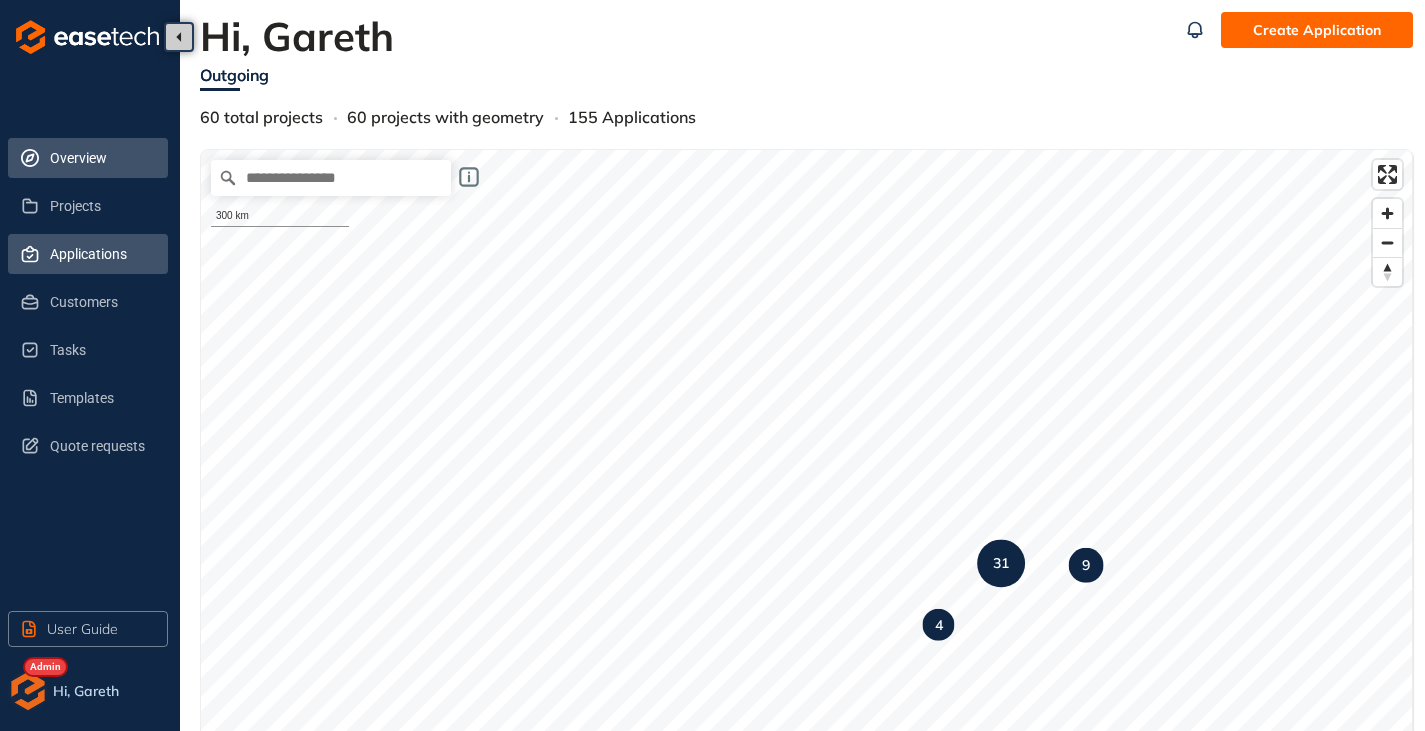click on "Applications" at bounding box center [101, 254] 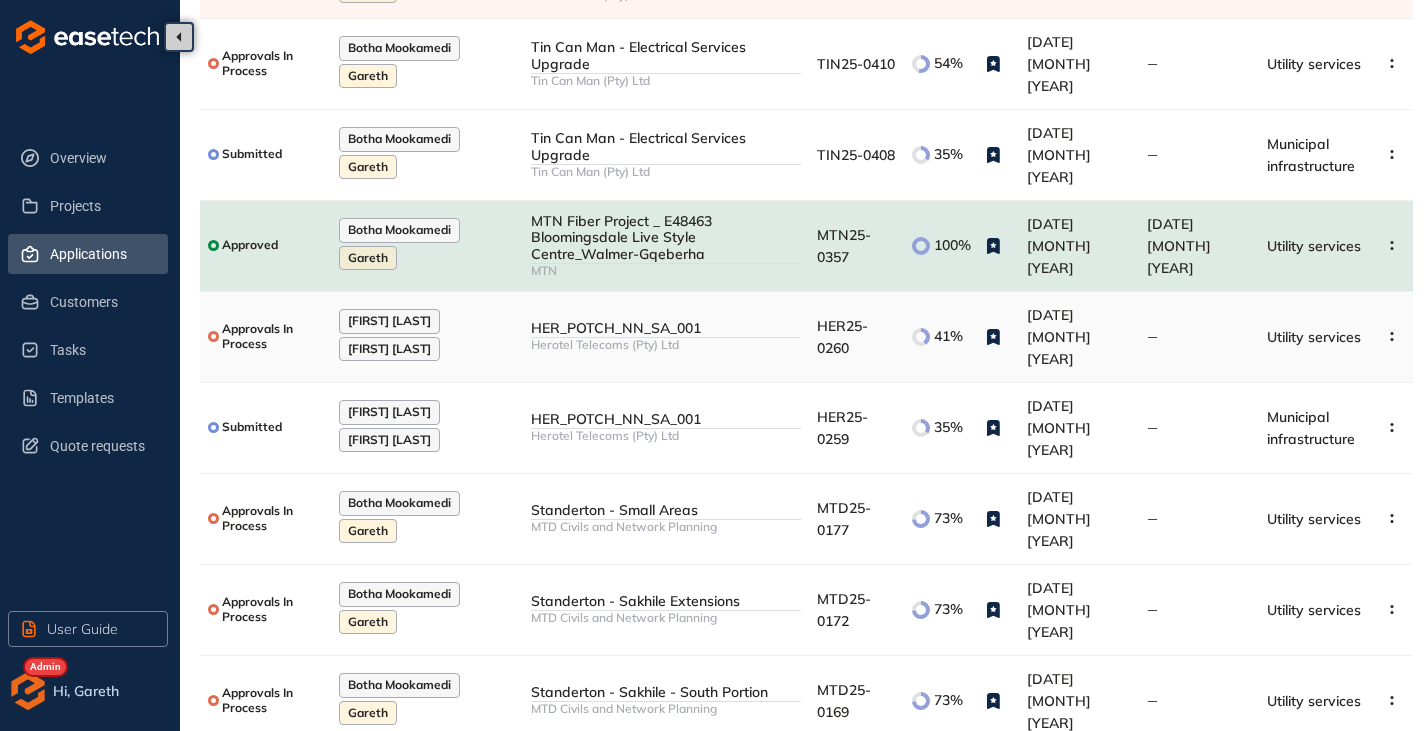 scroll, scrollTop: 338, scrollLeft: 0, axis: vertical 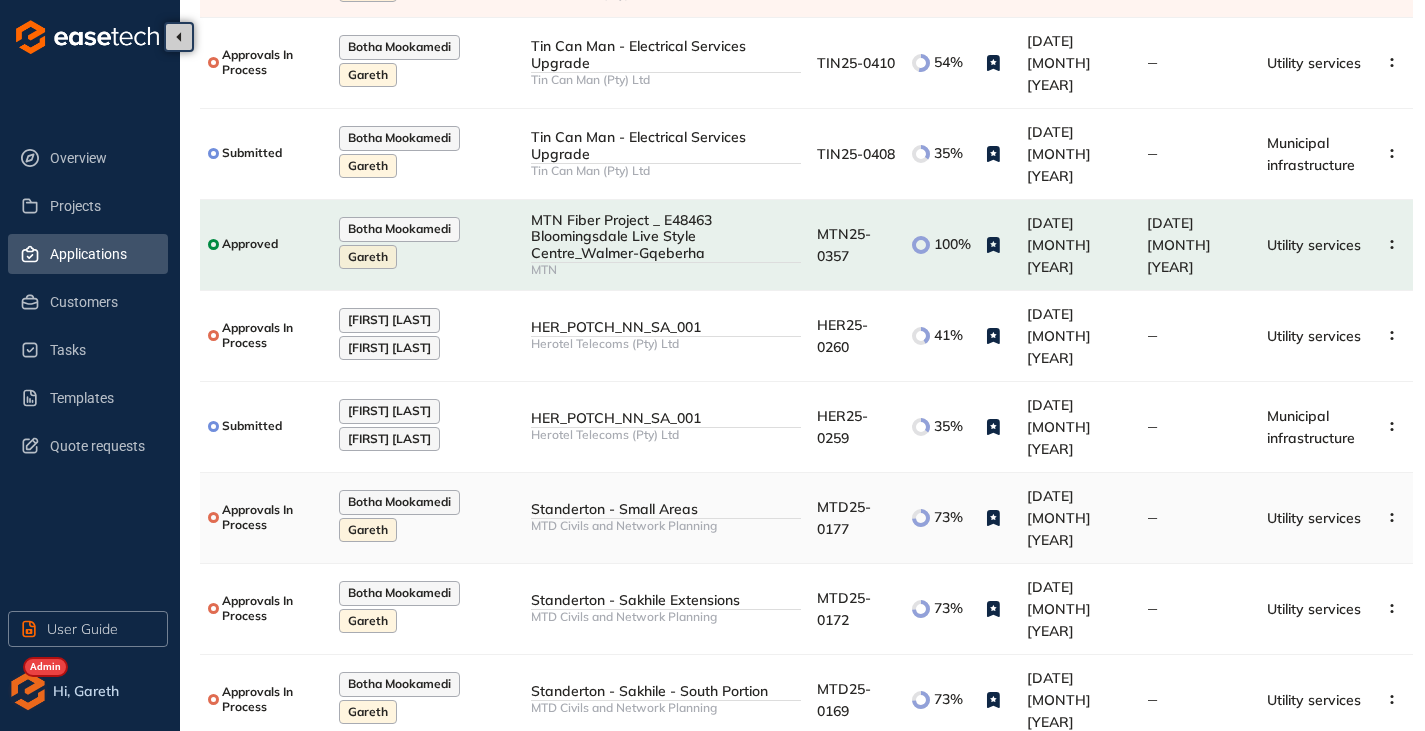 click on "MTD25-0177" at bounding box center (856, 518) 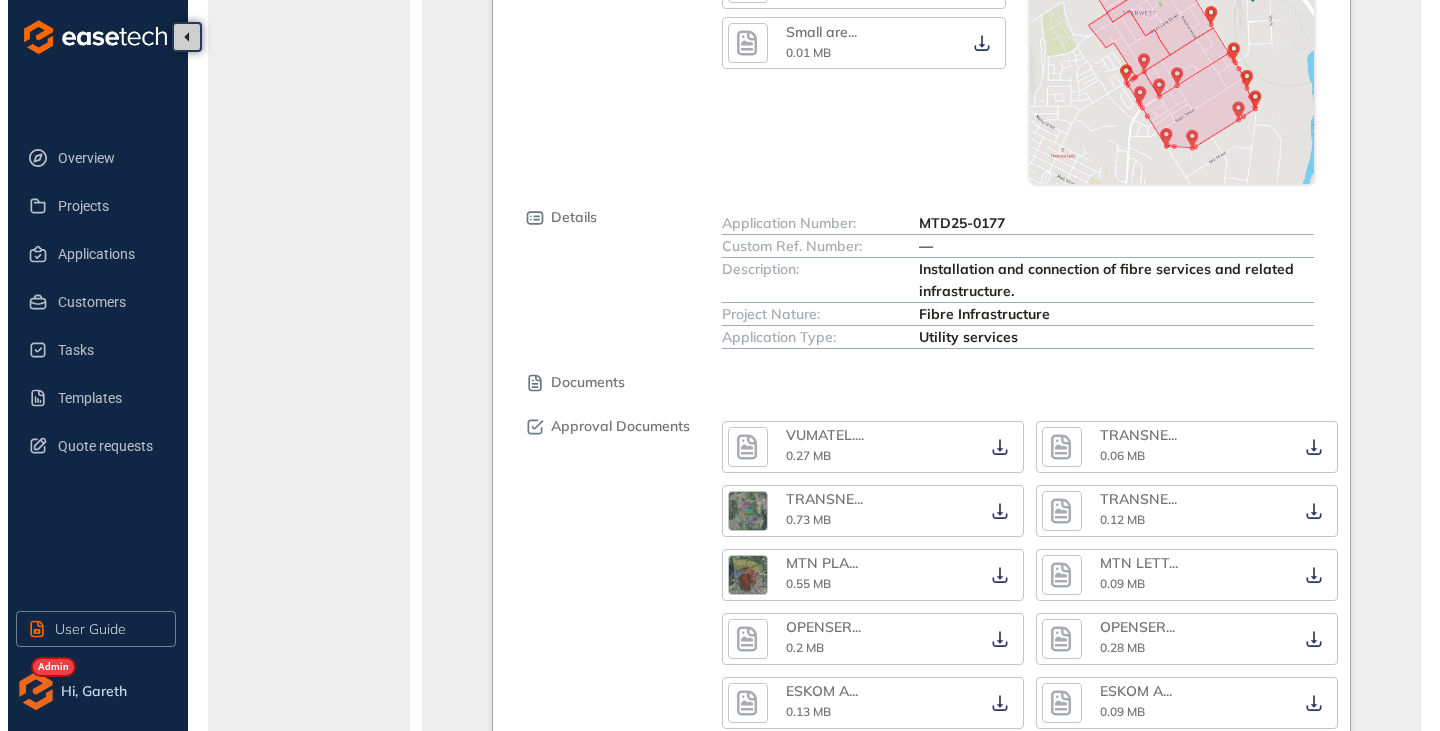 scroll, scrollTop: 1099, scrollLeft: 0, axis: vertical 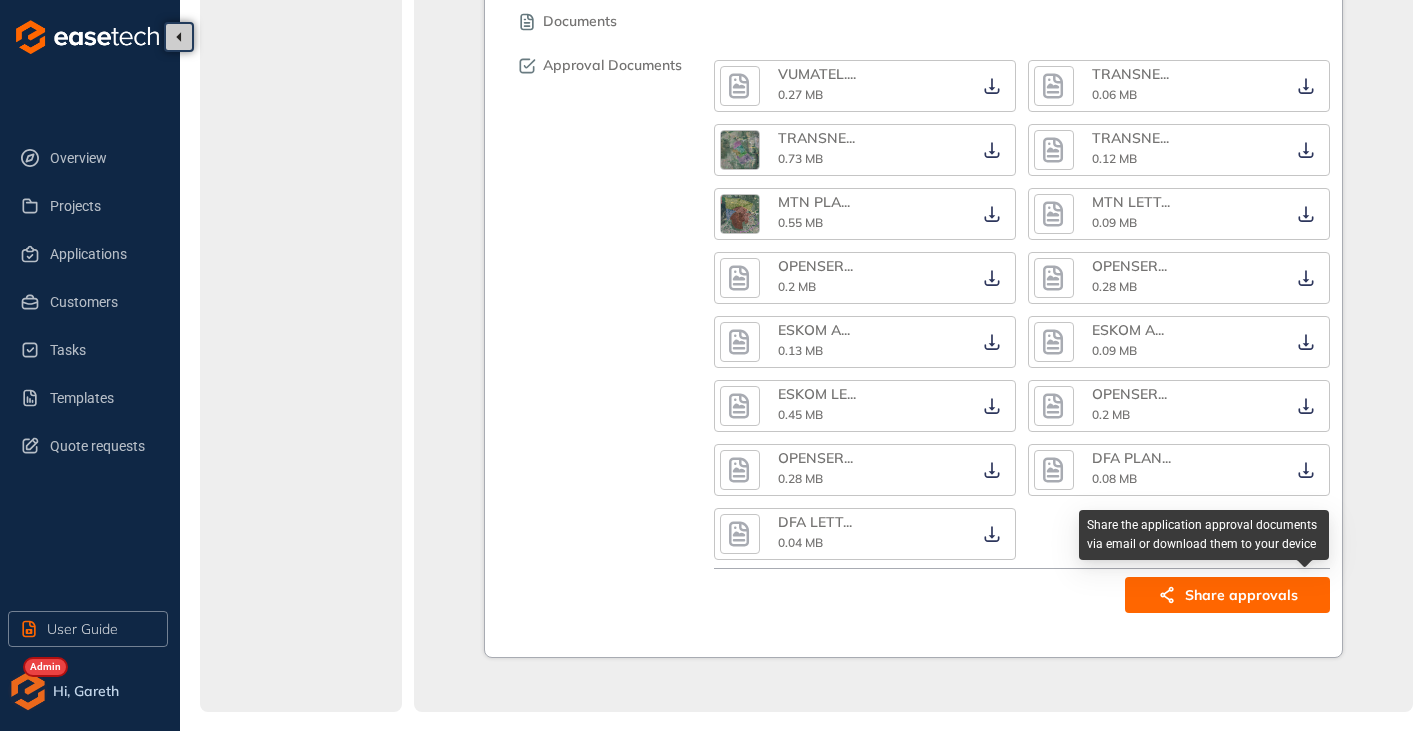 click on "Share approvals" at bounding box center [1241, 595] 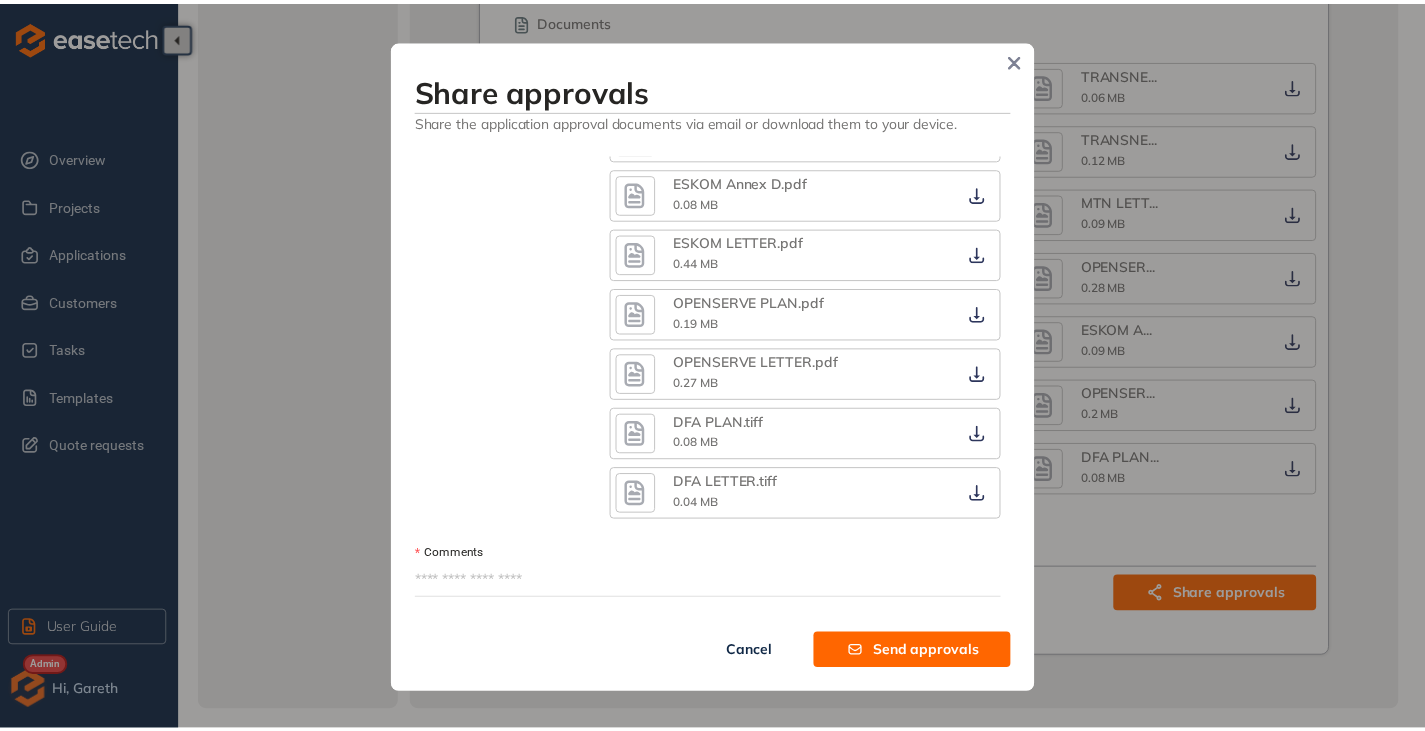 scroll, scrollTop: 831, scrollLeft: 0, axis: vertical 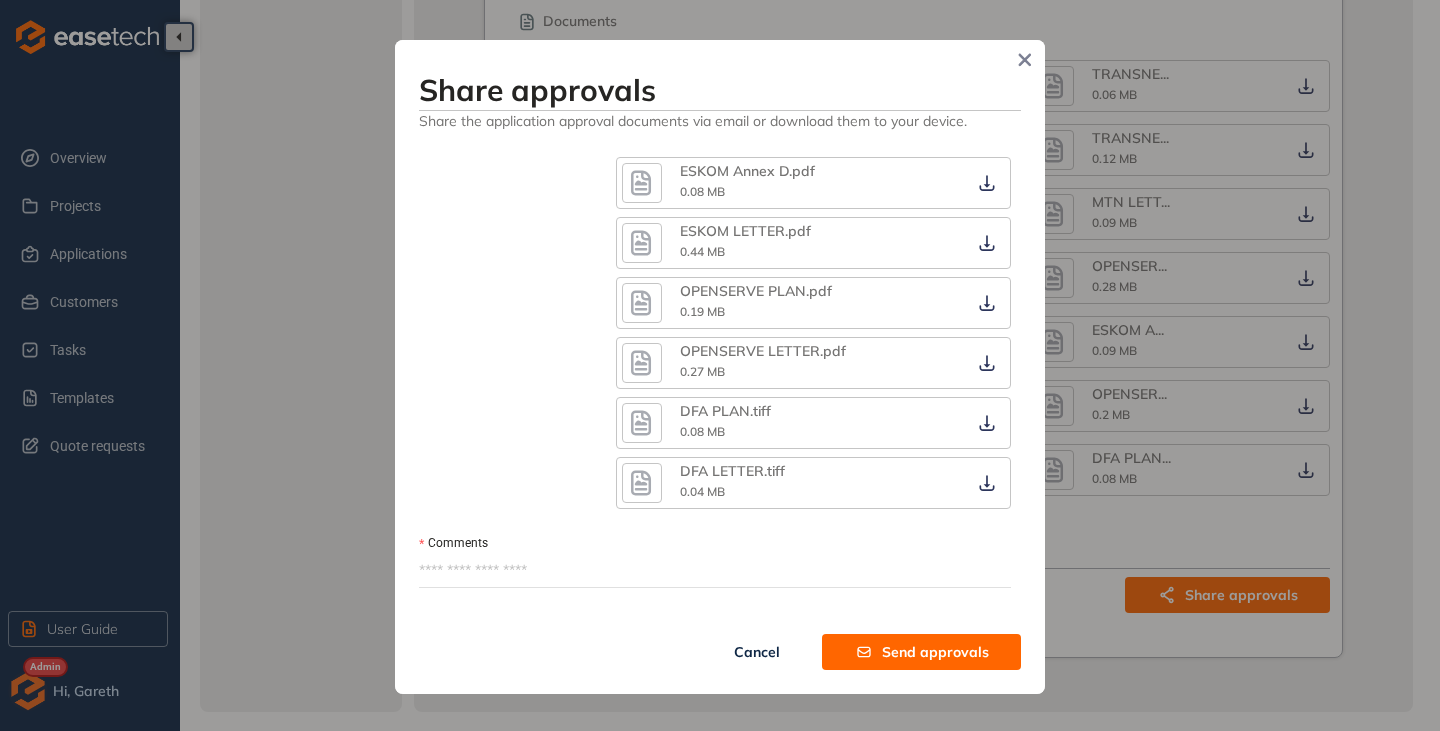 click on "Comments" at bounding box center [715, 571] 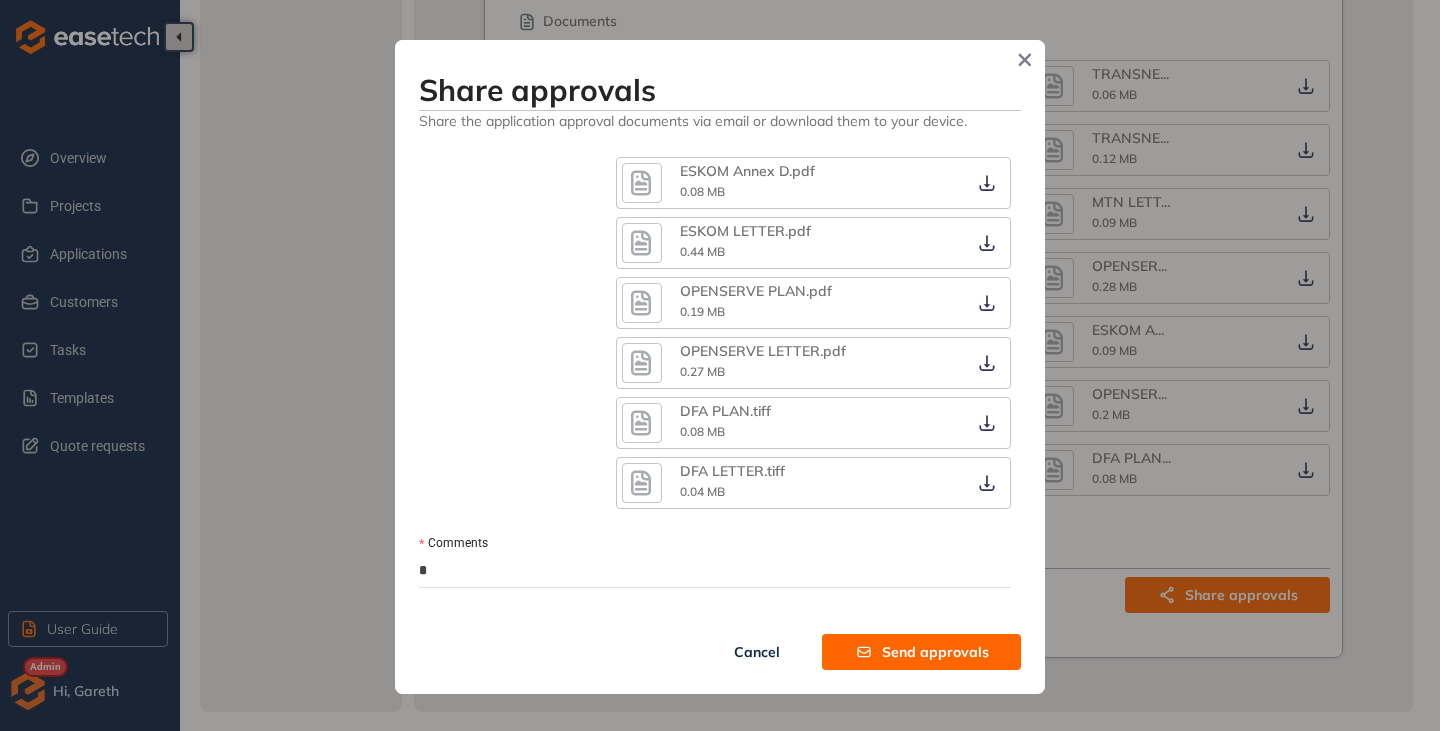 type on "*" 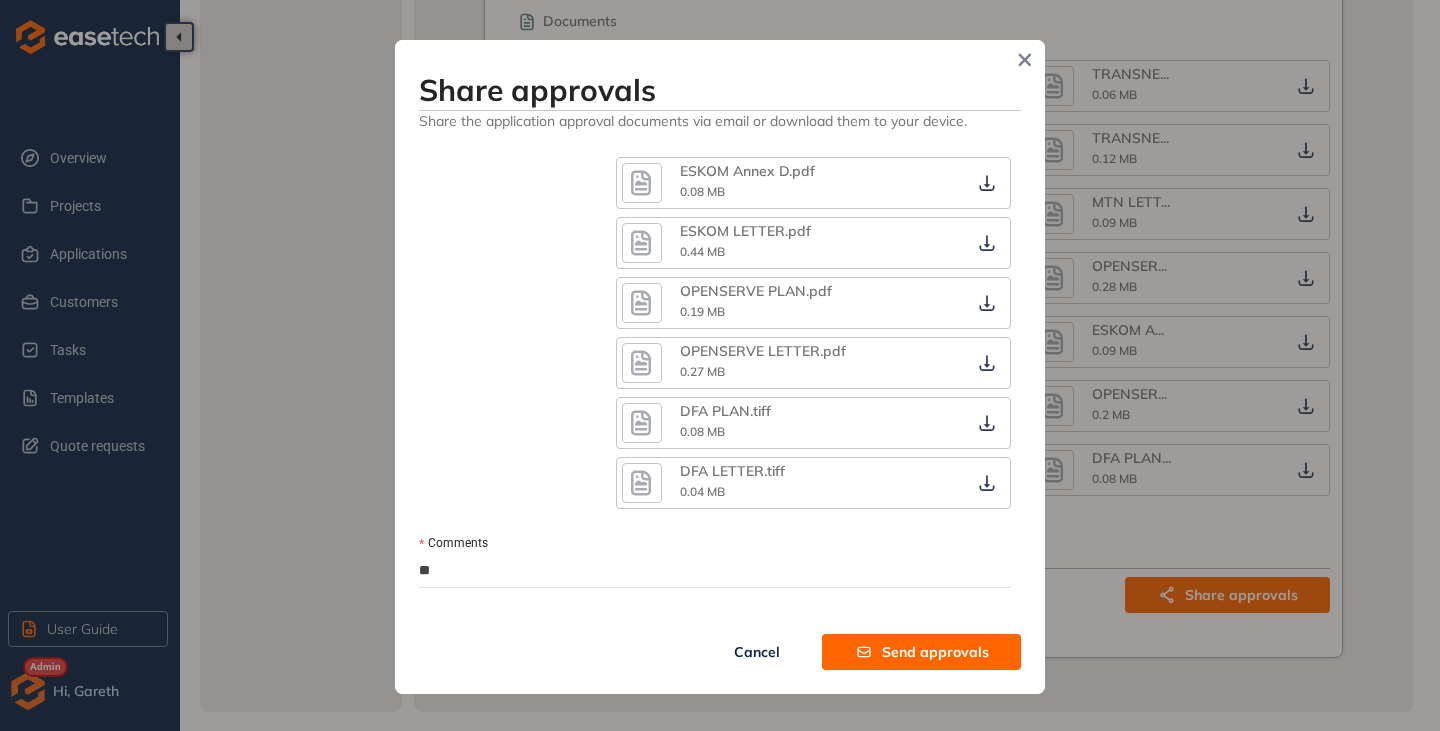 type on "***" 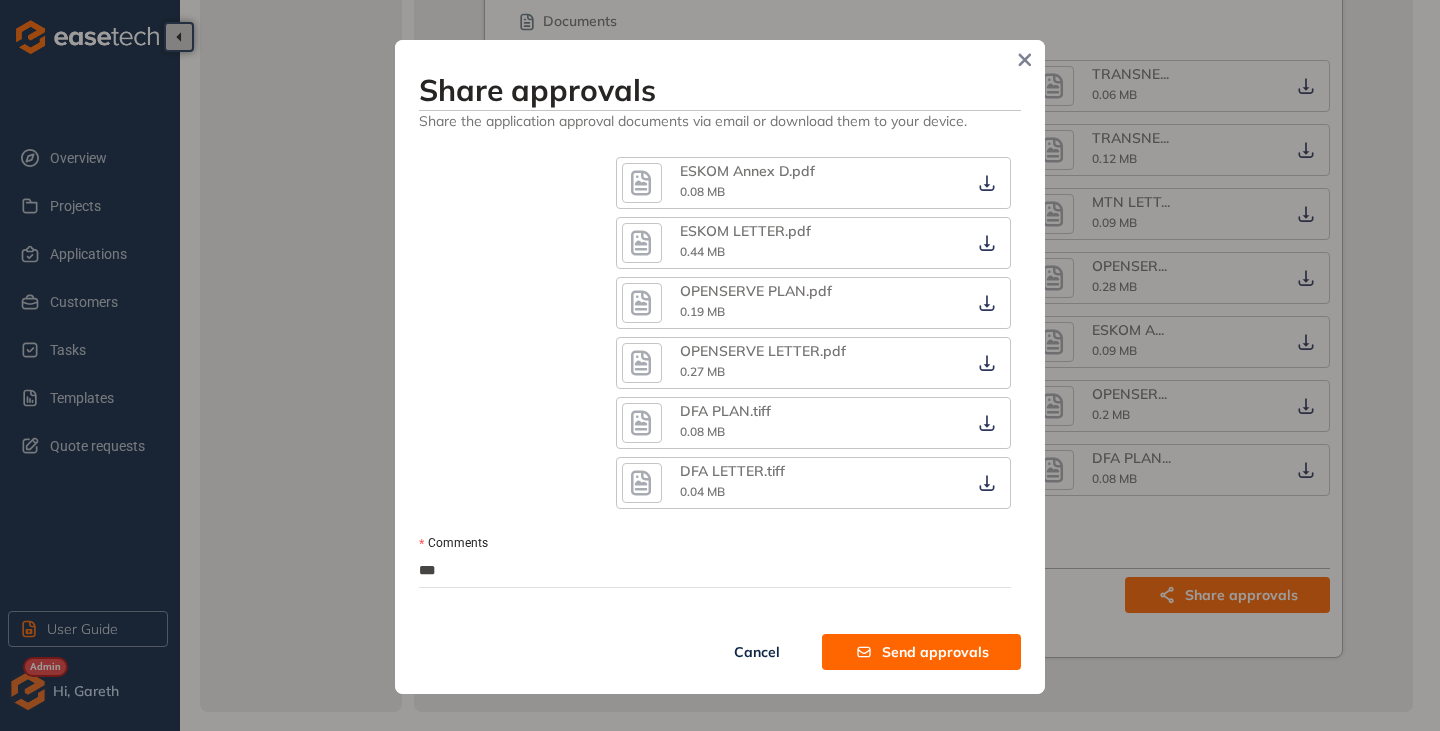 type on "****" 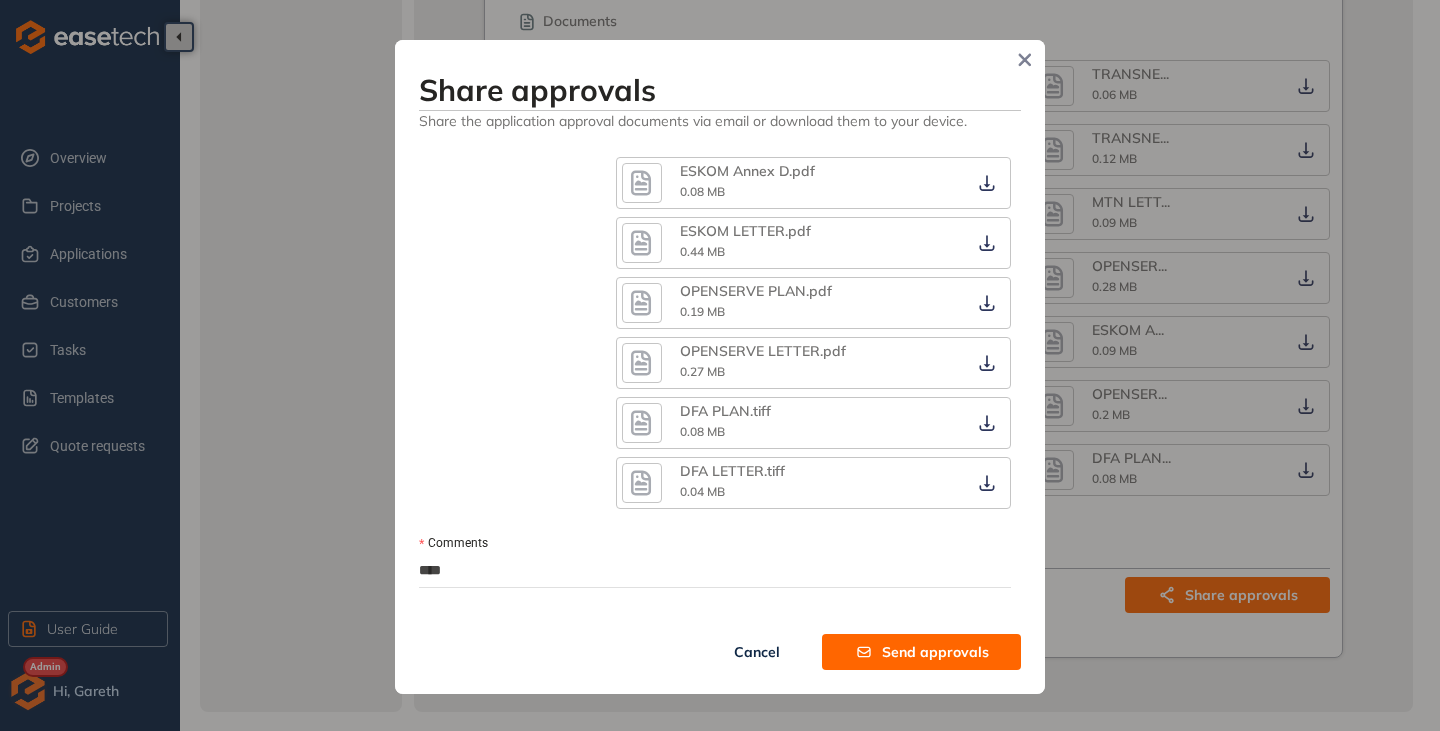 type on "*****" 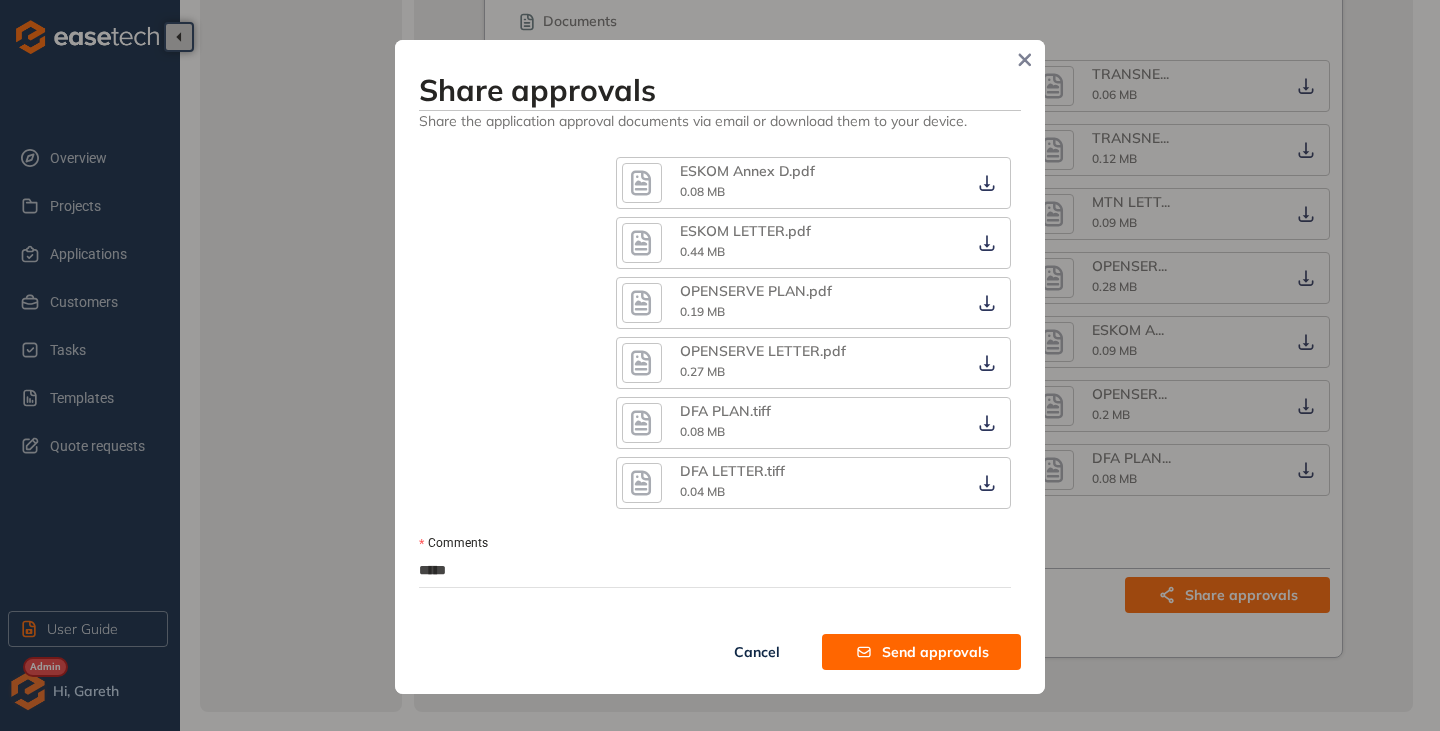 type on "******" 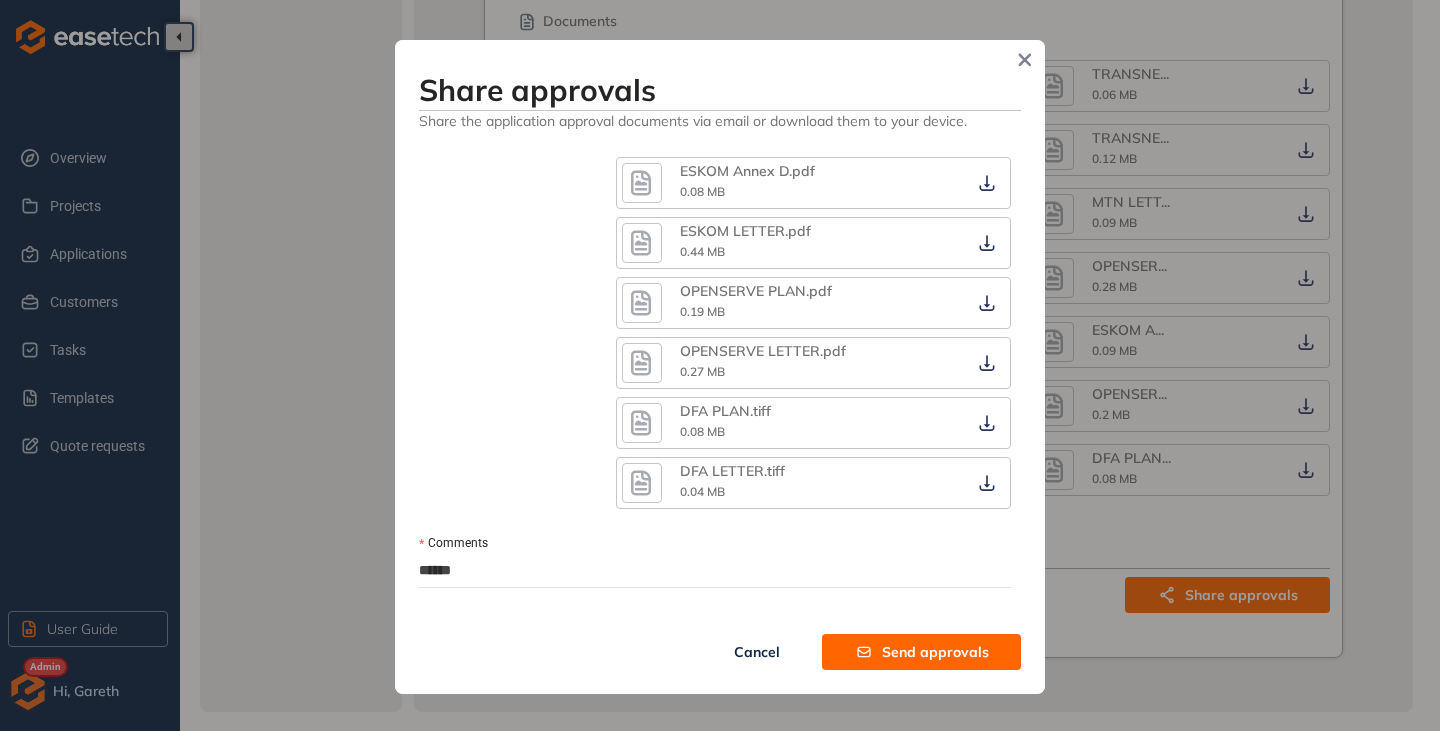 type on "*******" 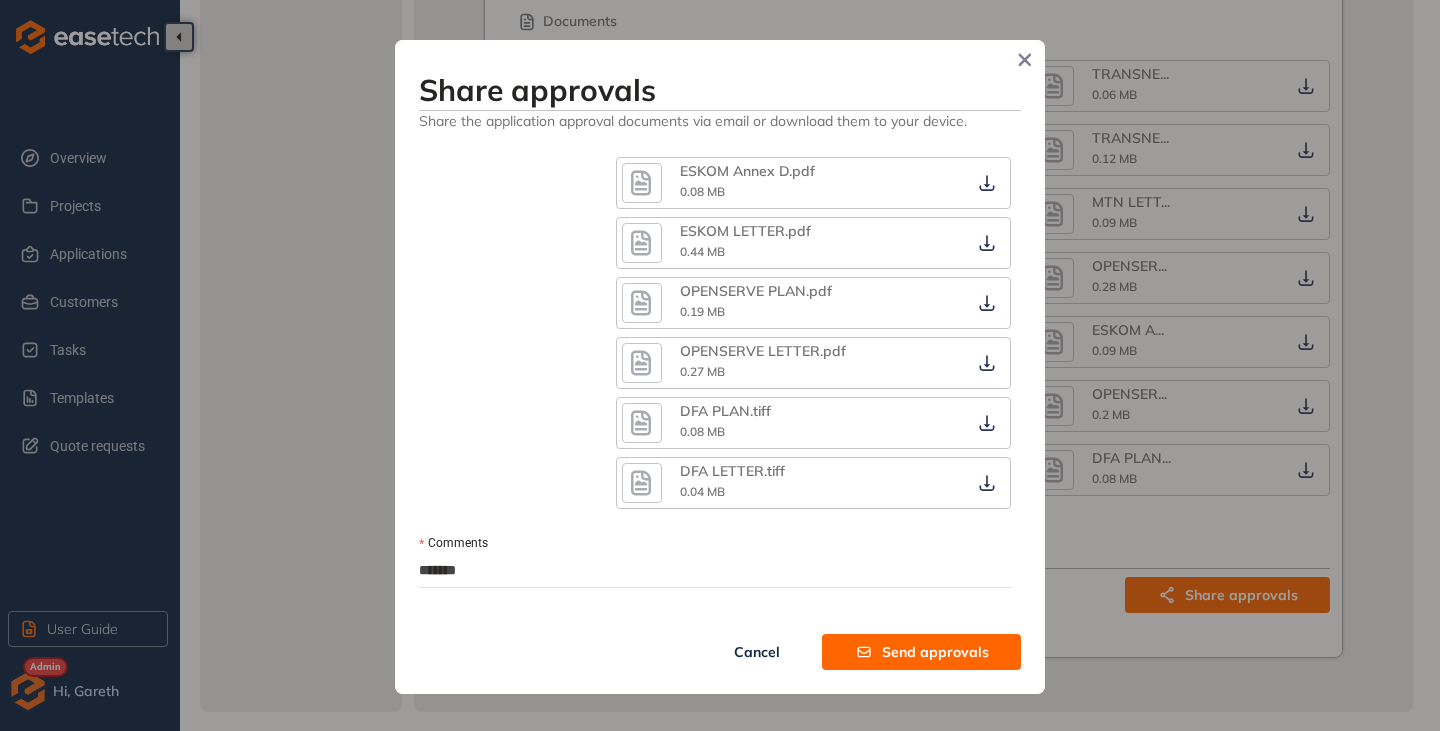 type on "******" 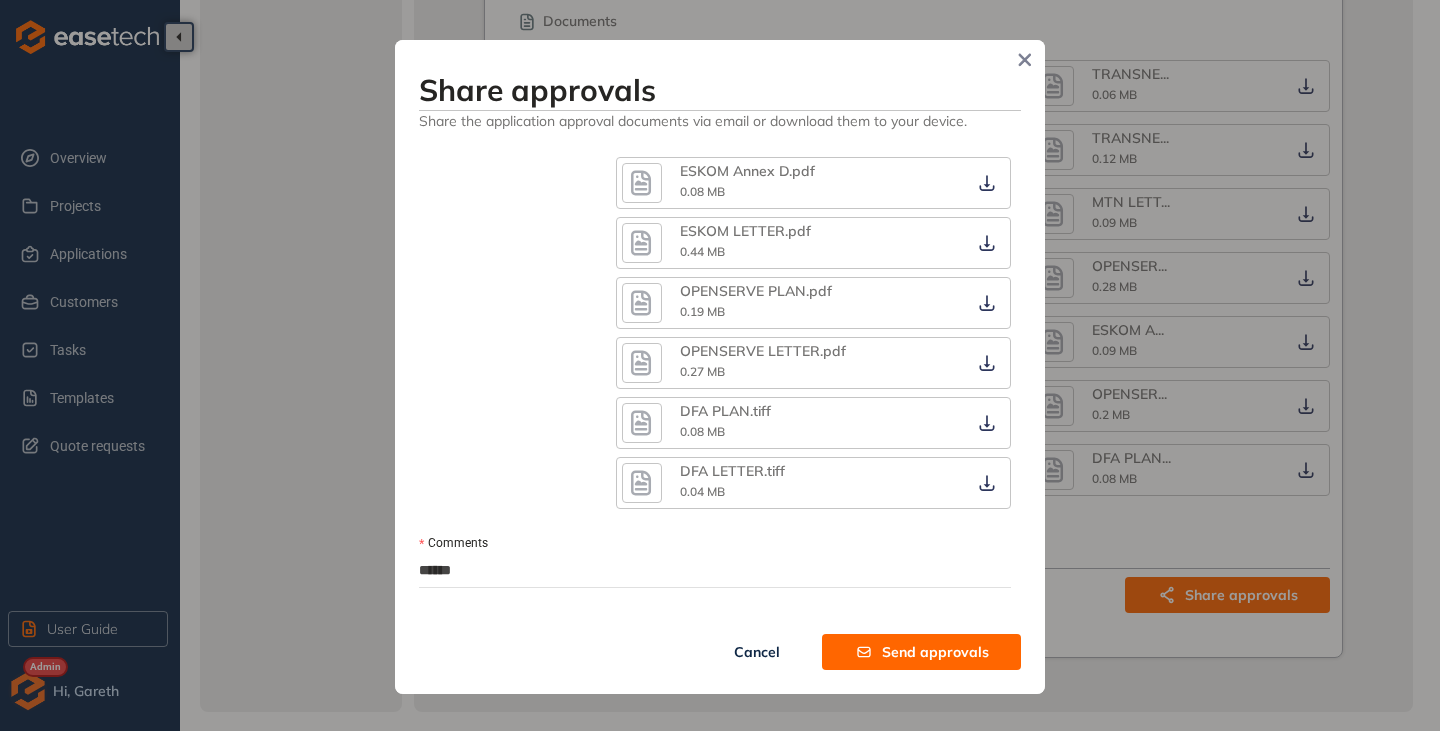 type on "*******" 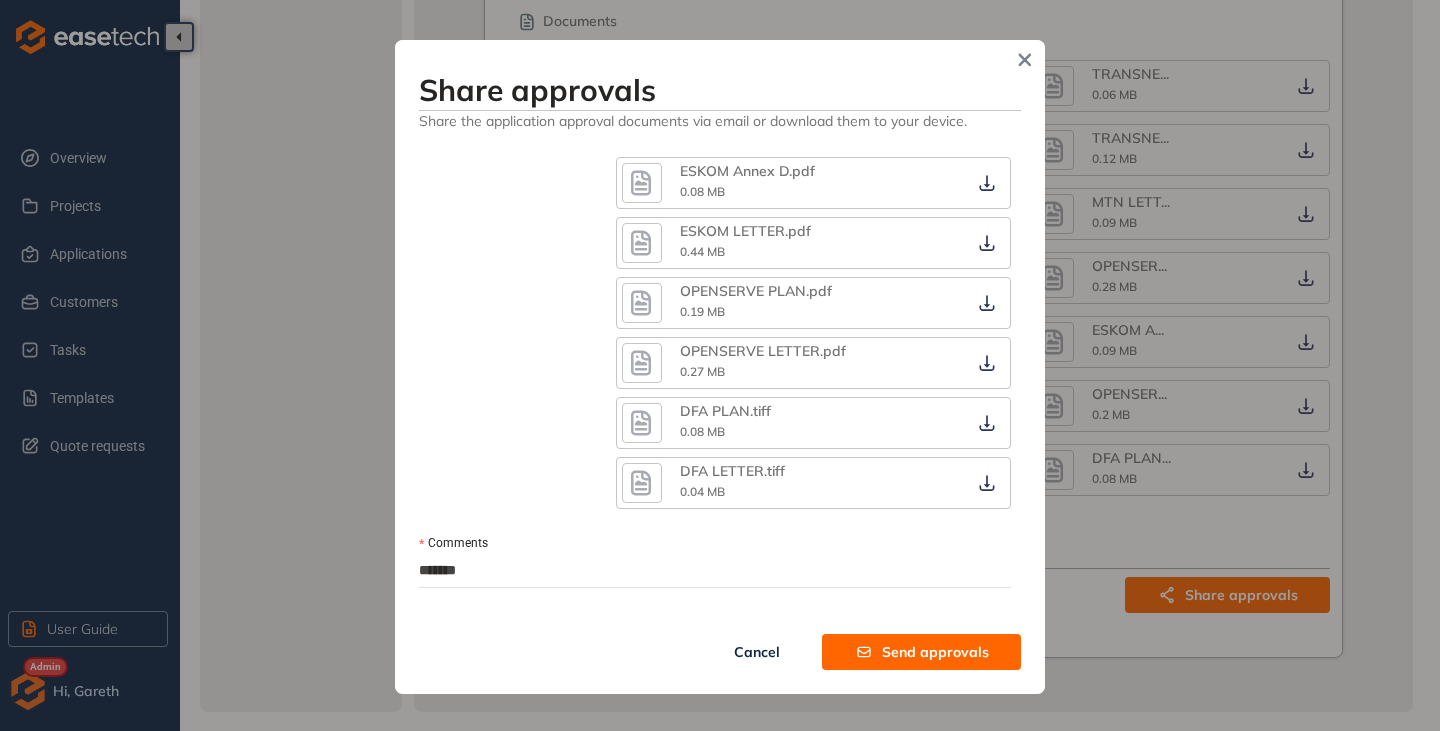 type on "********" 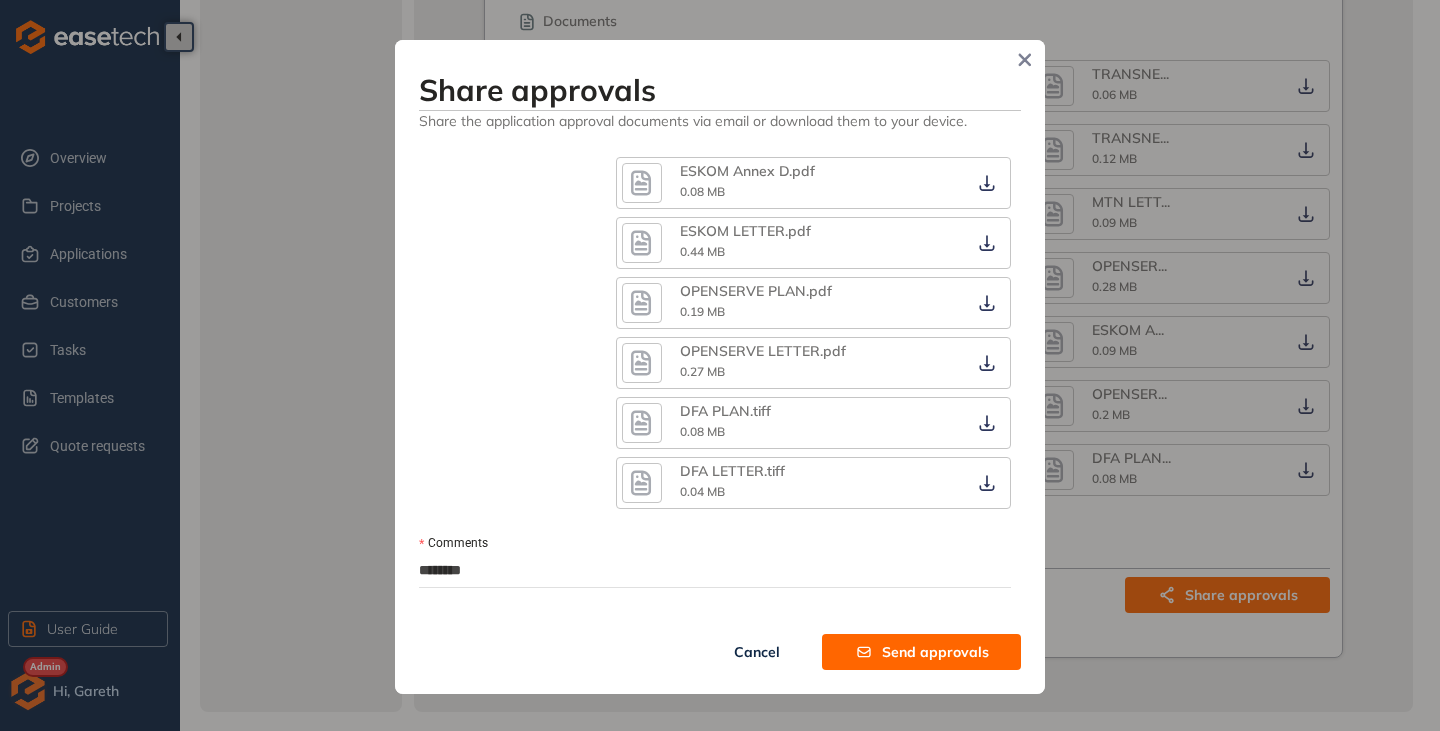 type on "*********" 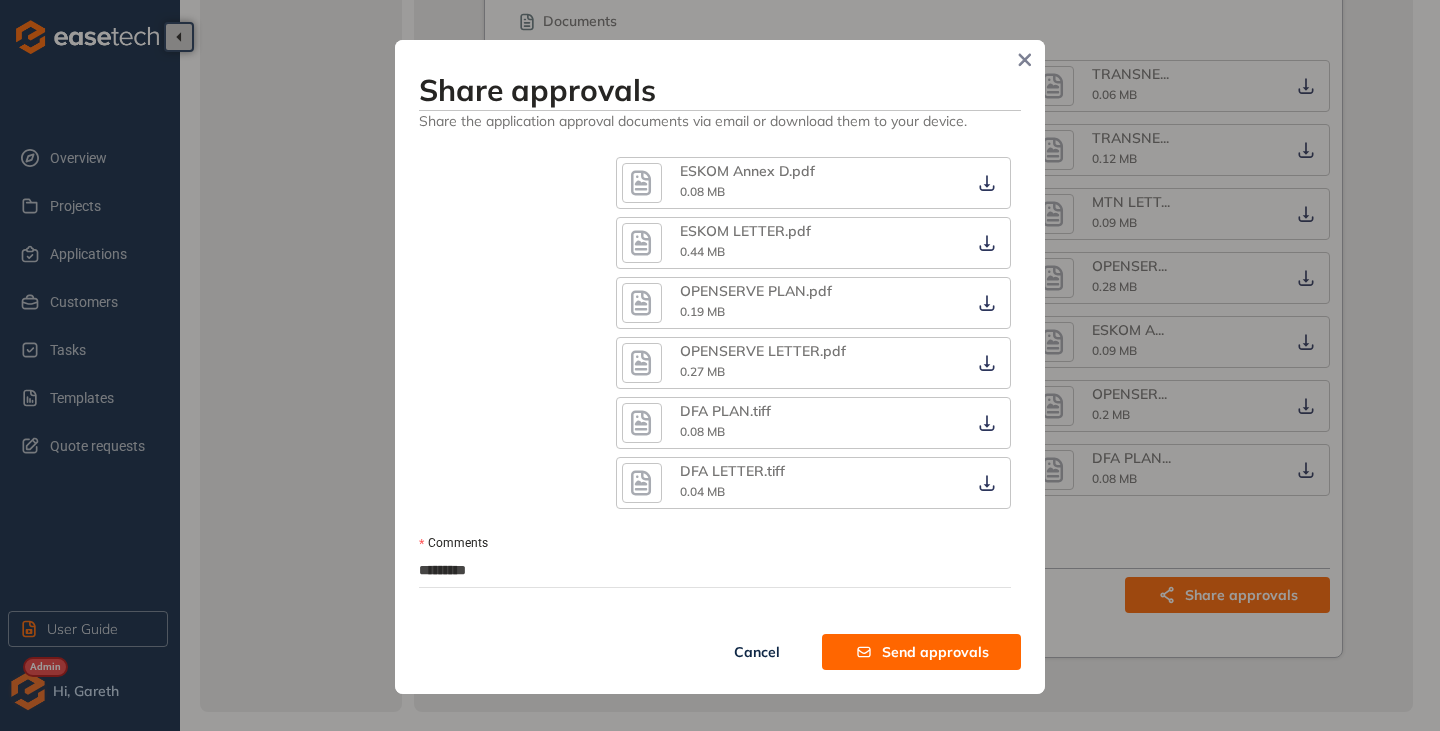 type on "**********" 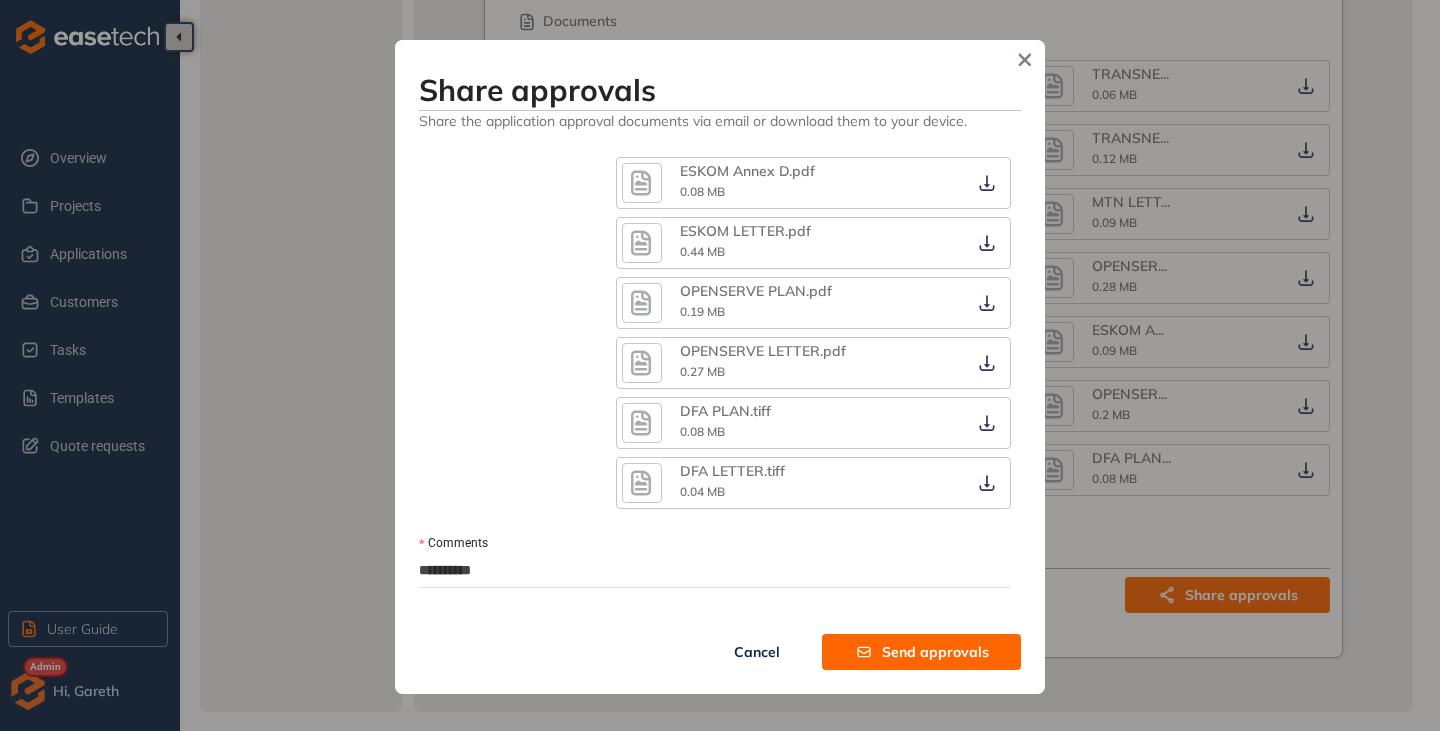 type on "**********" 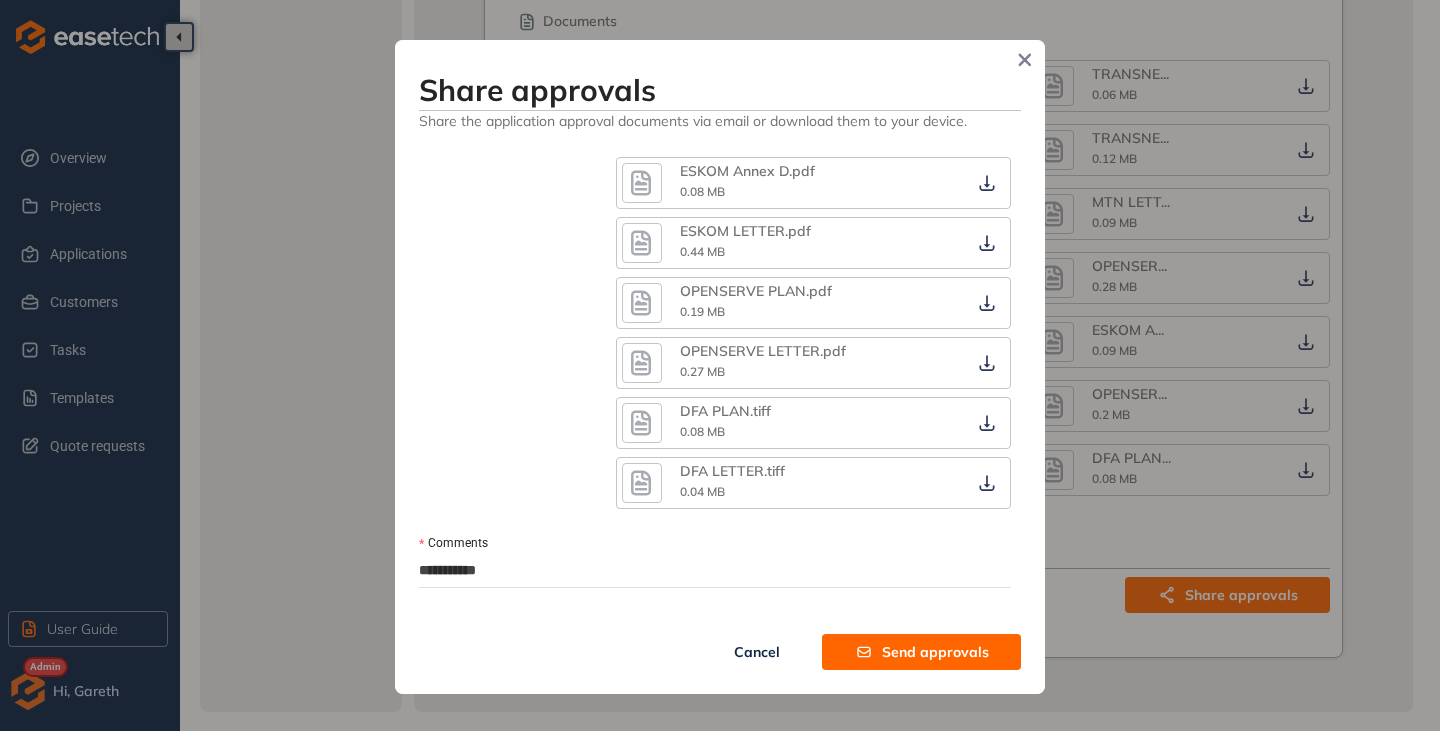 type on "**********" 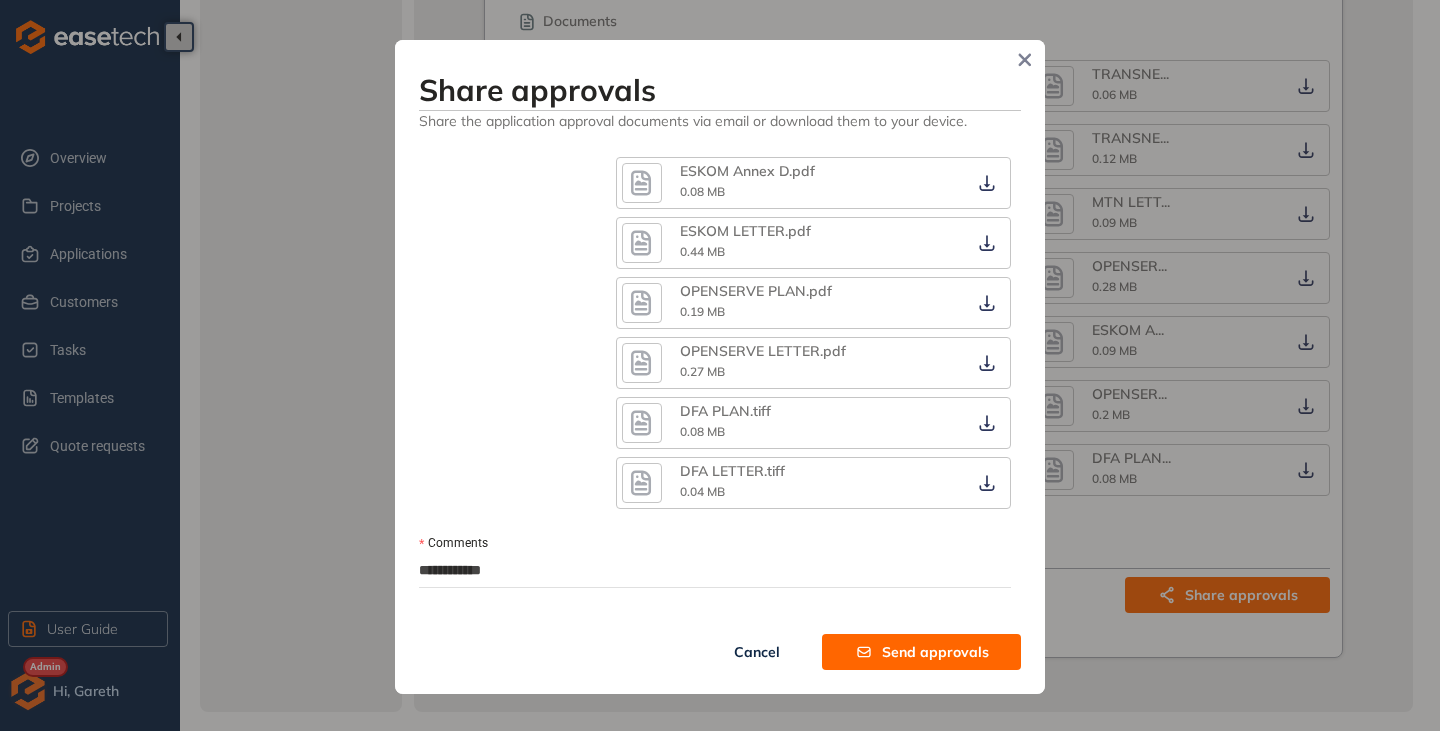 type on "**********" 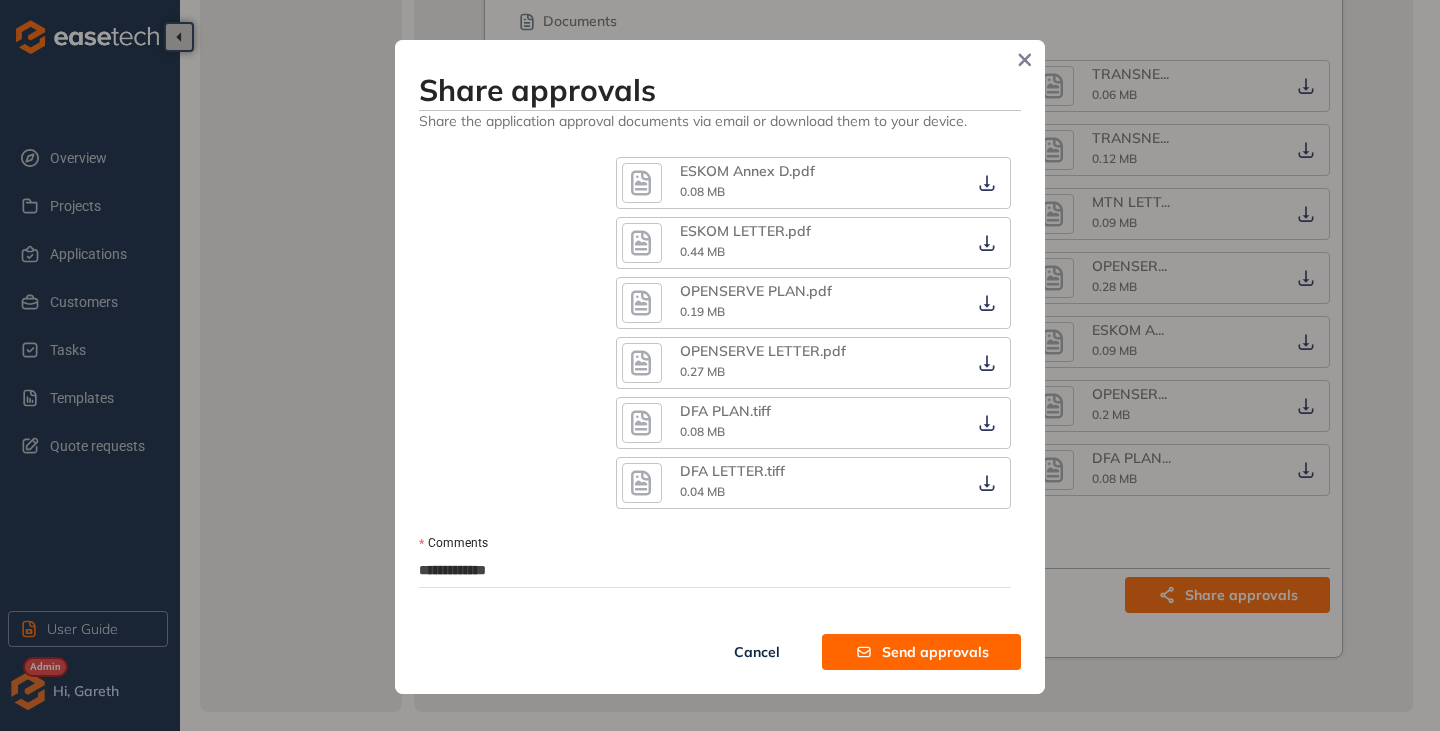 type on "**********" 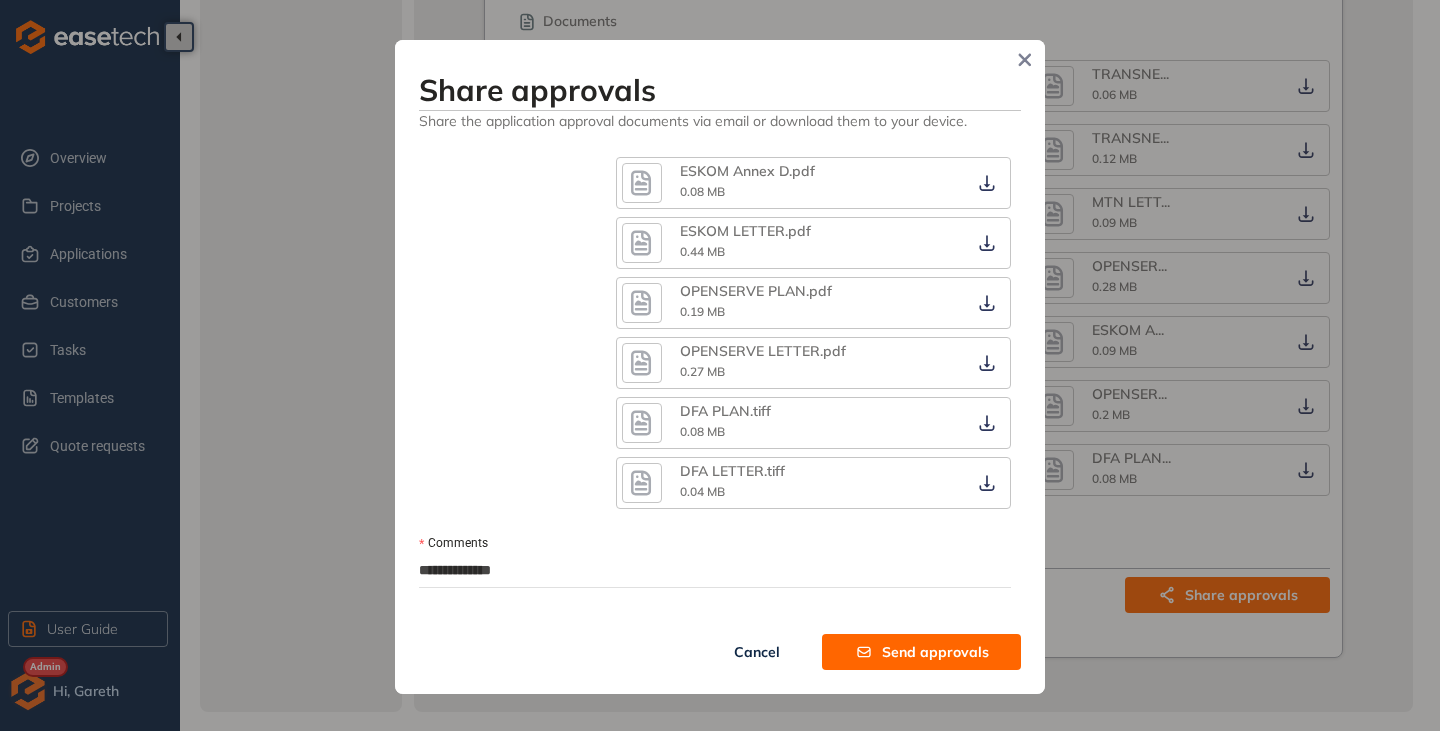 type on "**********" 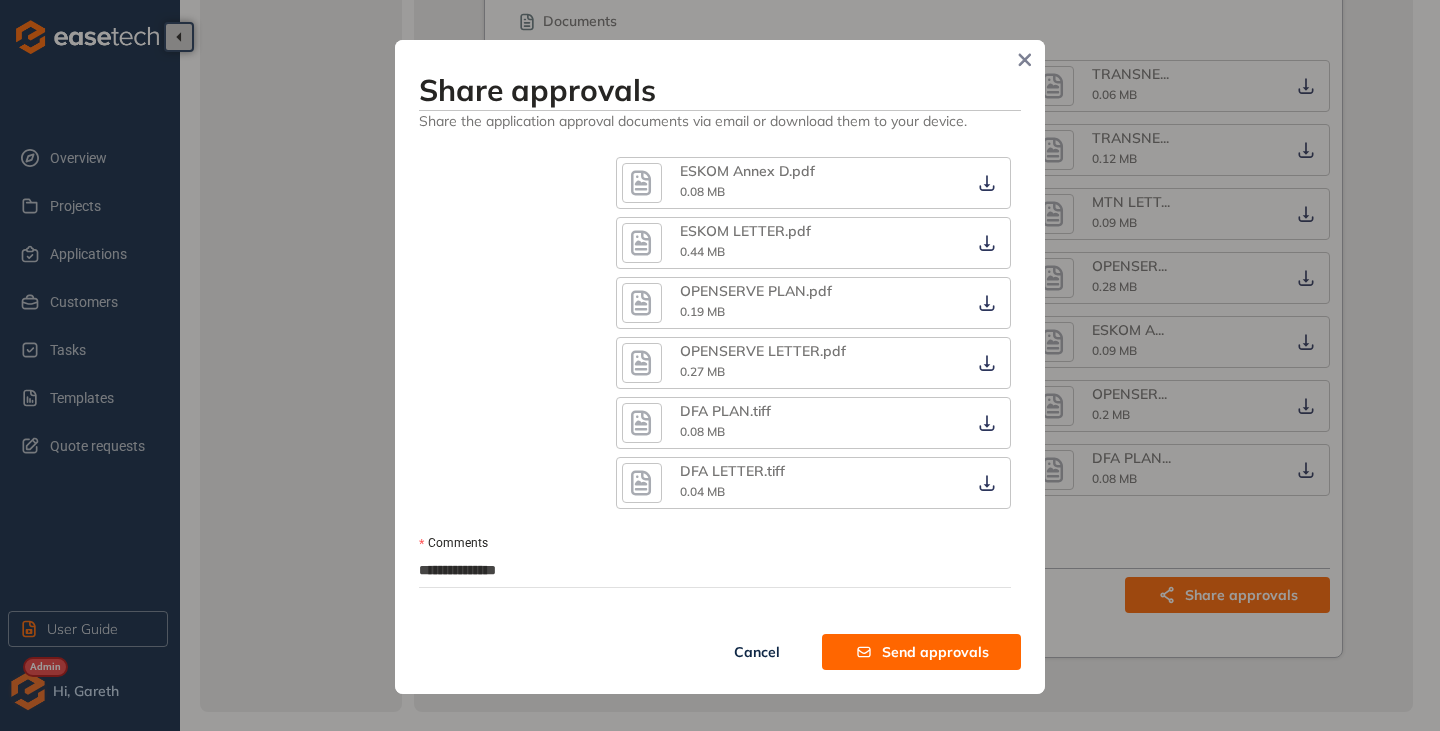 type on "**********" 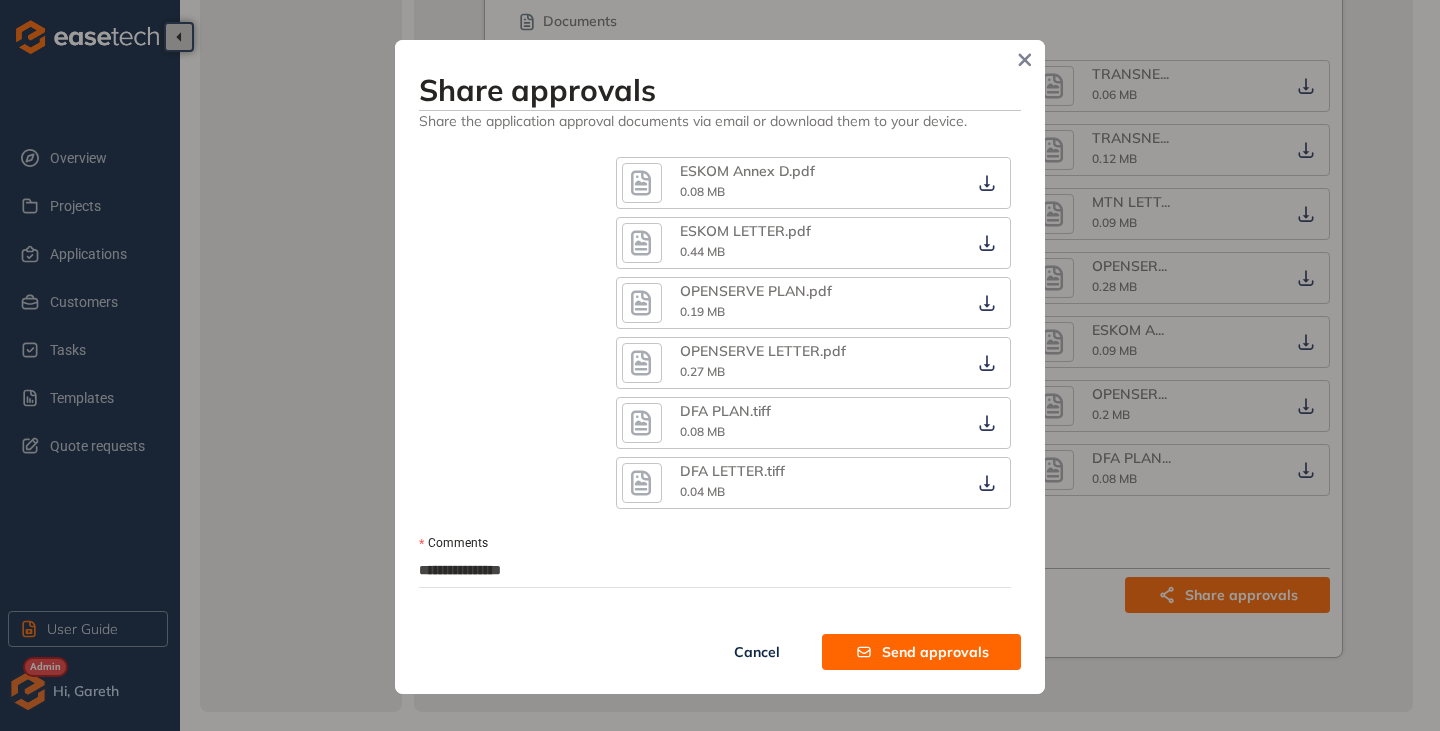 type on "**********" 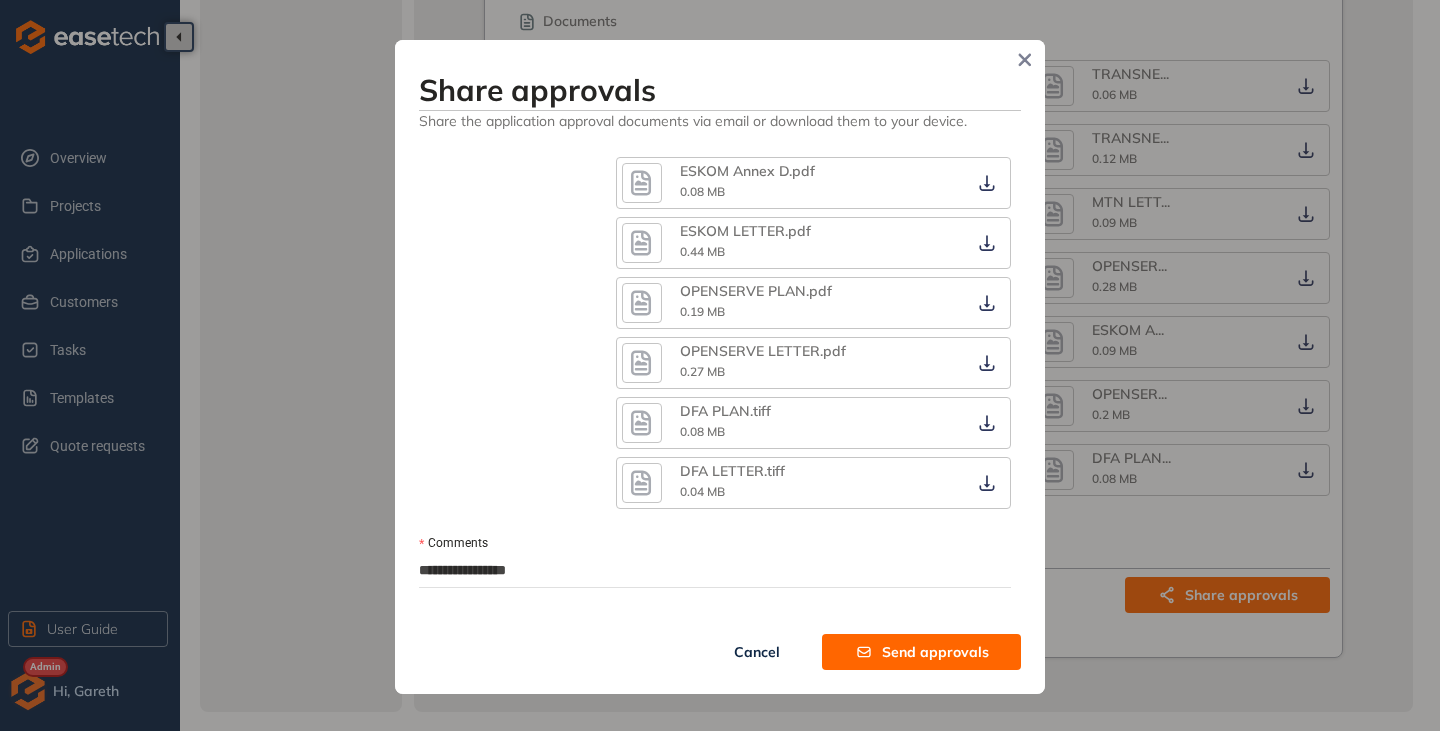 type on "**********" 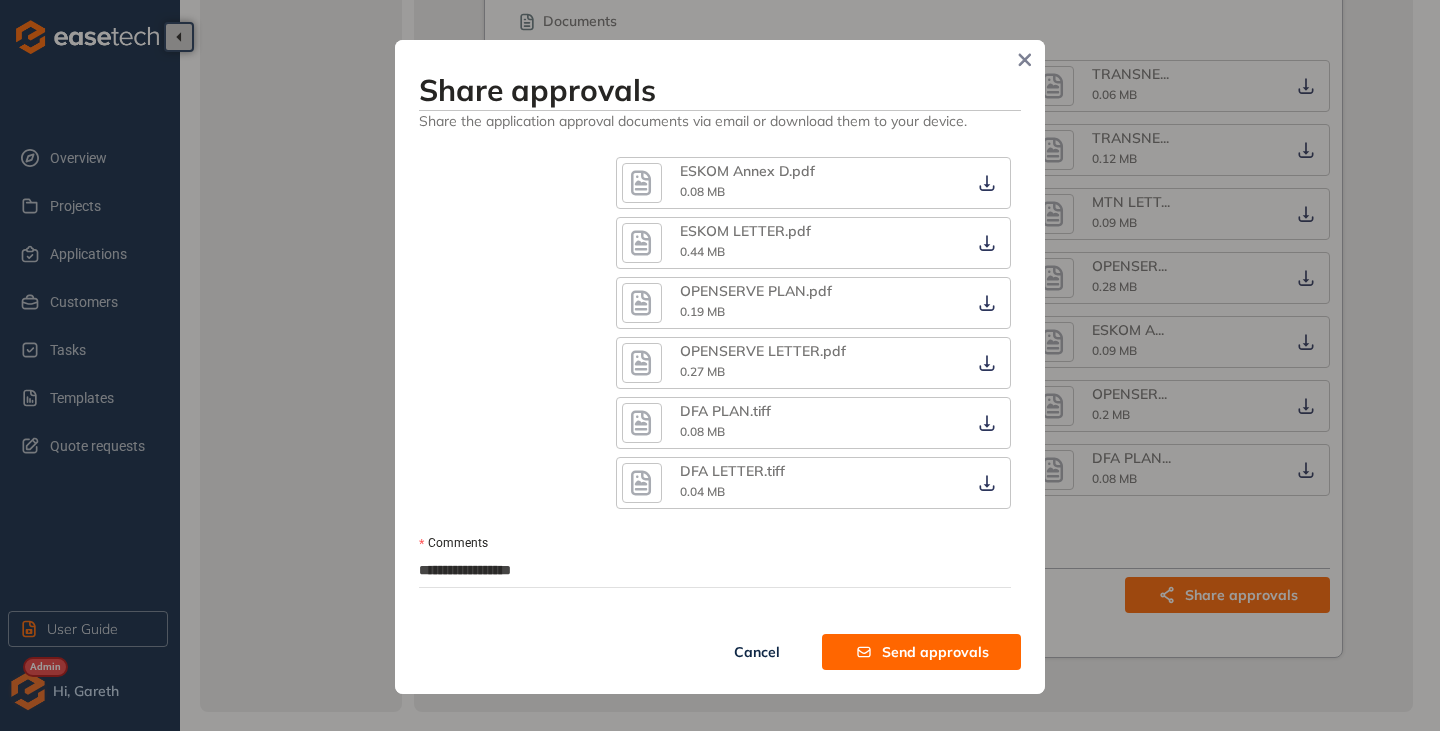 type on "**********" 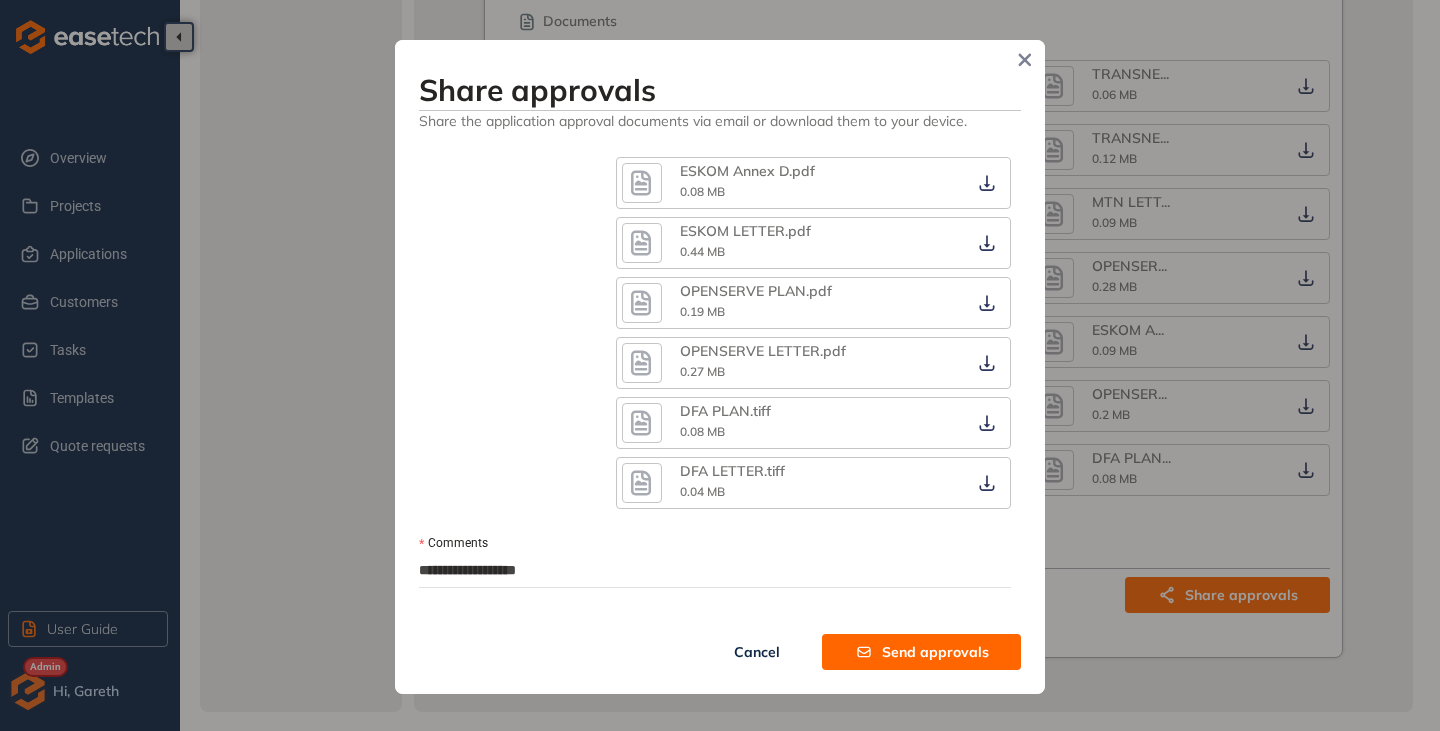 type on "**********" 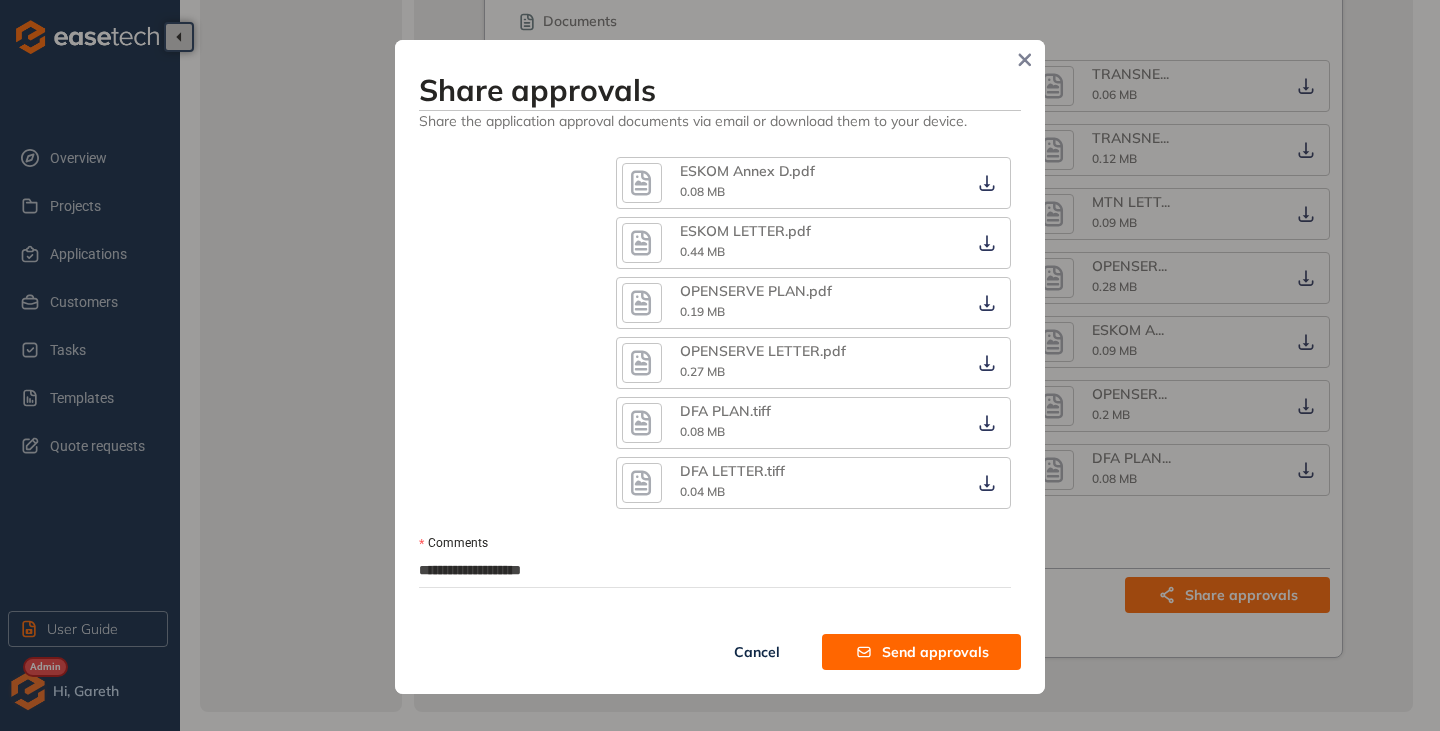 type on "**********" 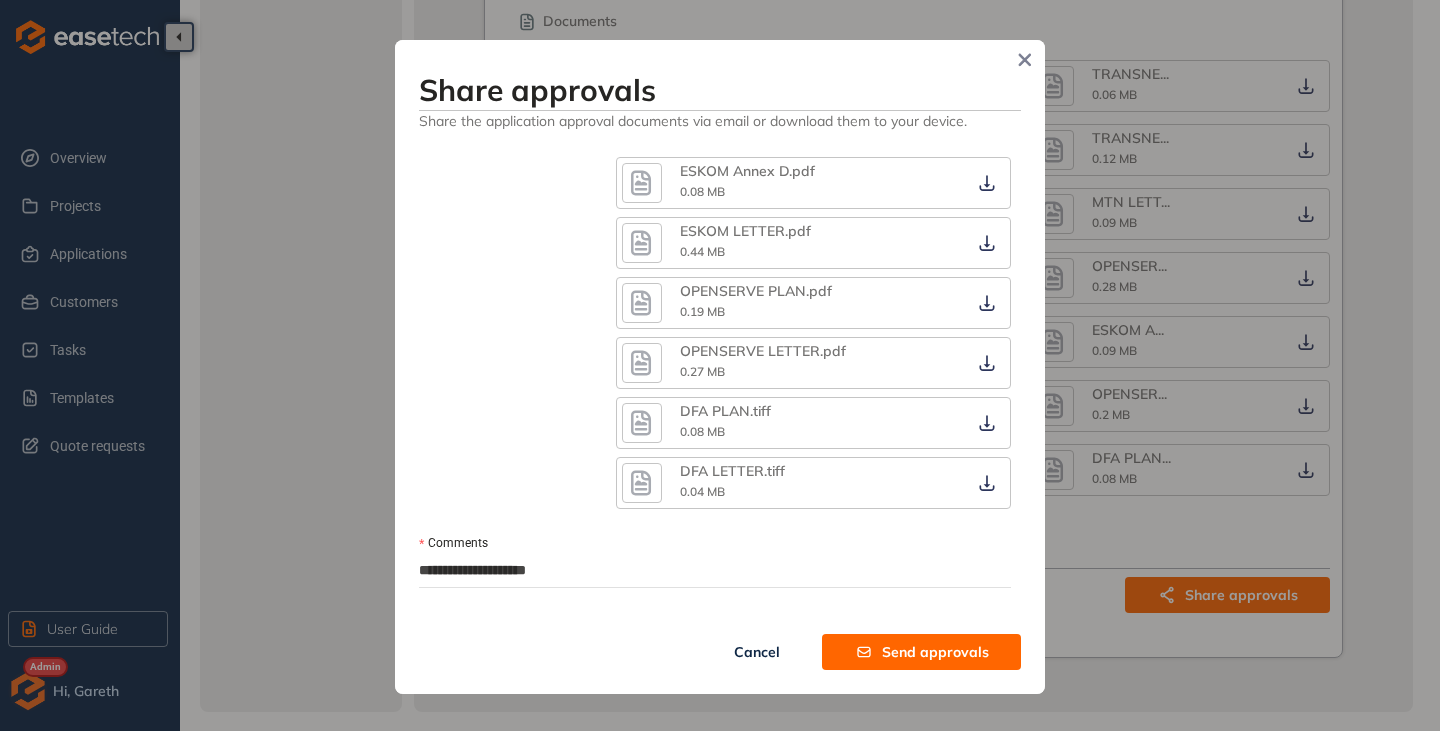 type on "**********" 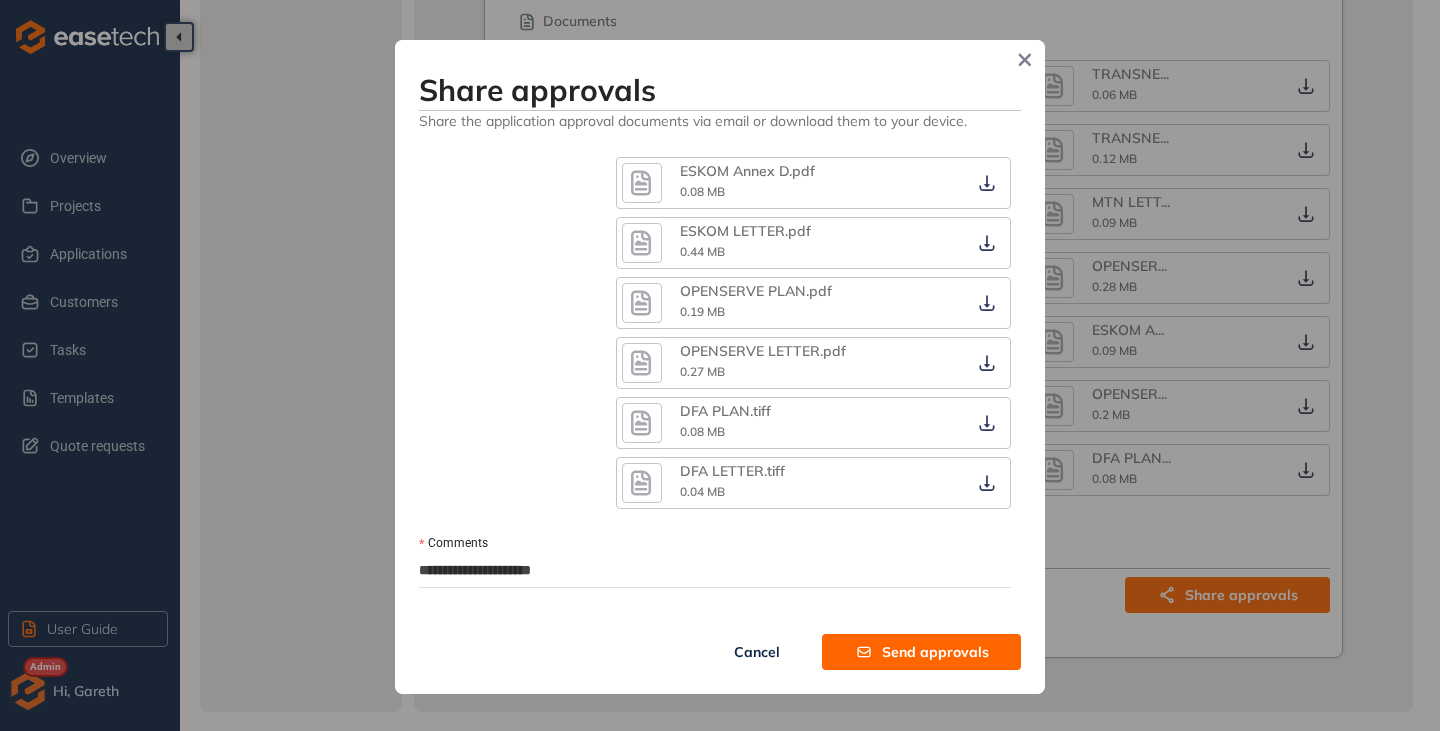 type on "**********" 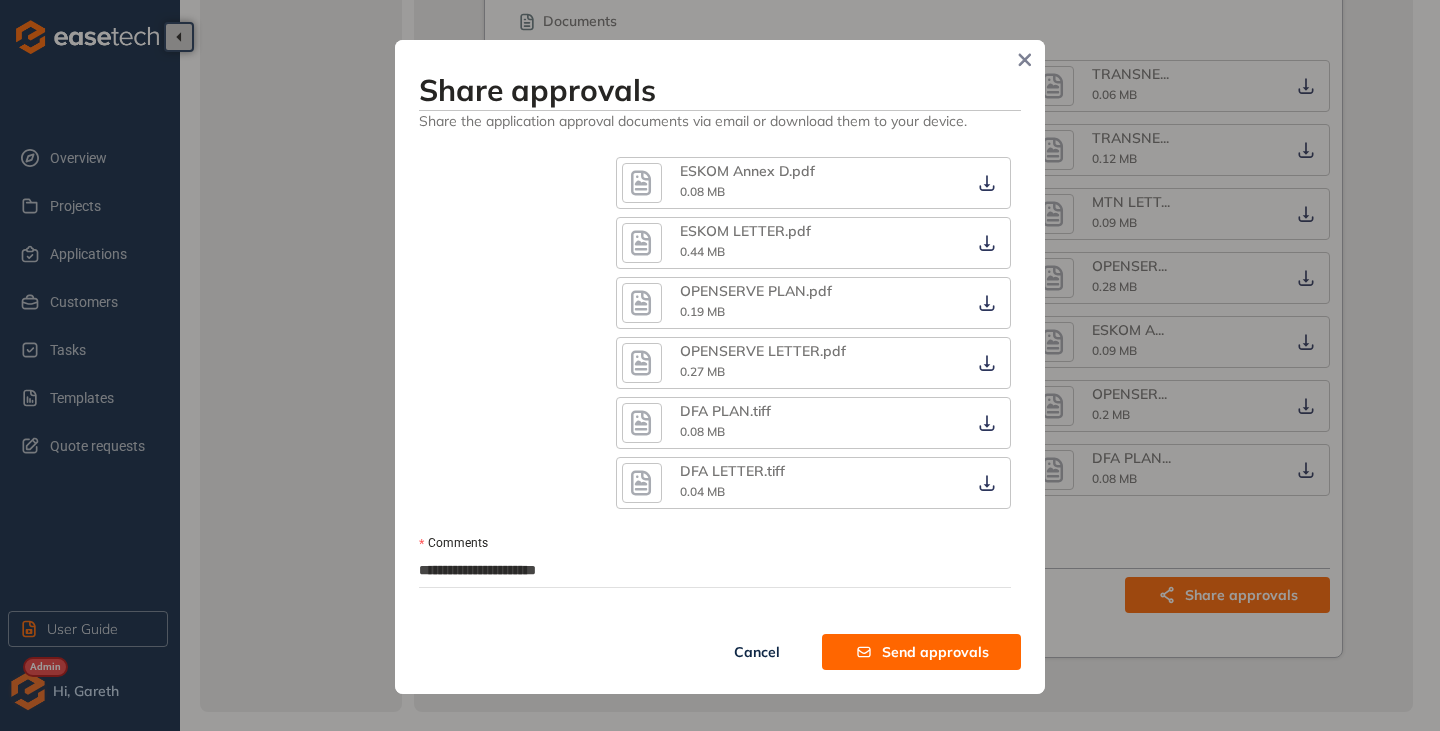 type on "**********" 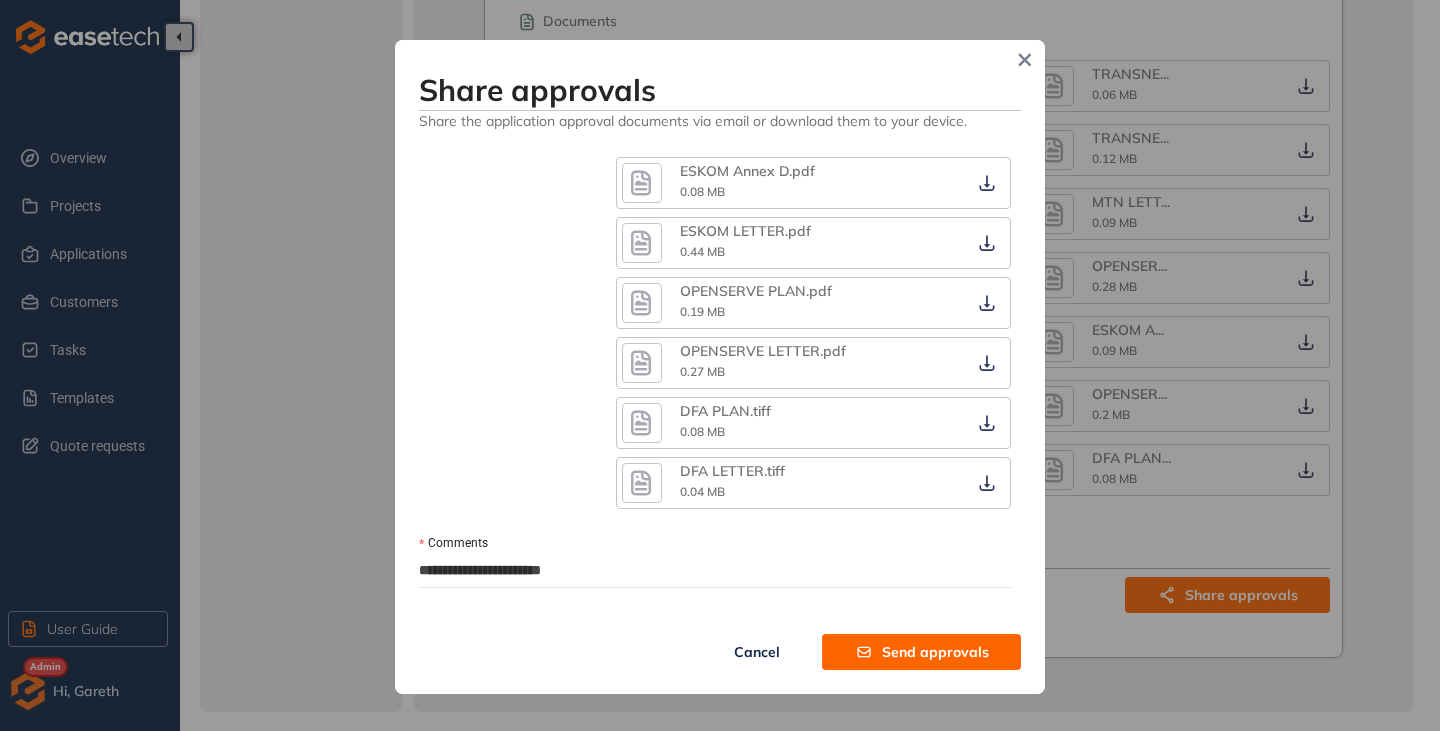 type on "**********" 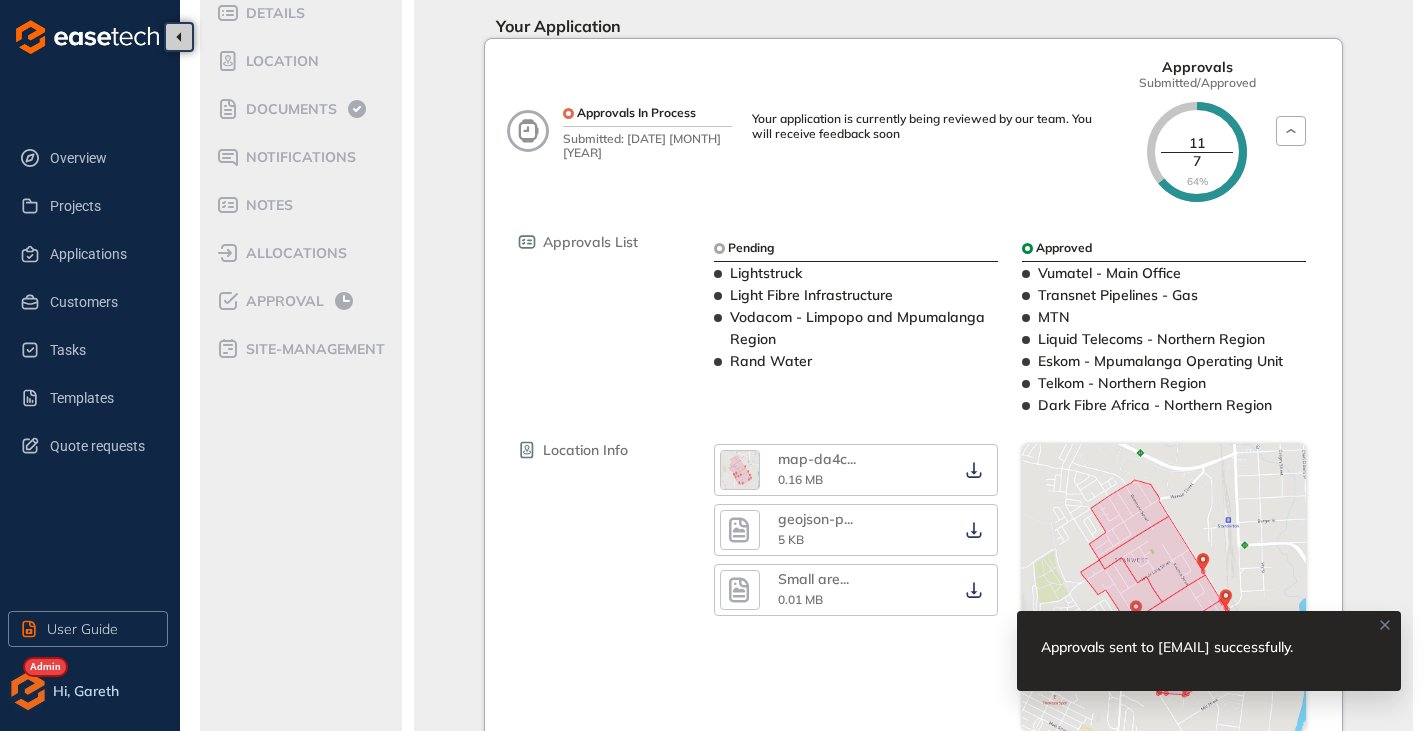 scroll, scrollTop: 0, scrollLeft: 0, axis: both 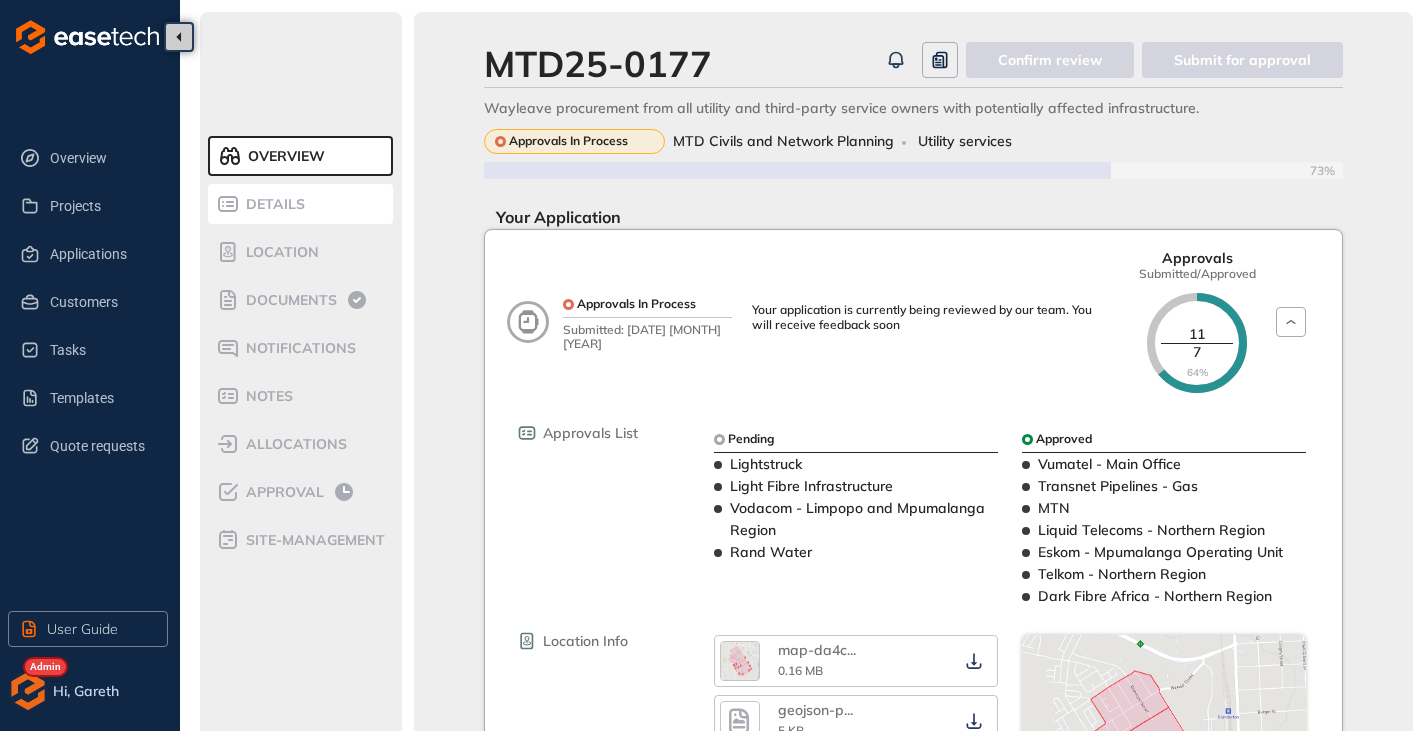 click on "Details" at bounding box center (272, 204) 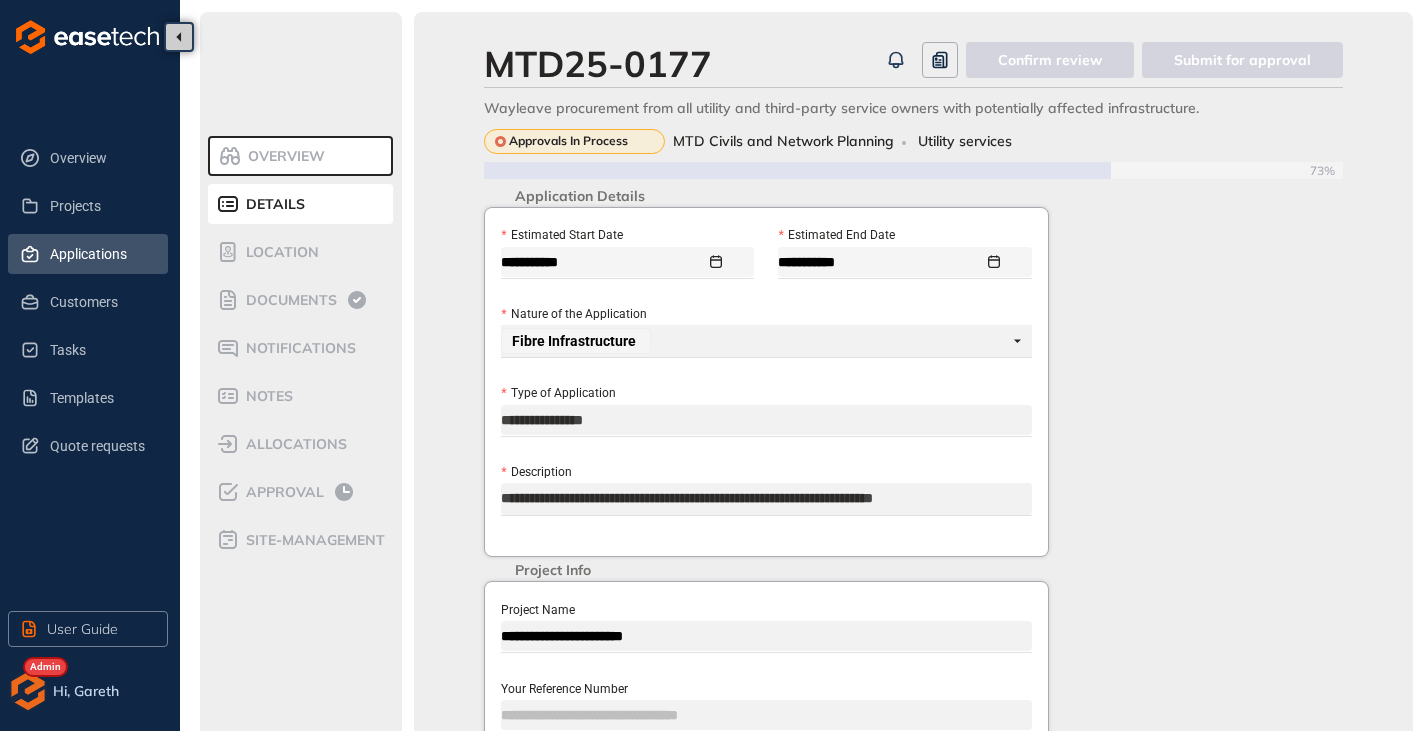 click on "Applications" at bounding box center [101, 254] 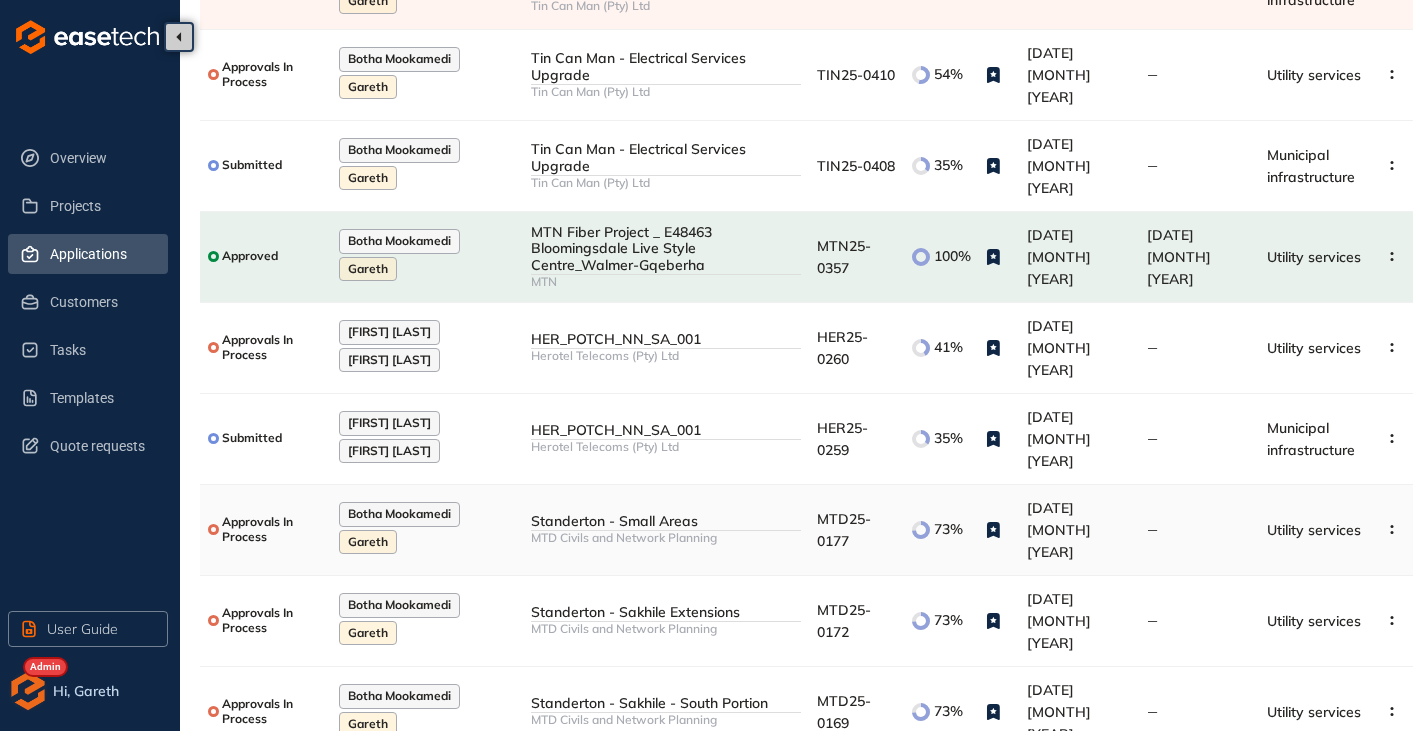 scroll, scrollTop: 338, scrollLeft: 0, axis: vertical 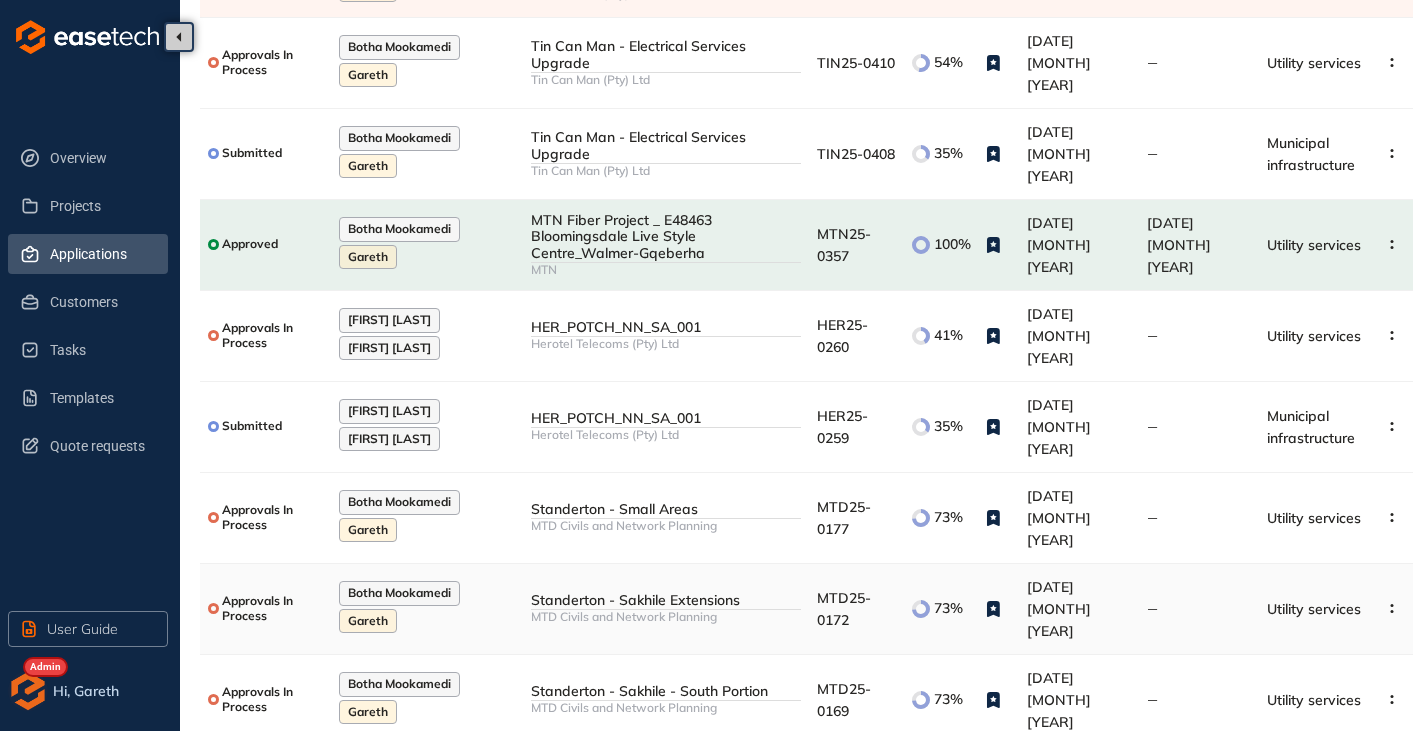 click on "Standerton - Sakhile Extensions" at bounding box center [666, 600] 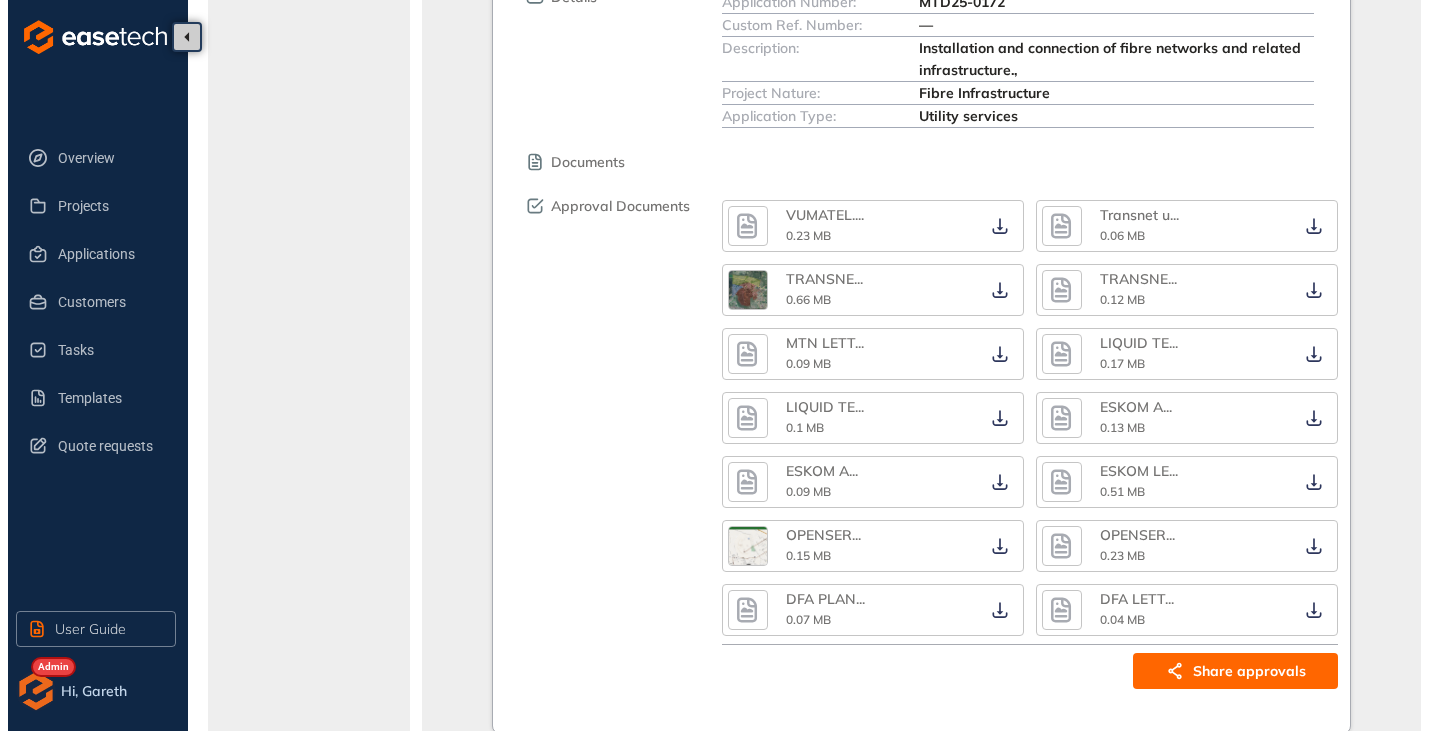 scroll, scrollTop: 1009, scrollLeft: 0, axis: vertical 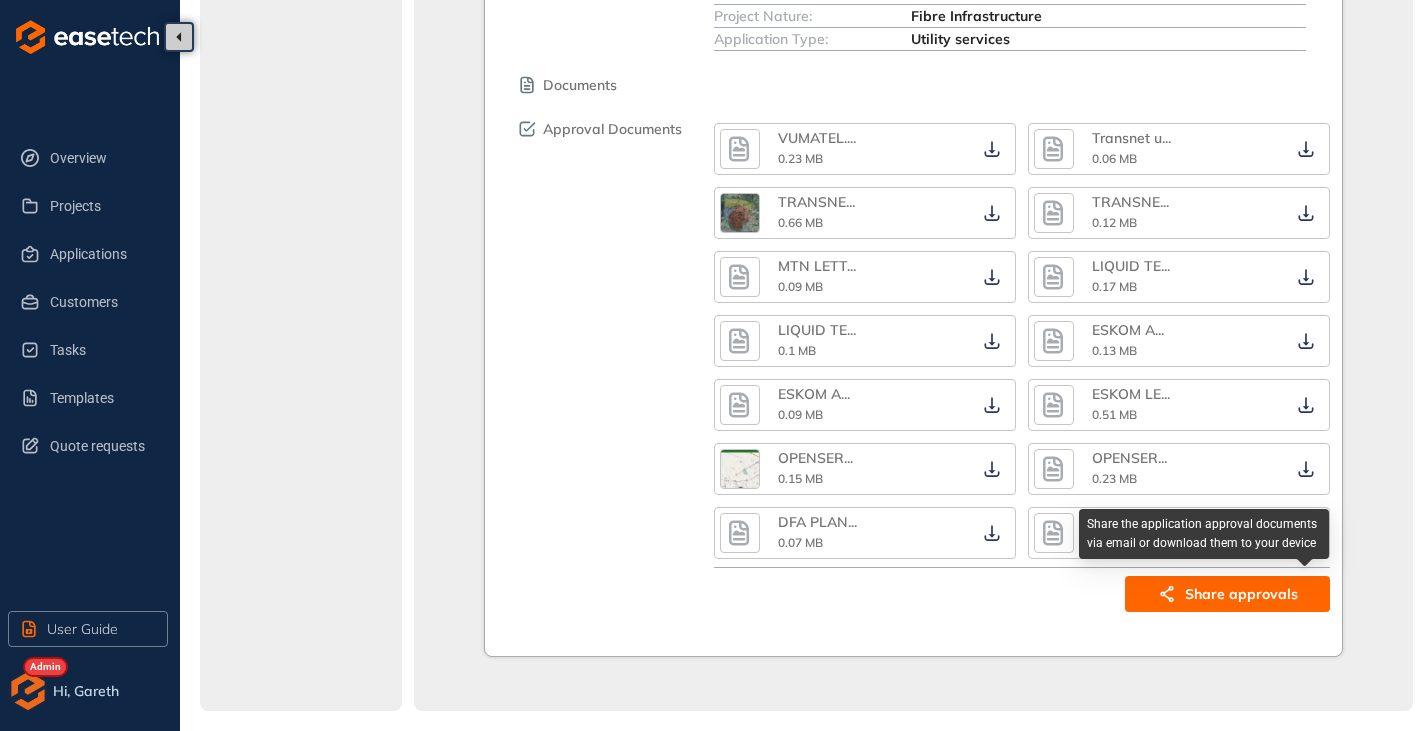 click on "Share approvals" at bounding box center (1241, 594) 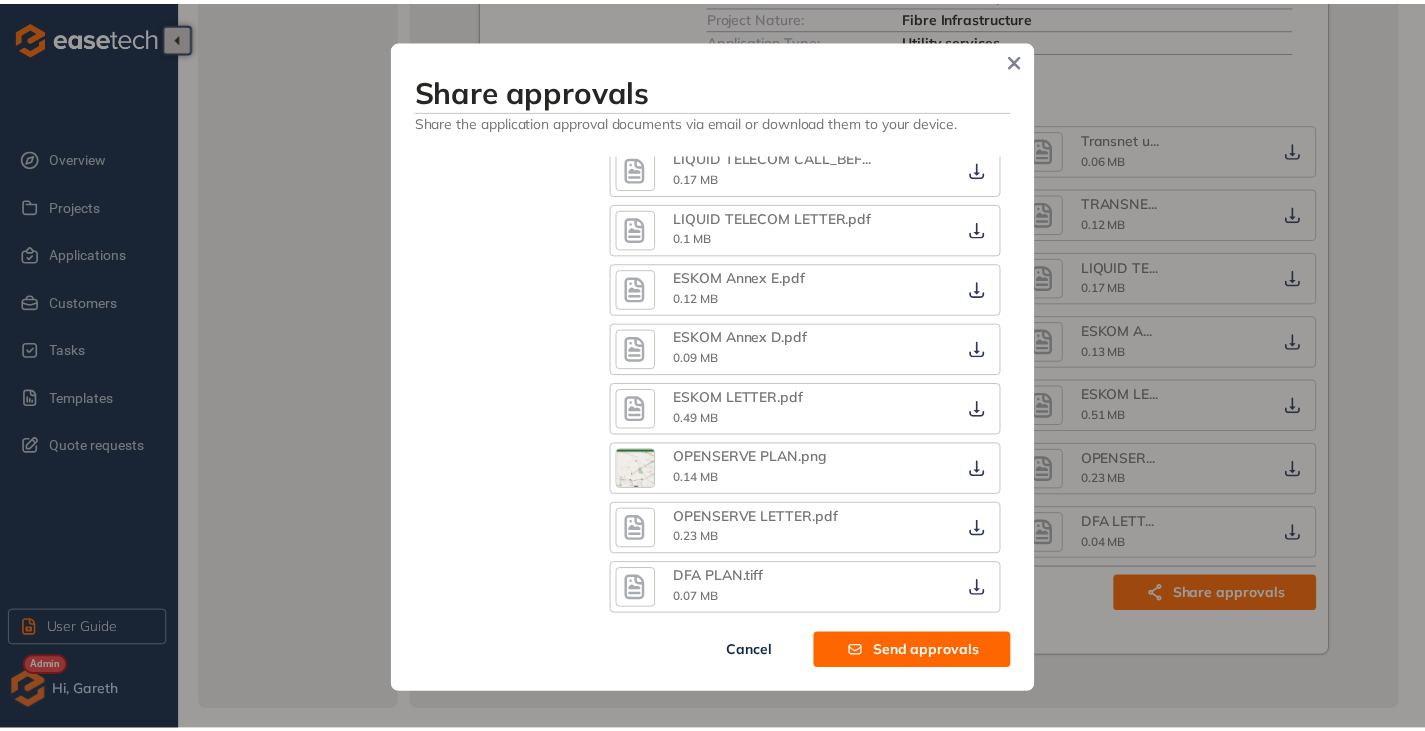 scroll, scrollTop: 771, scrollLeft: 0, axis: vertical 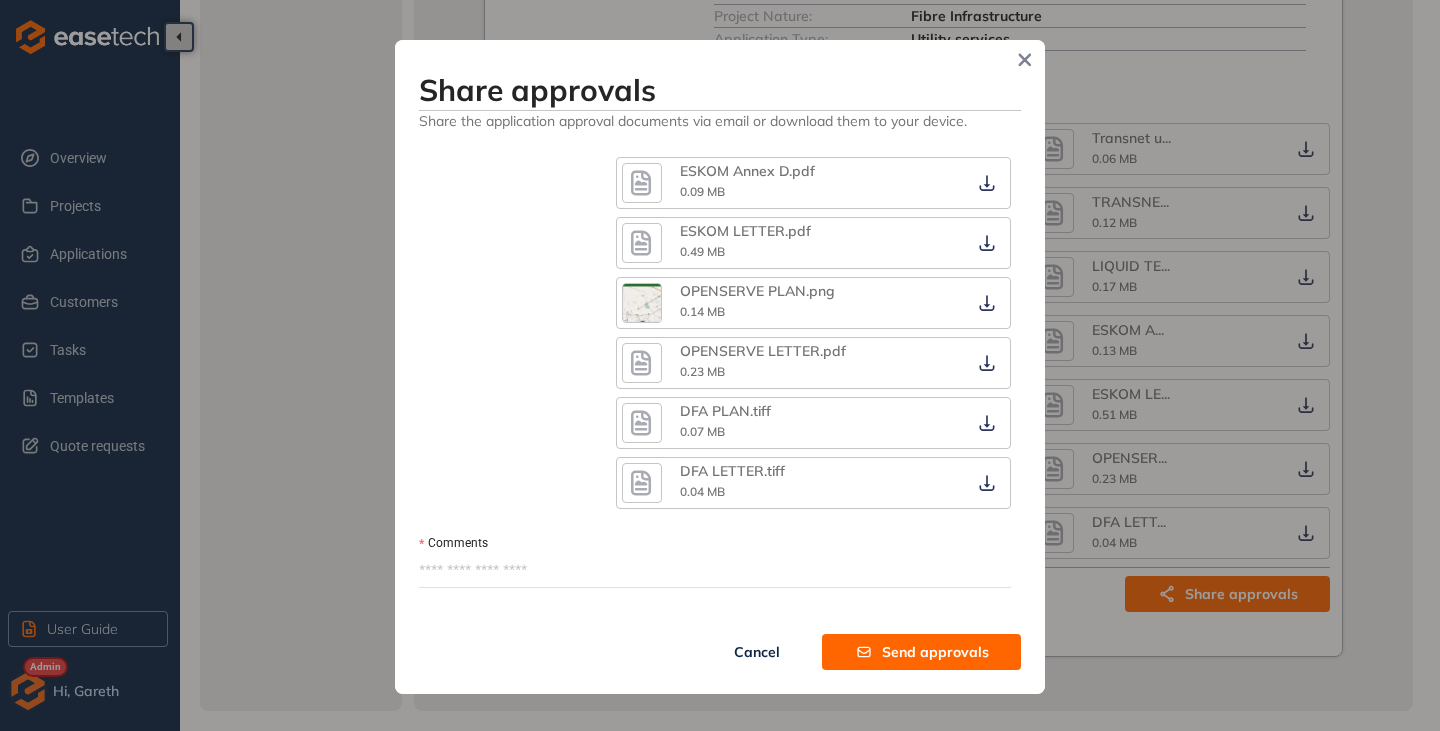 click on "Comments" at bounding box center [715, 571] 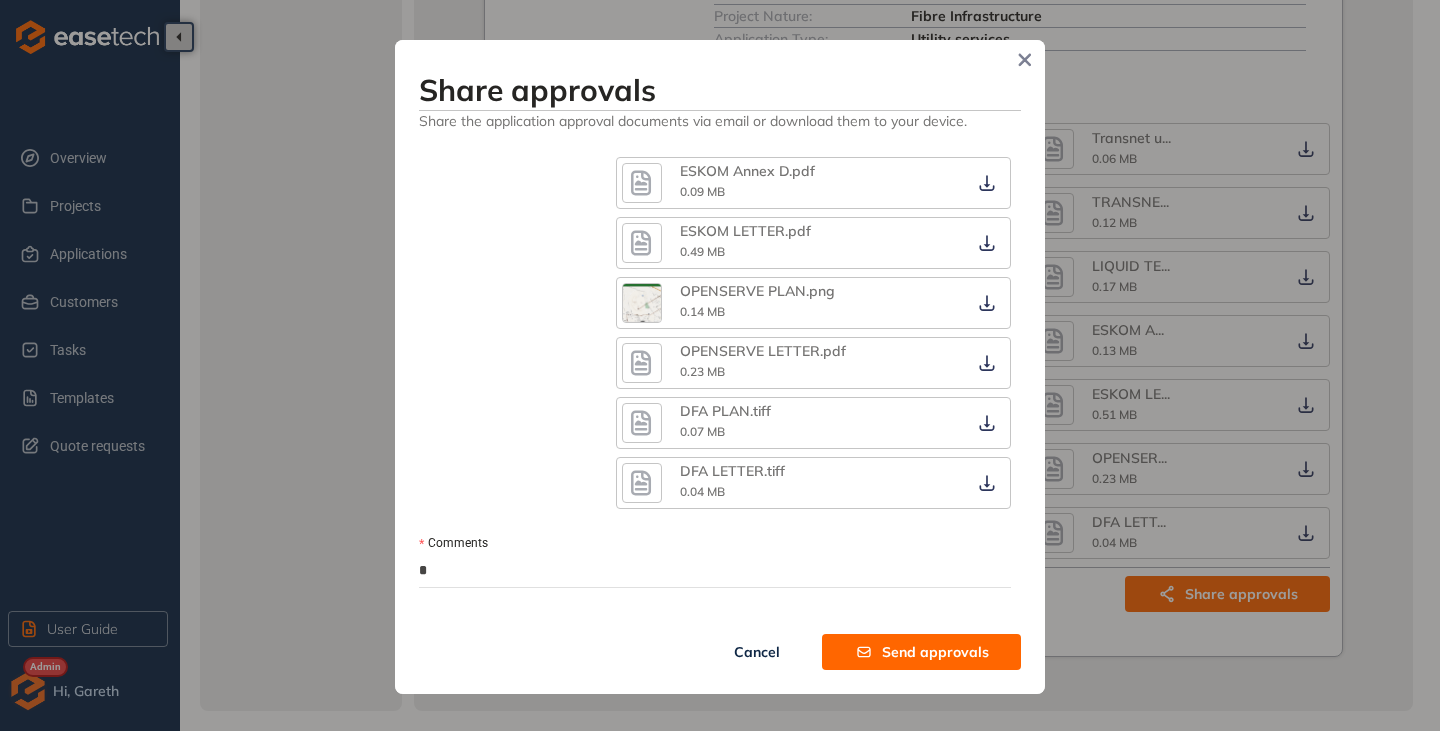 type on "*" 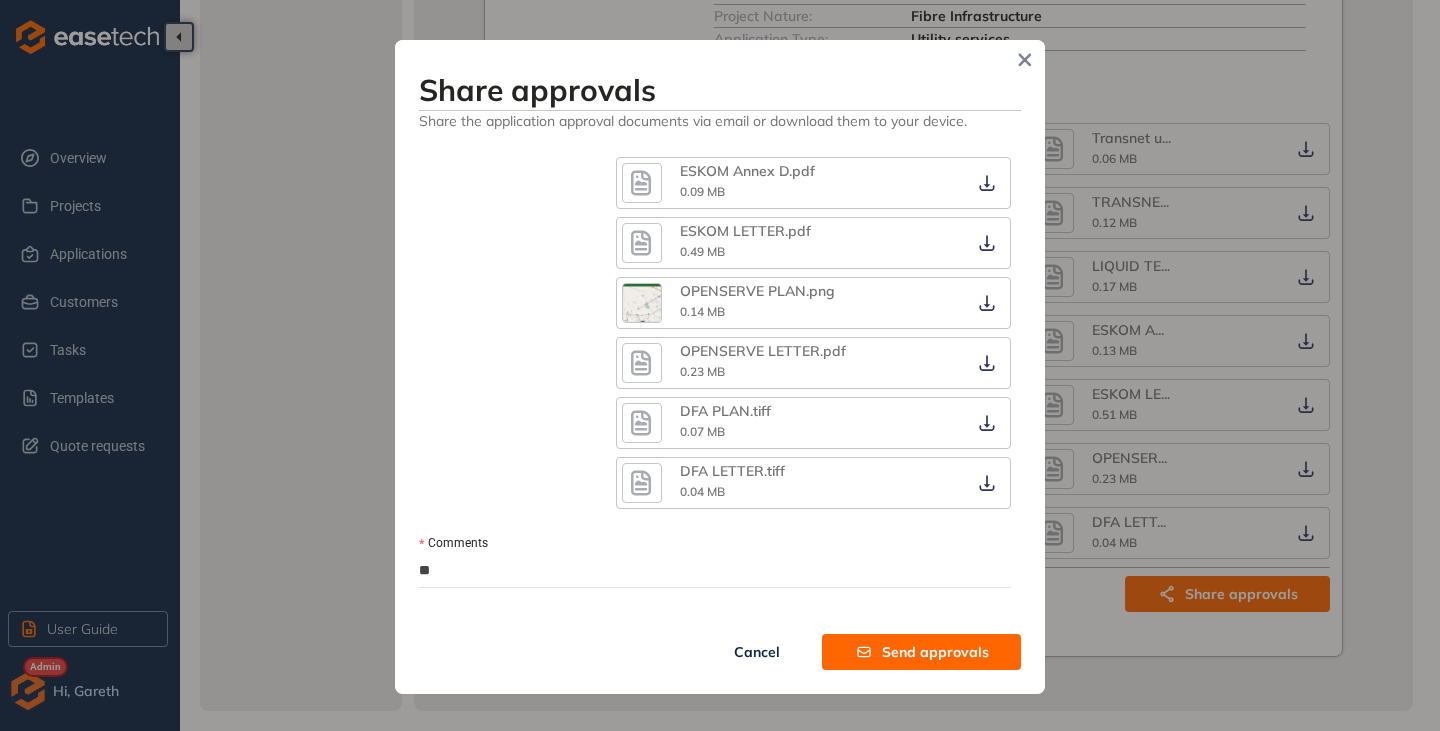 type on "***" 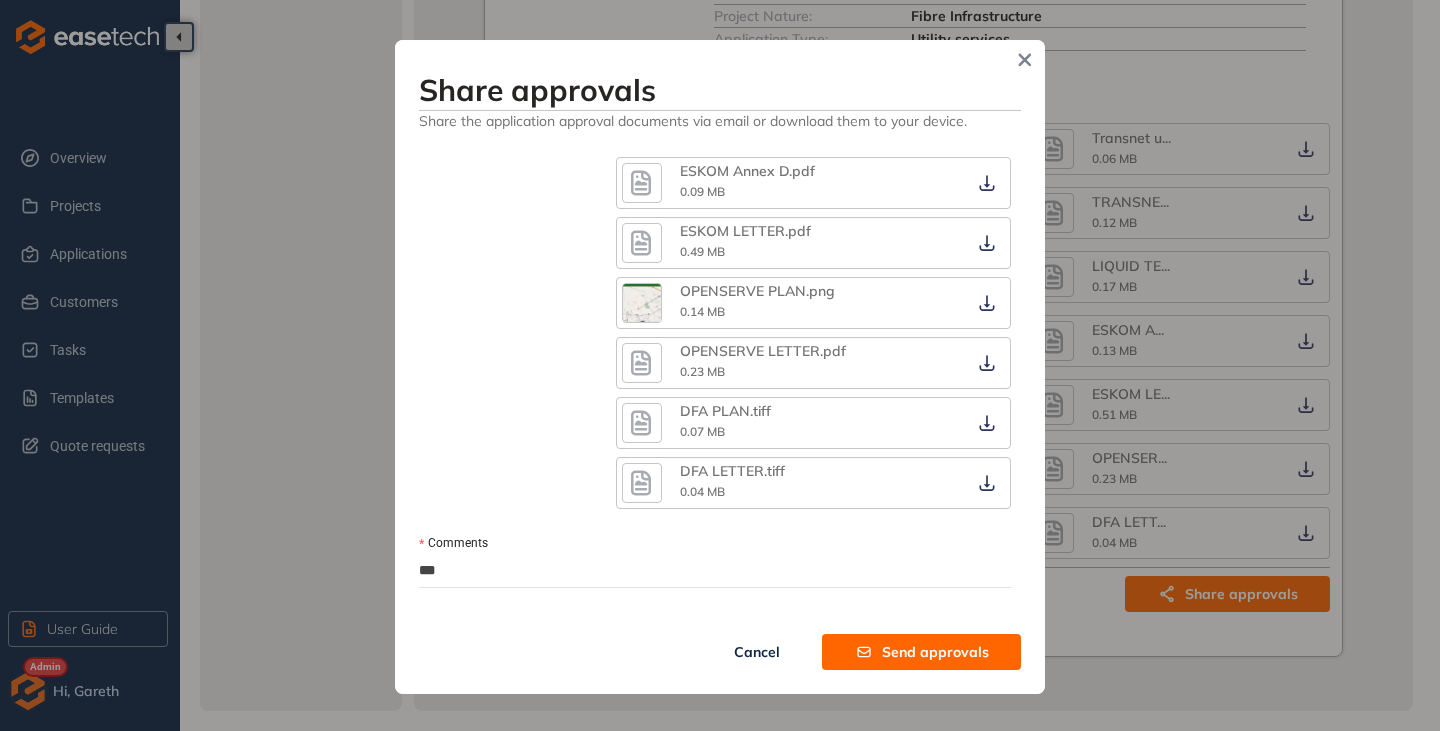type on "****" 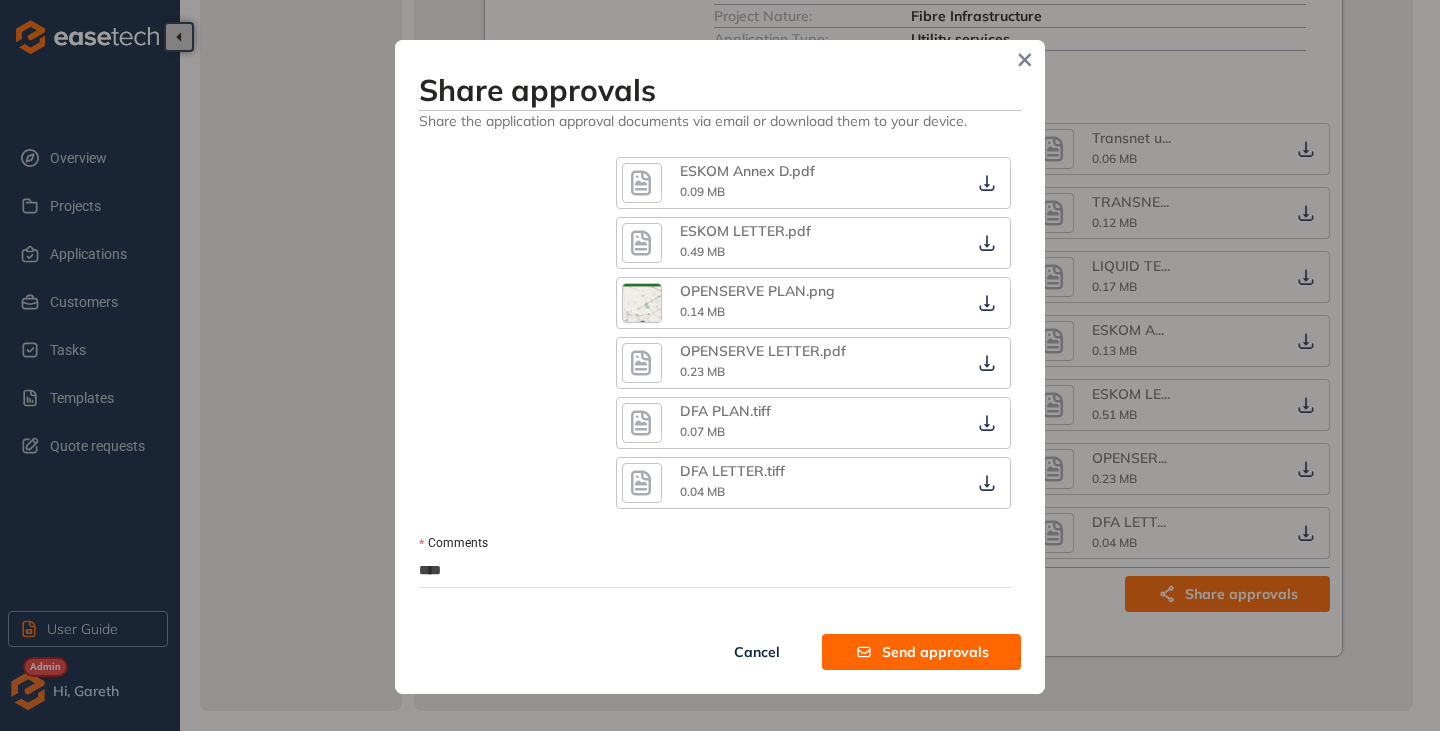 type on "*****" 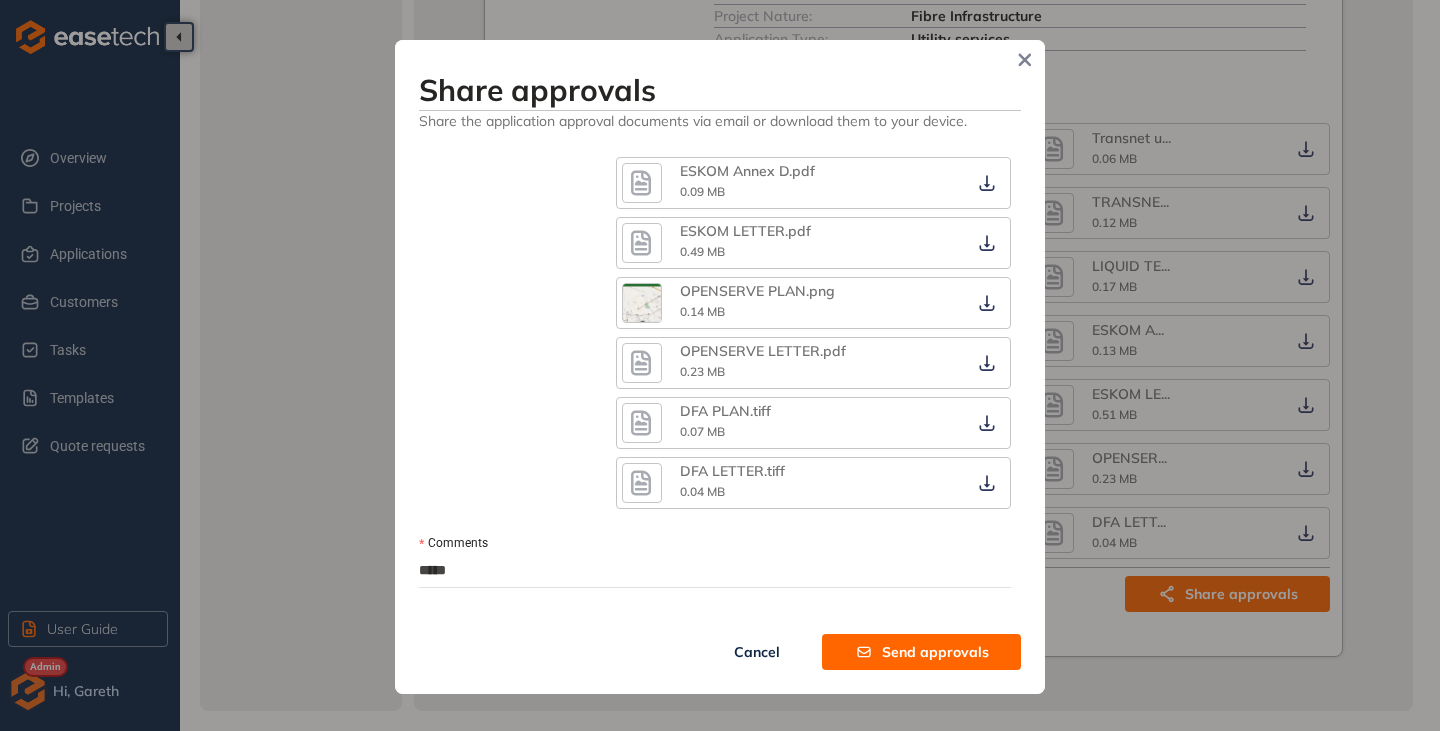 type on "******" 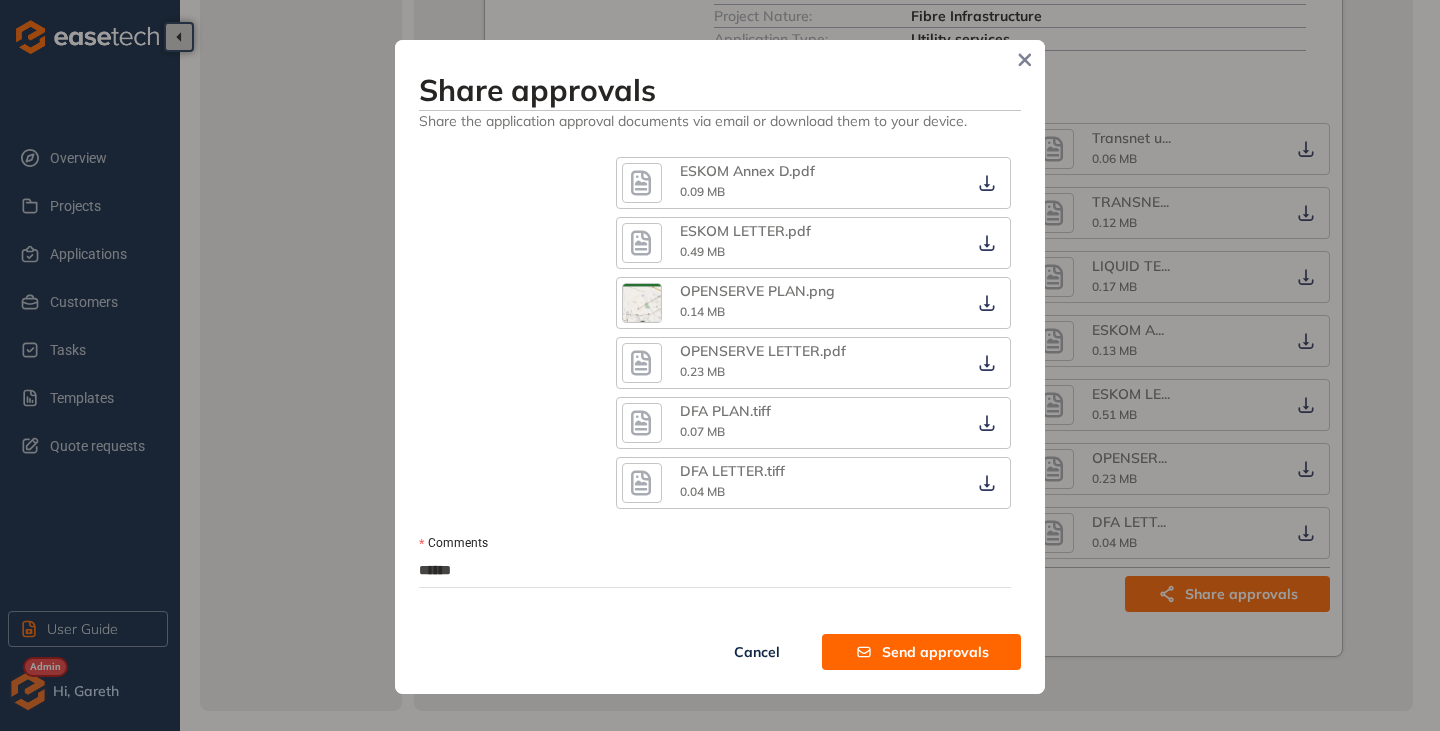 type on "*******" 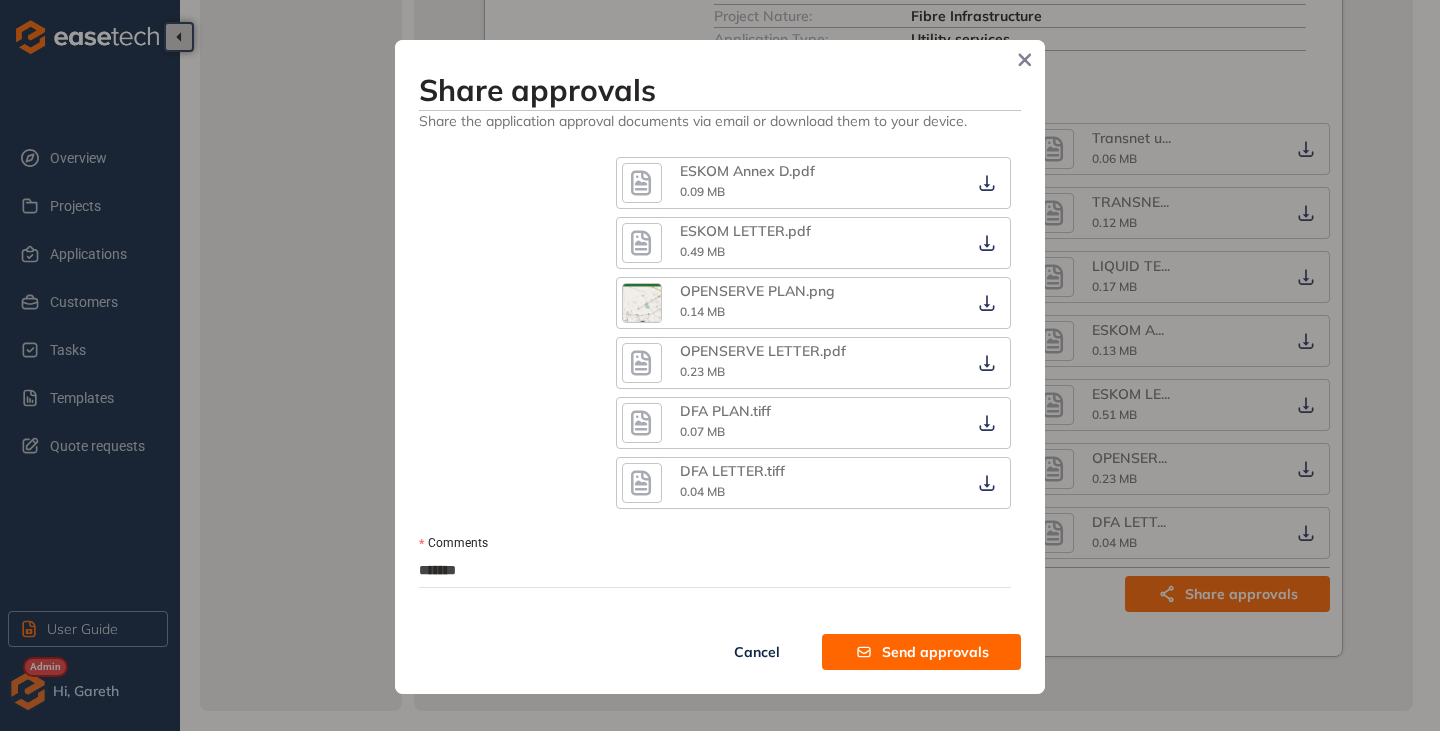 type on "*******" 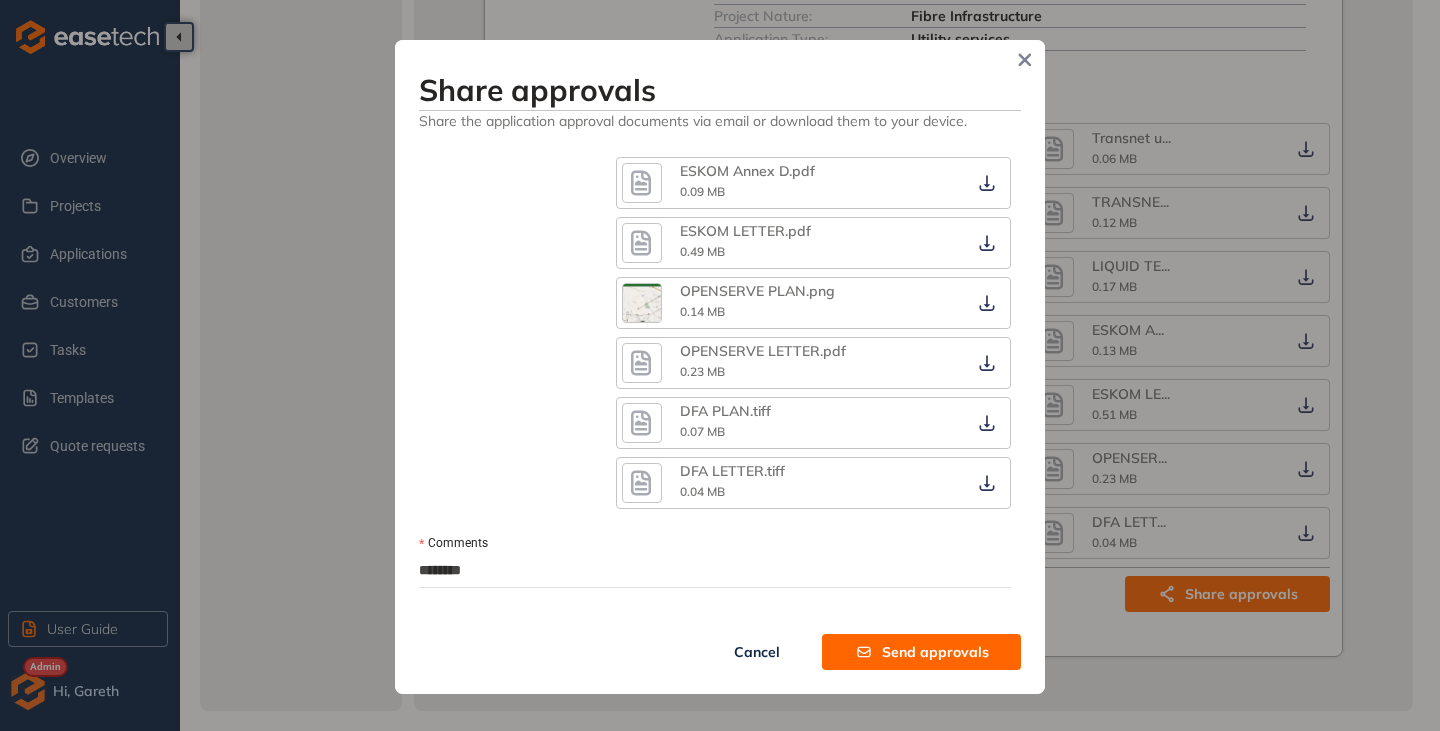 type on "*********" 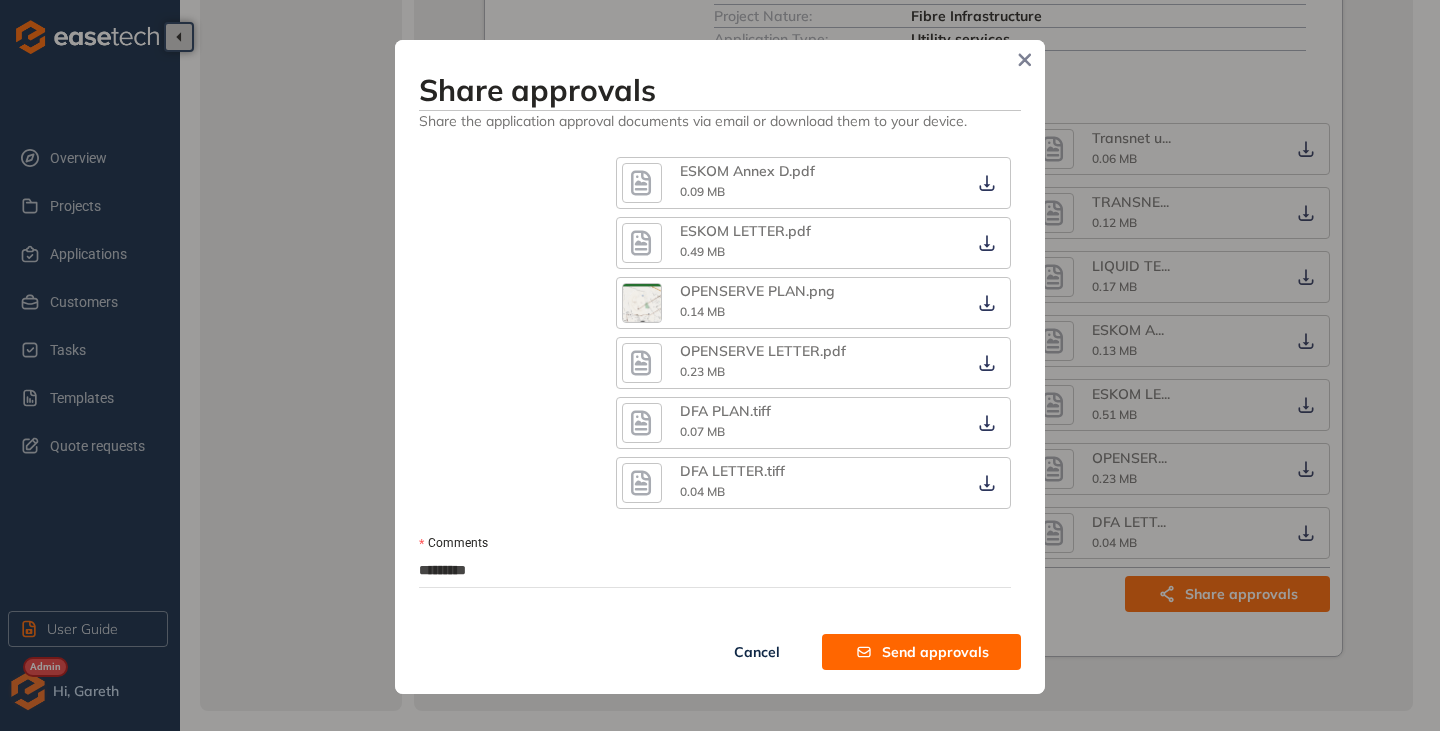type on "**********" 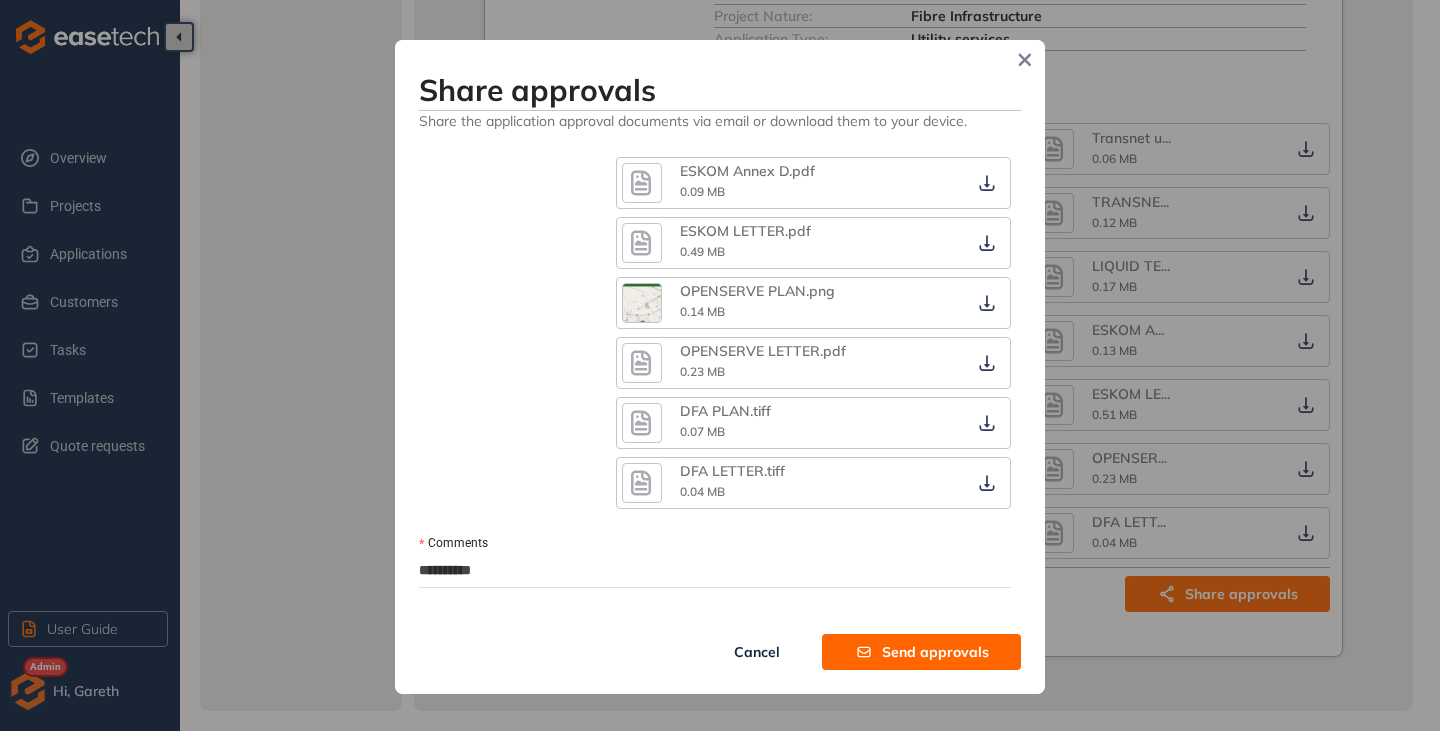 type on "**********" 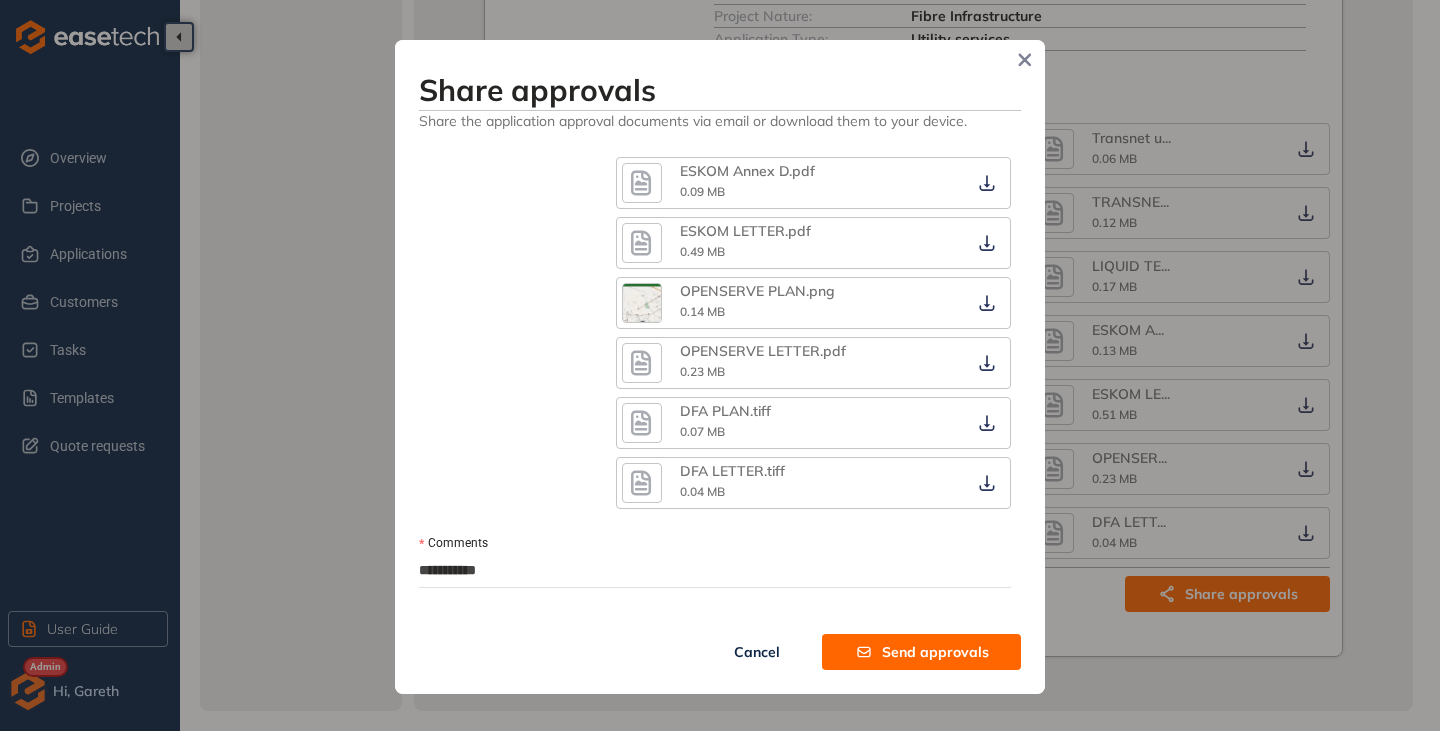 type on "**********" 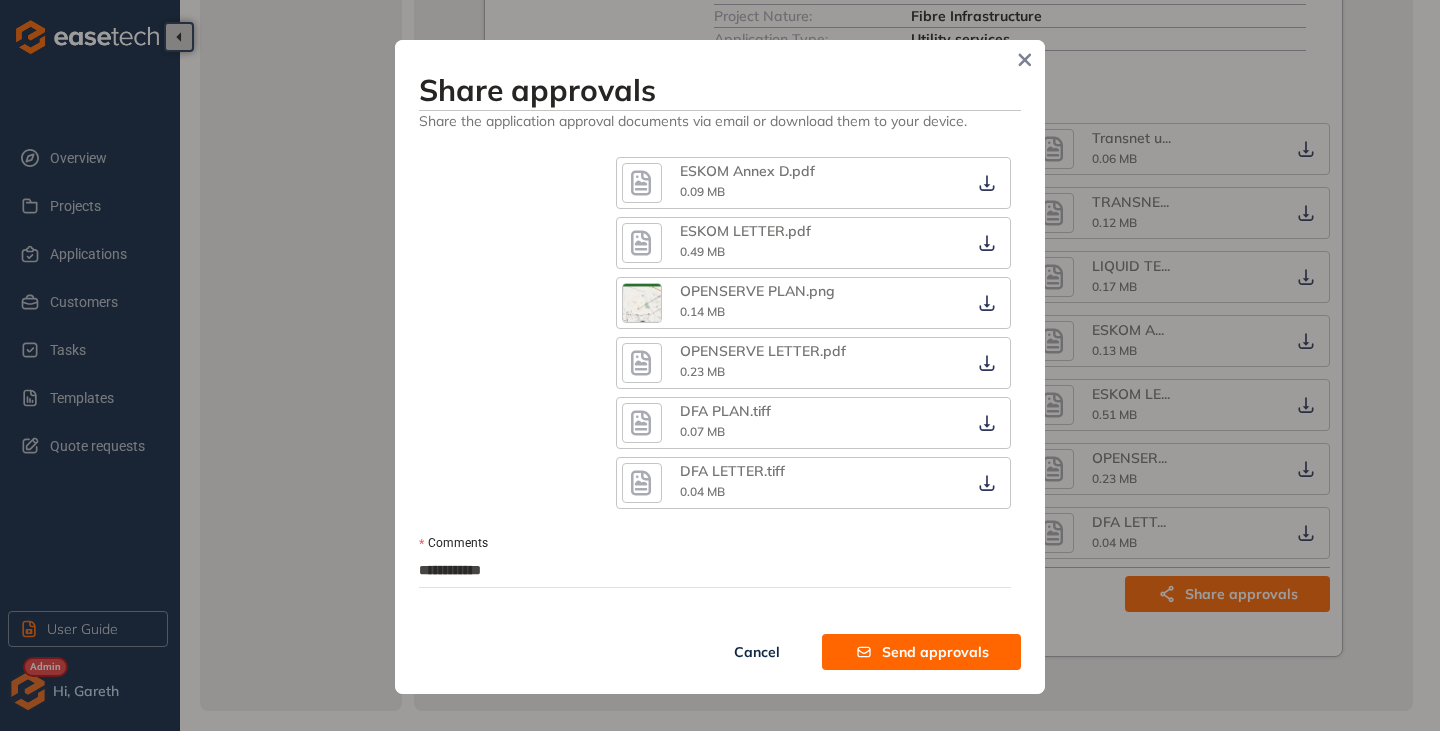 type on "**********" 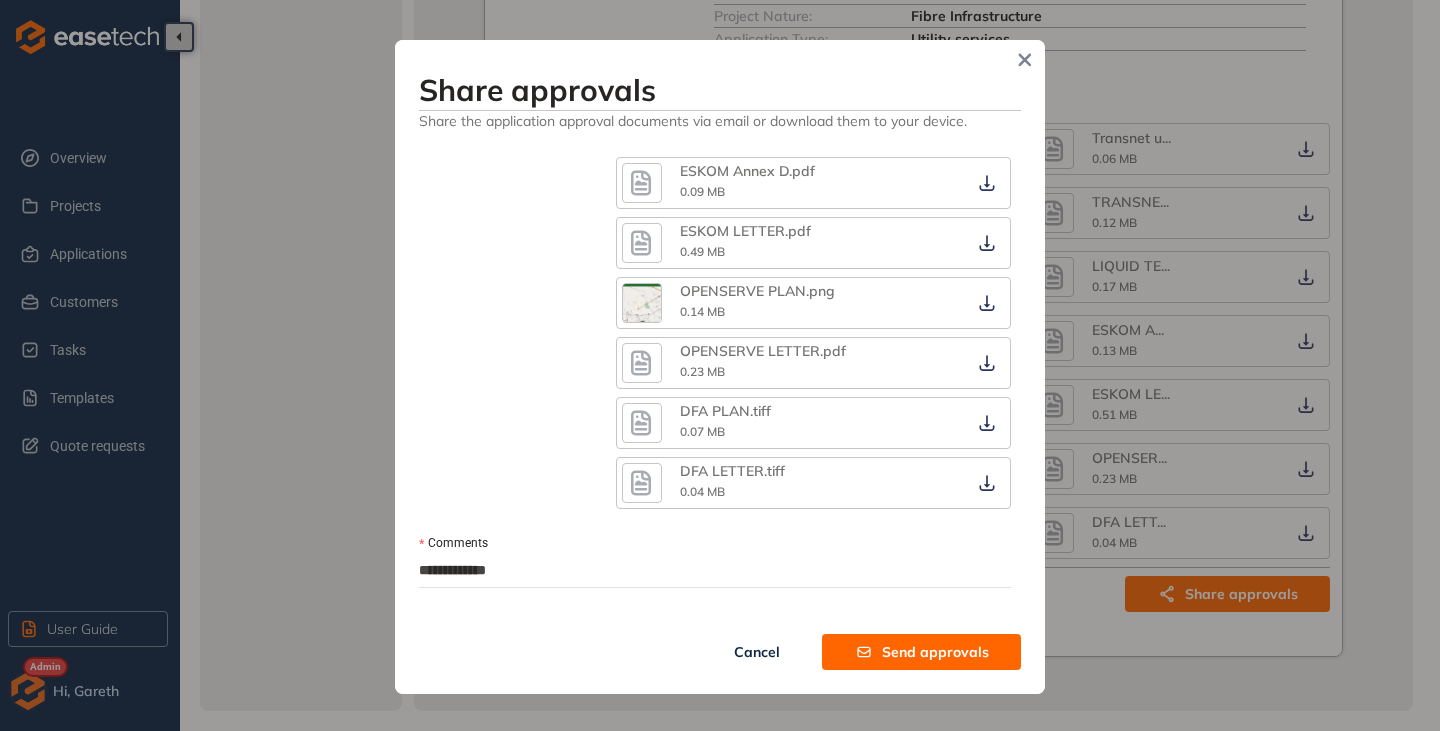 type on "**********" 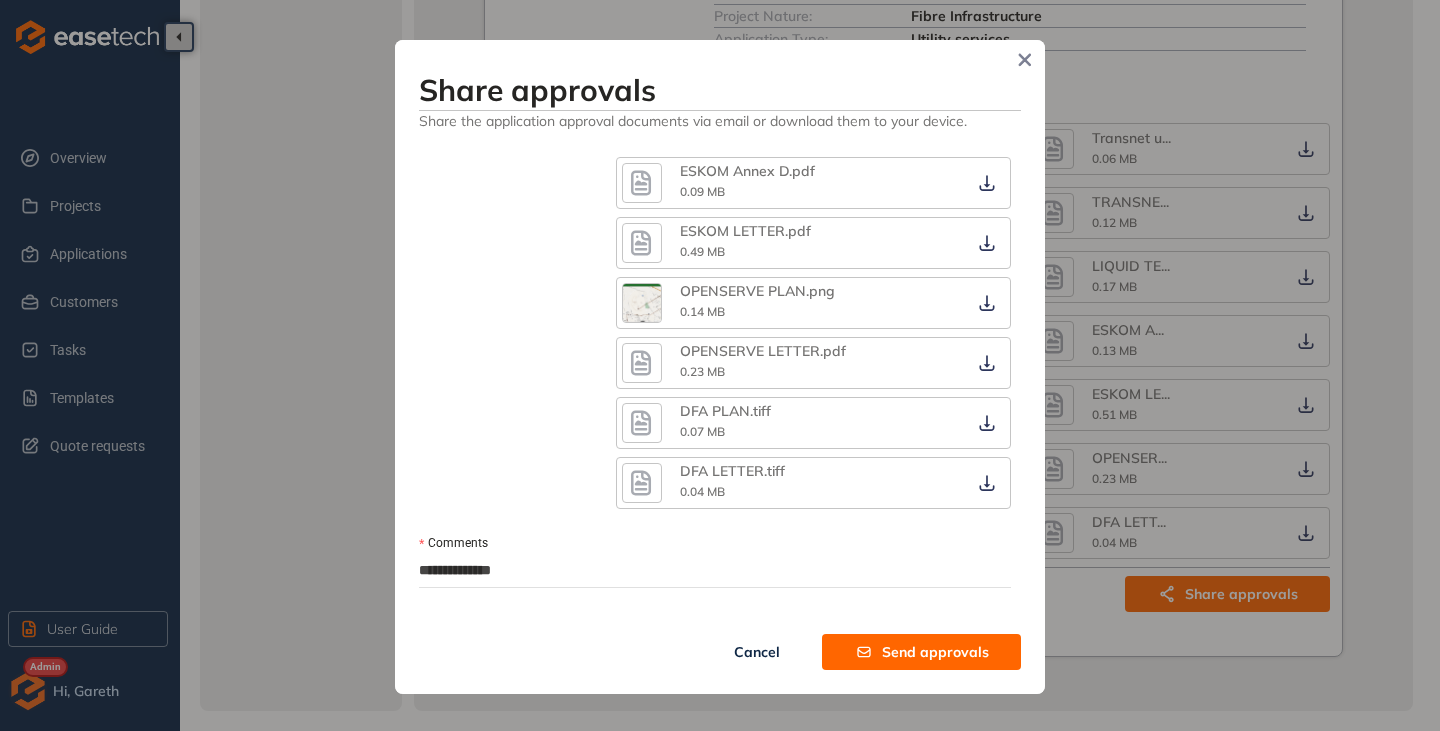type on "**********" 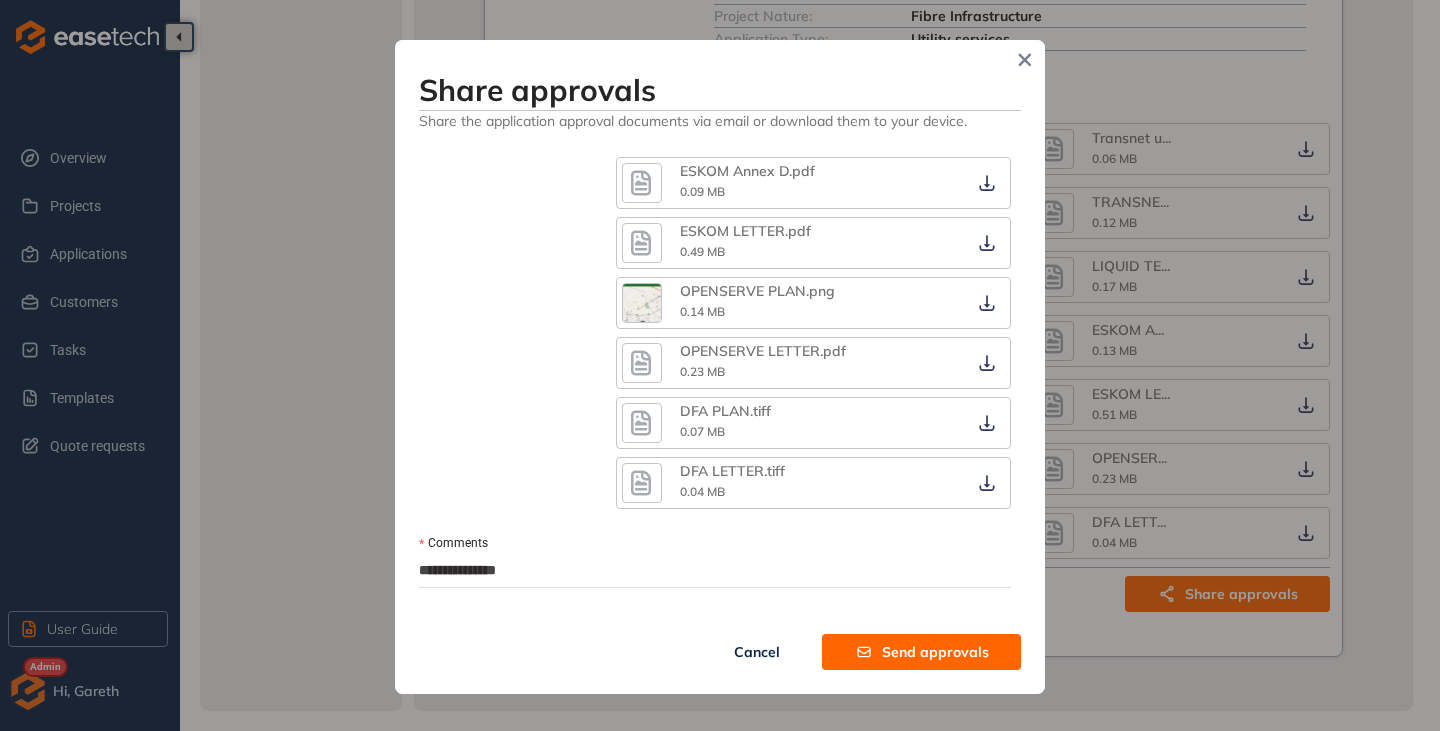 type on "**********" 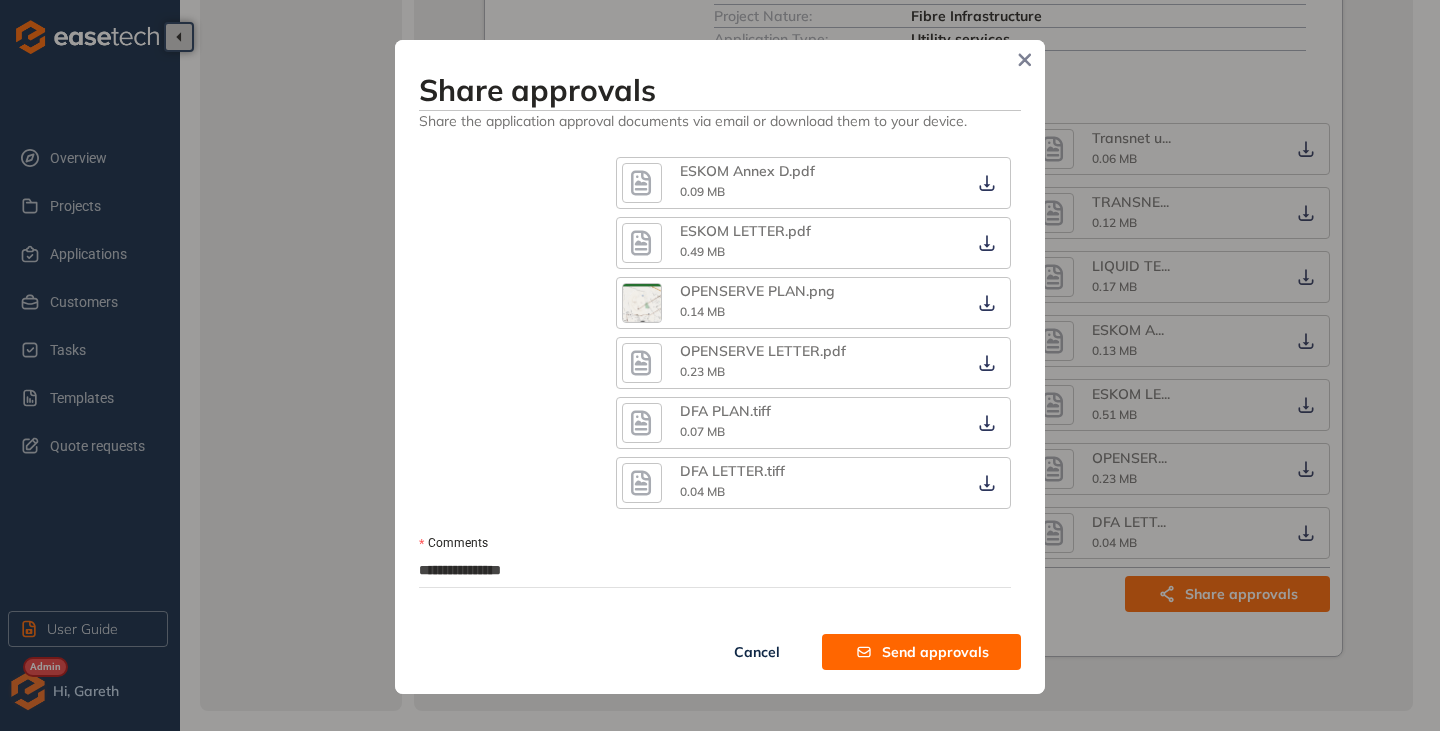 type on "**********" 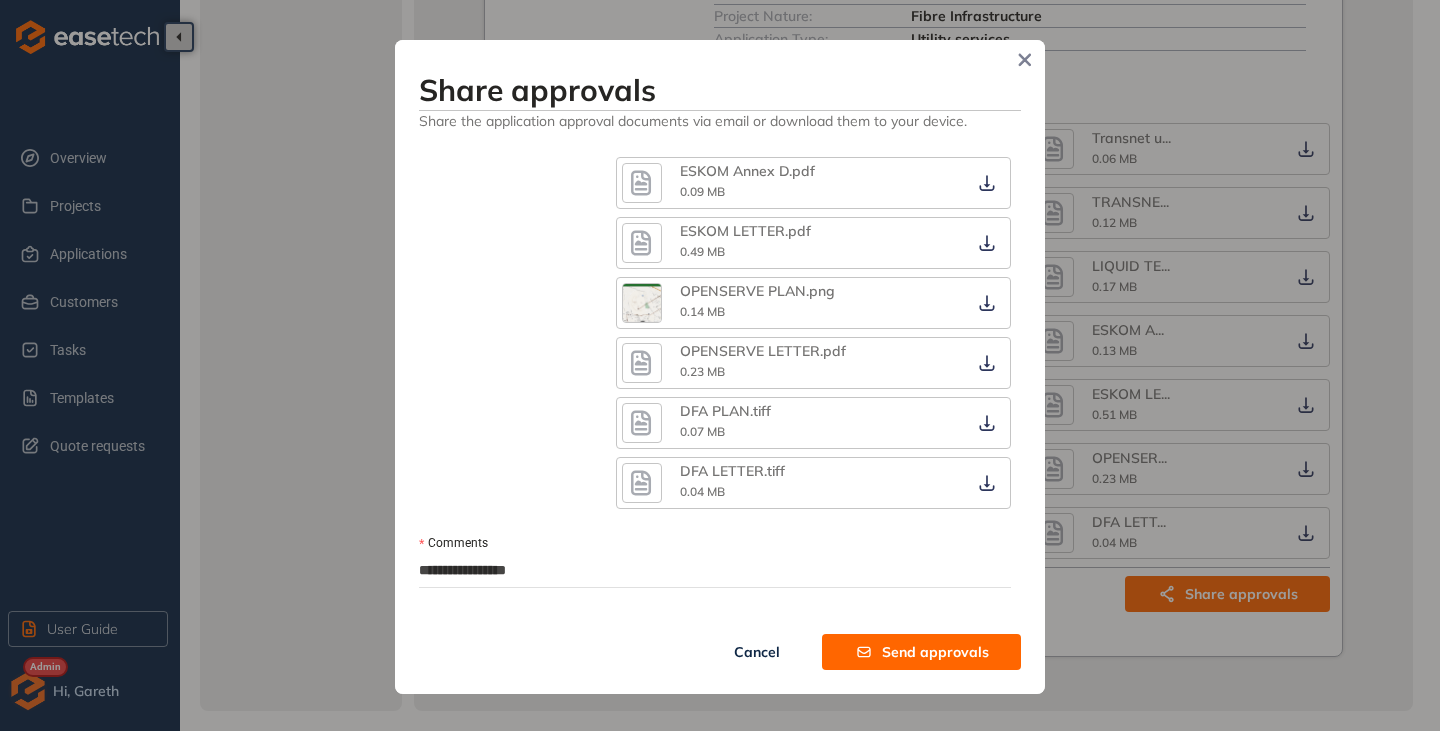 type on "**********" 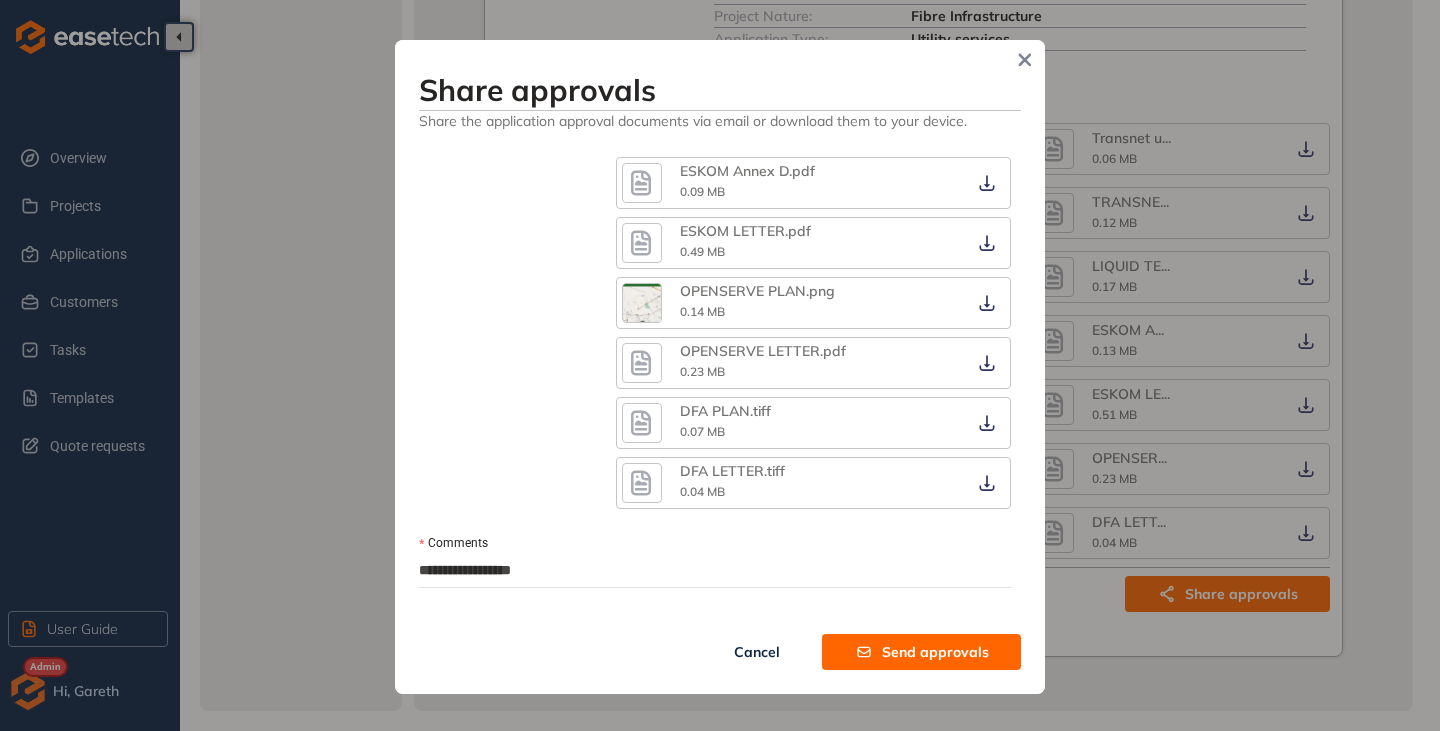 type on "**********" 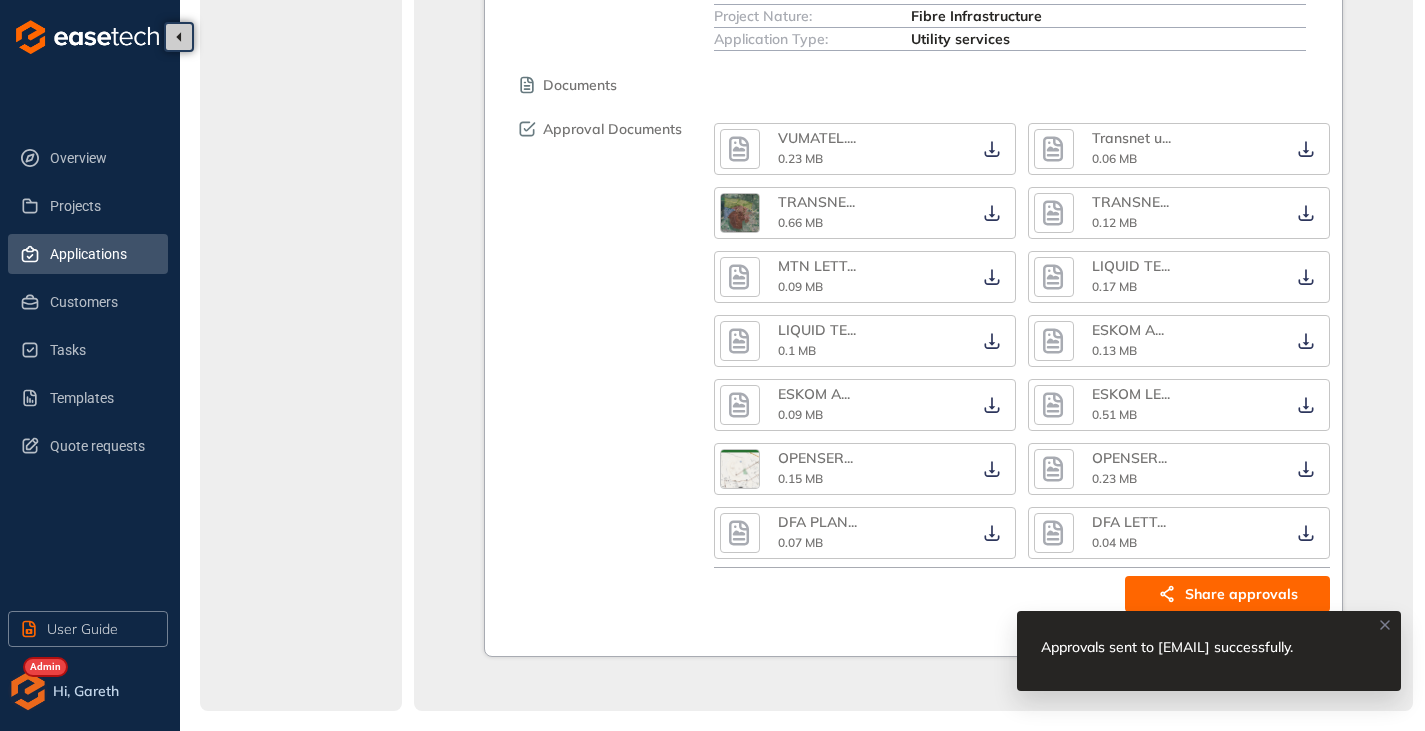 click on "Applications" at bounding box center (101, 254) 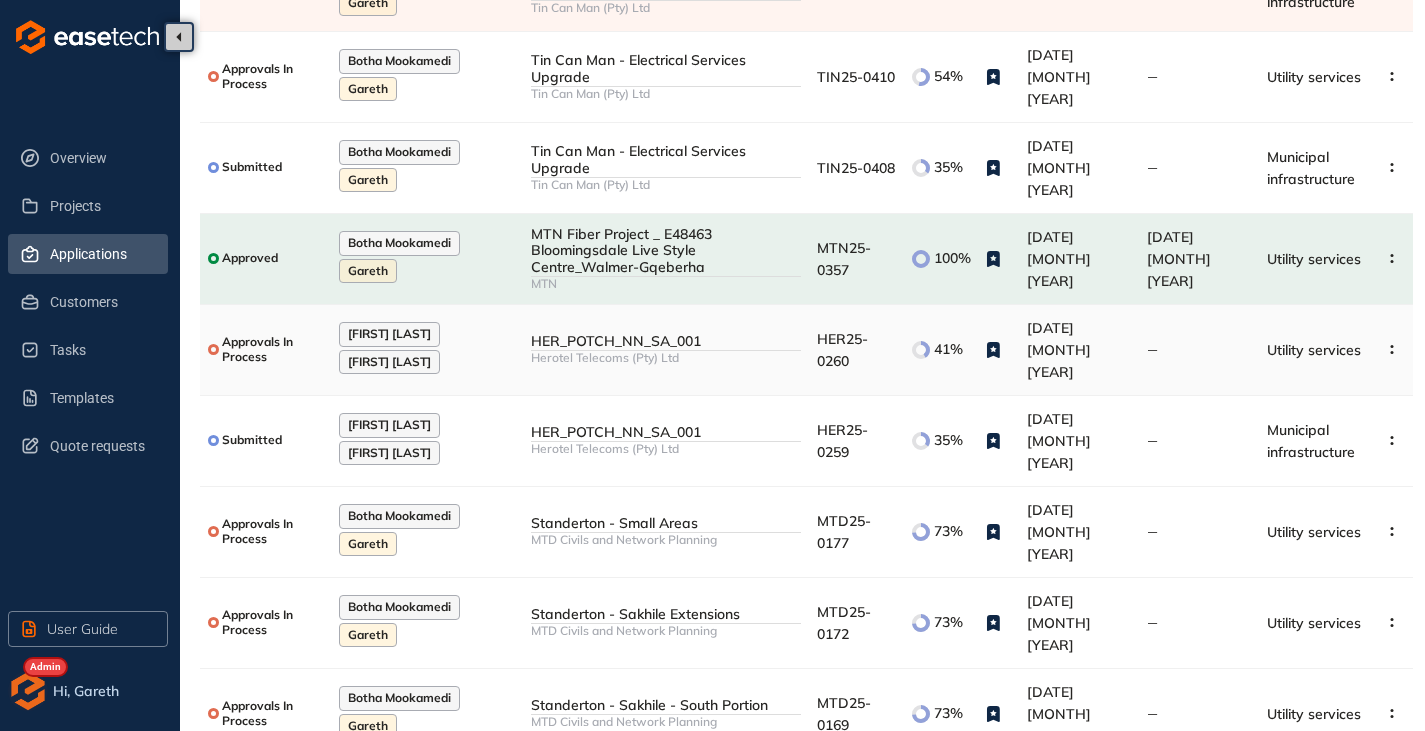 scroll, scrollTop: 338, scrollLeft: 0, axis: vertical 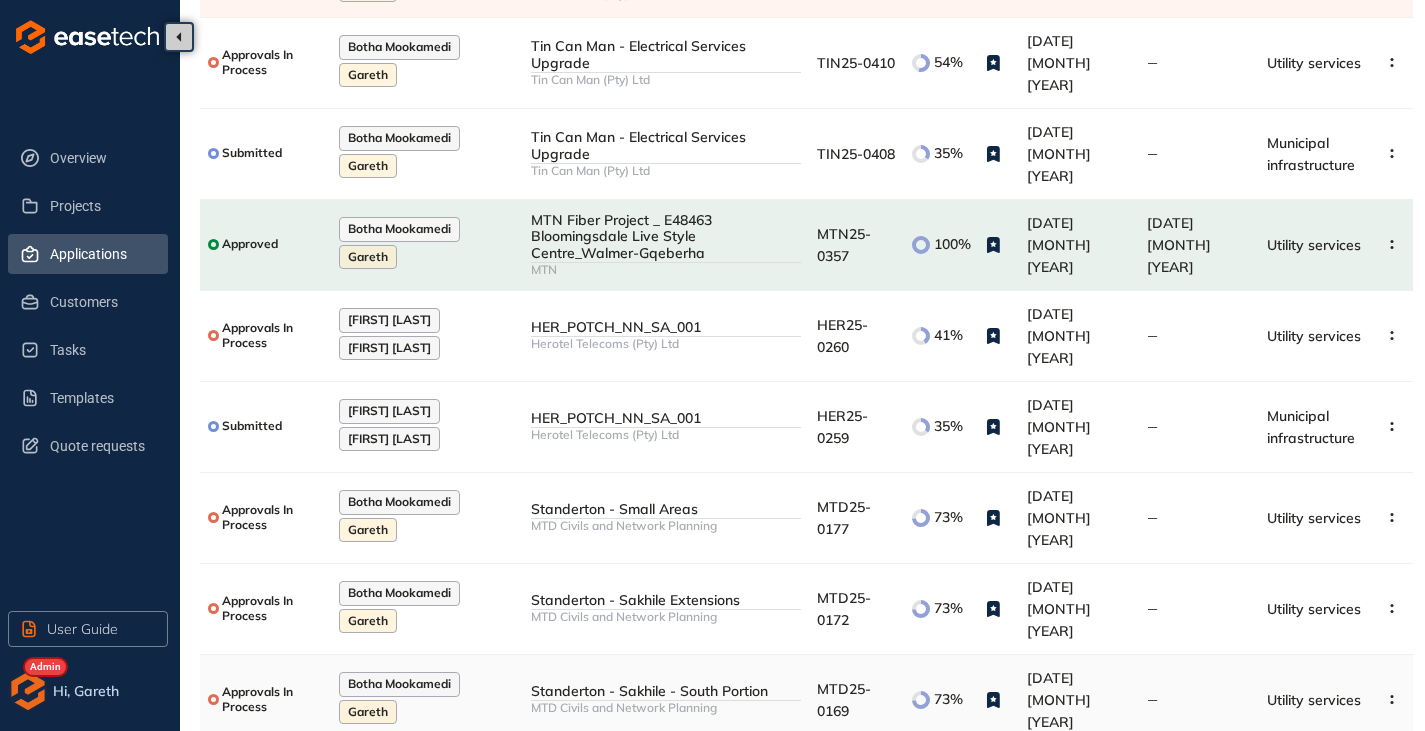 click at bounding box center (666, 700) 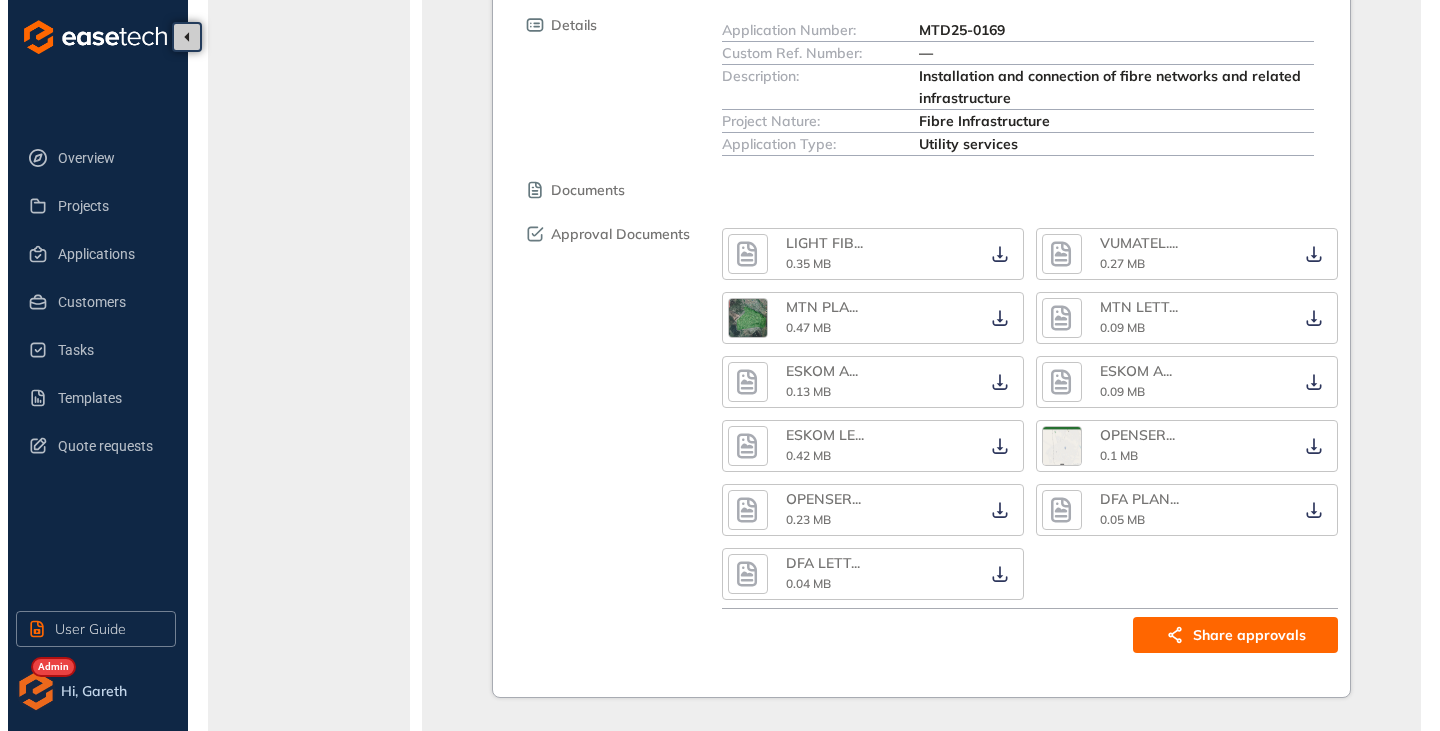 scroll, scrollTop: 945, scrollLeft: 0, axis: vertical 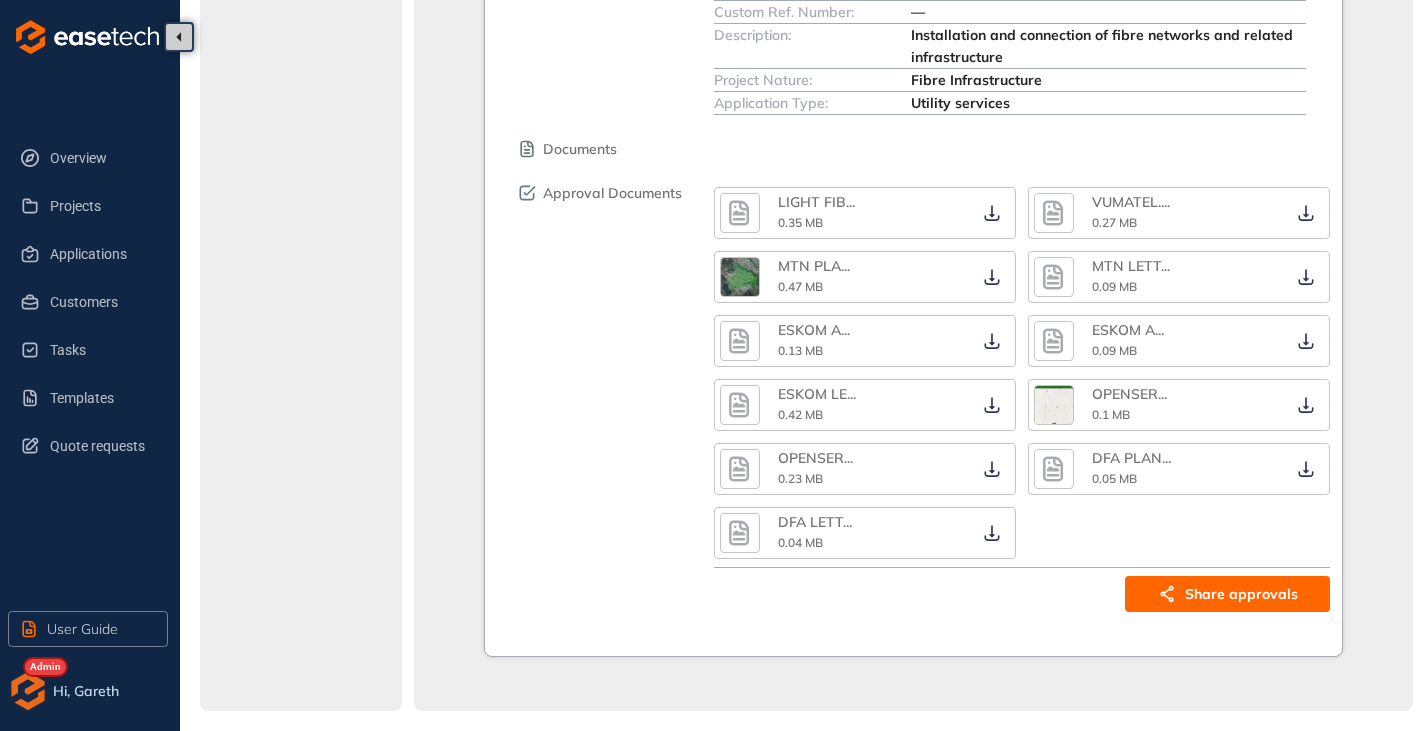click on "Share approvals" at bounding box center (1241, 594) 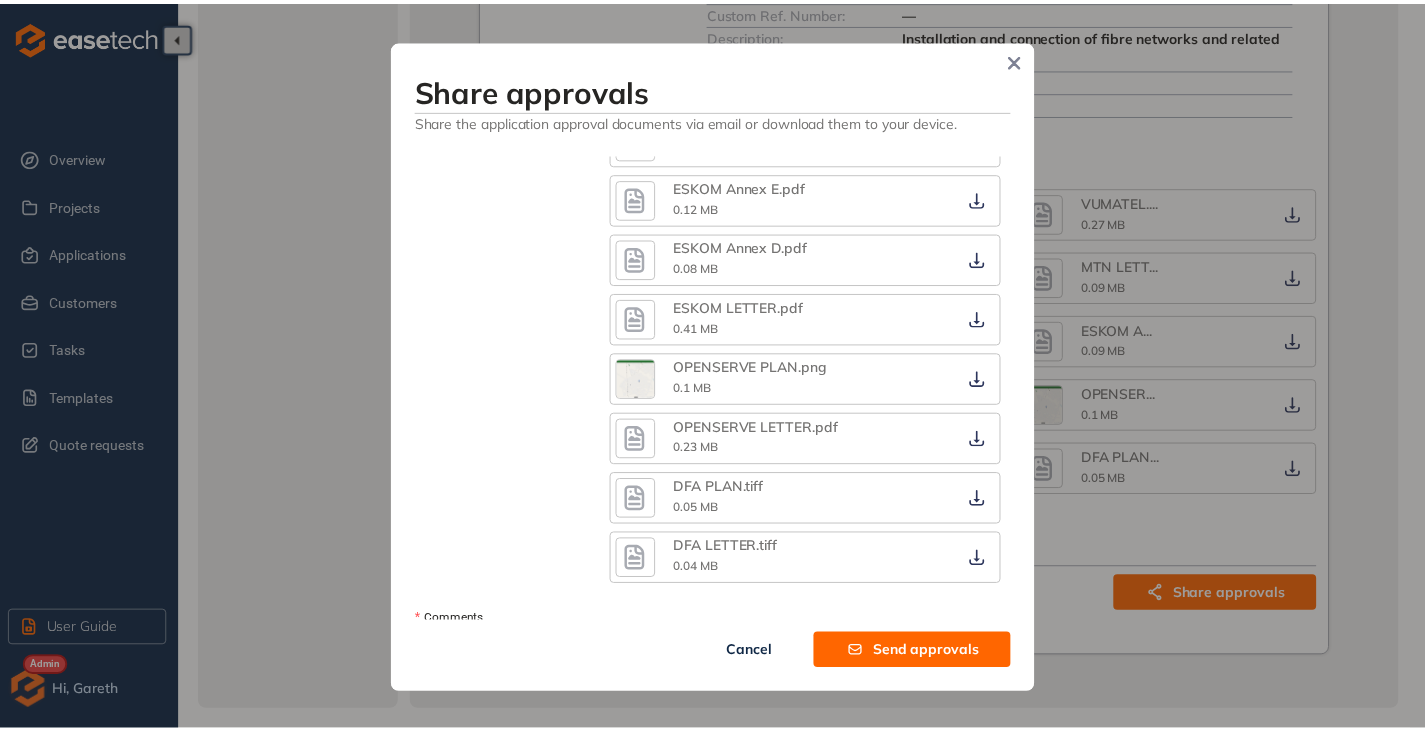 scroll, scrollTop: 591, scrollLeft: 0, axis: vertical 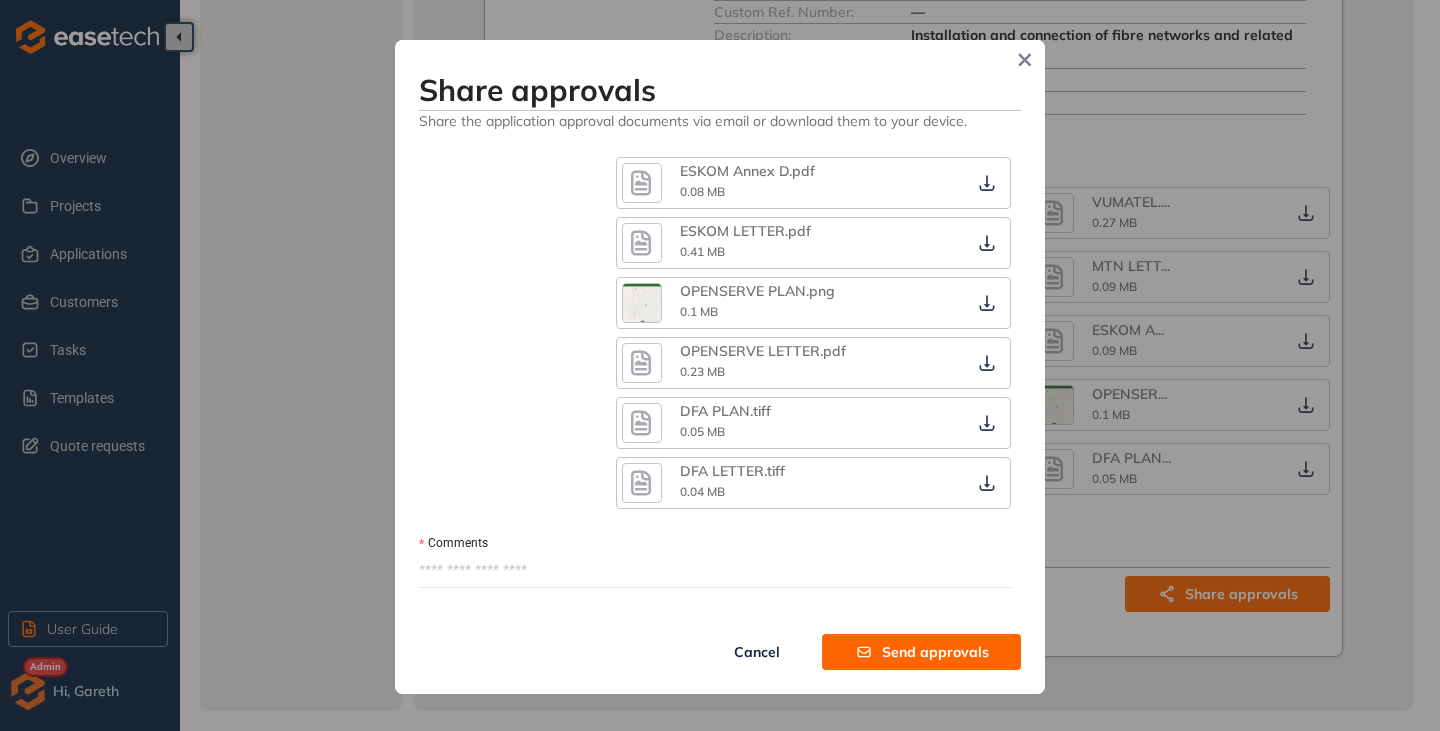 click on "Comments" at bounding box center (715, 544) 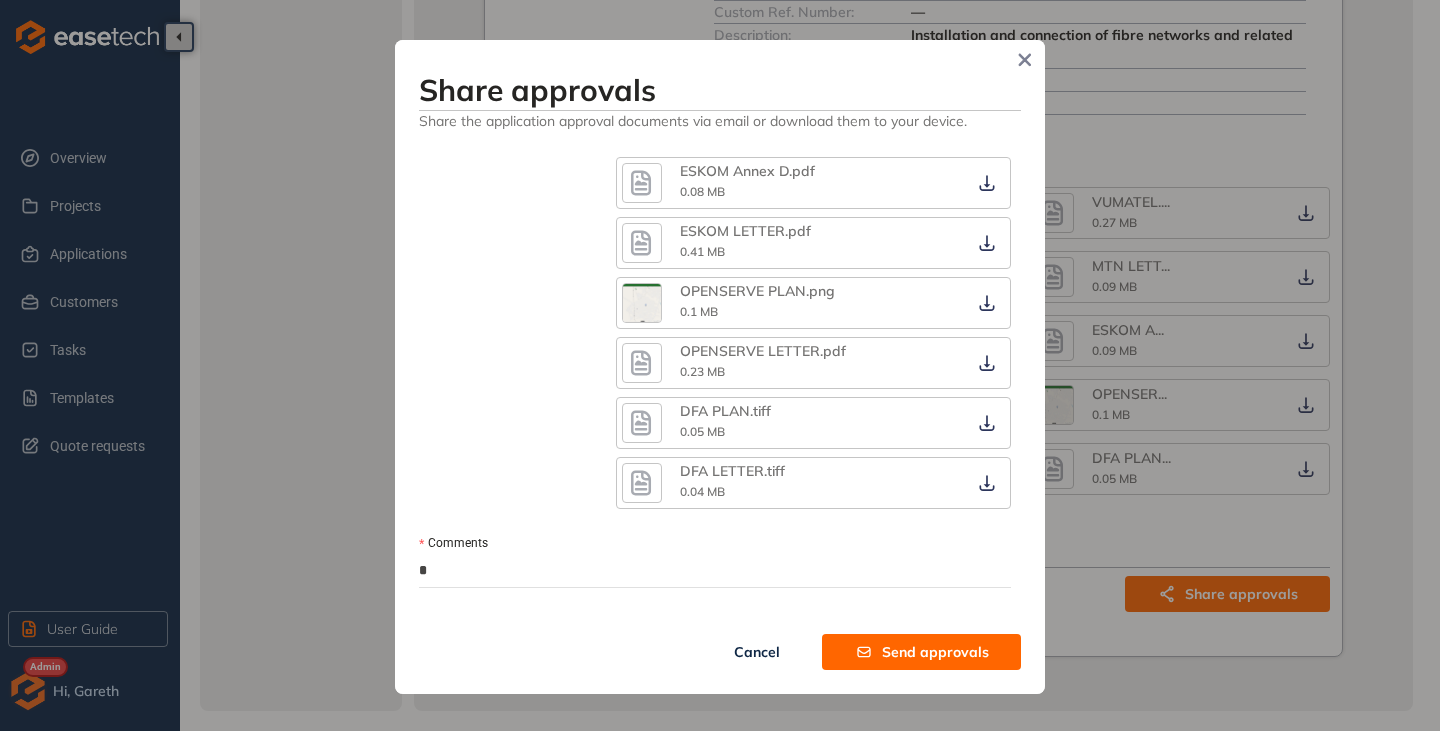 type on "**" 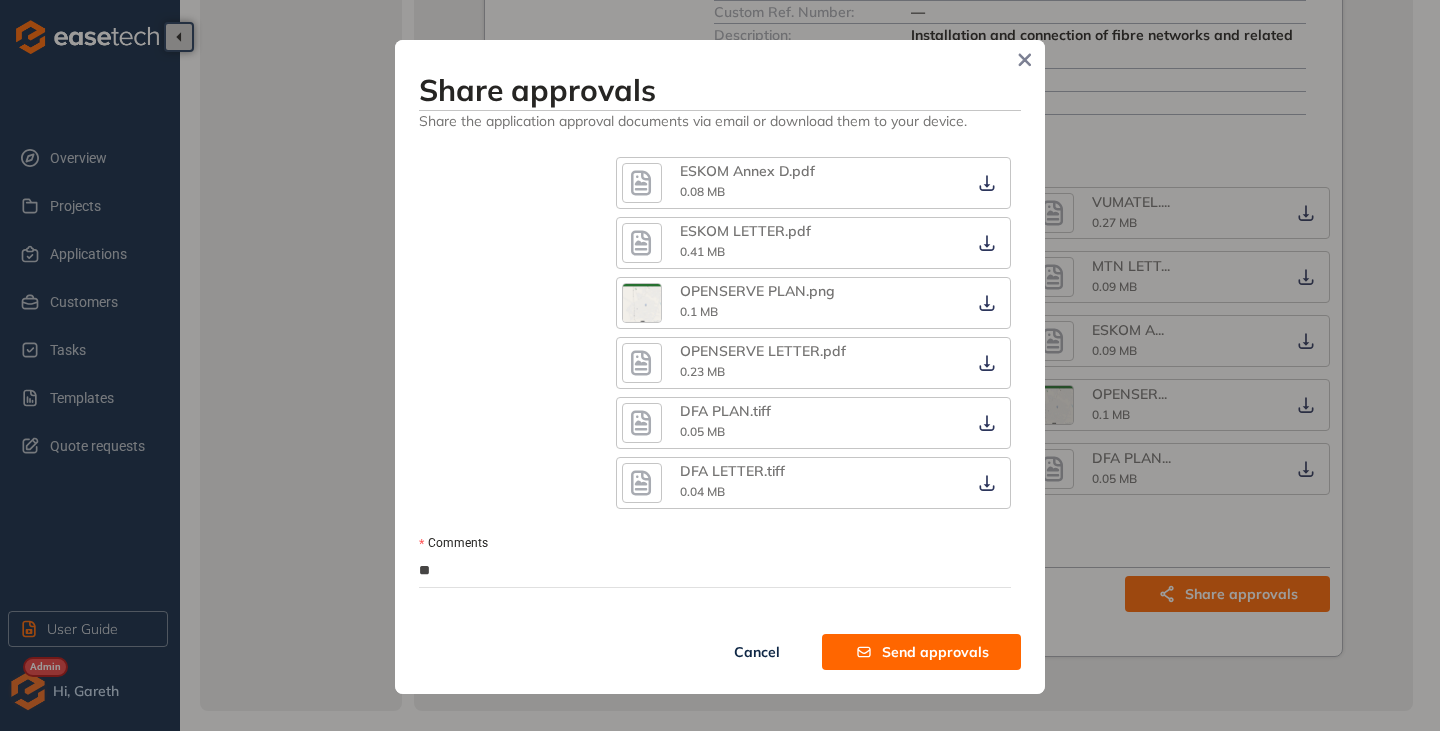 type on "***" 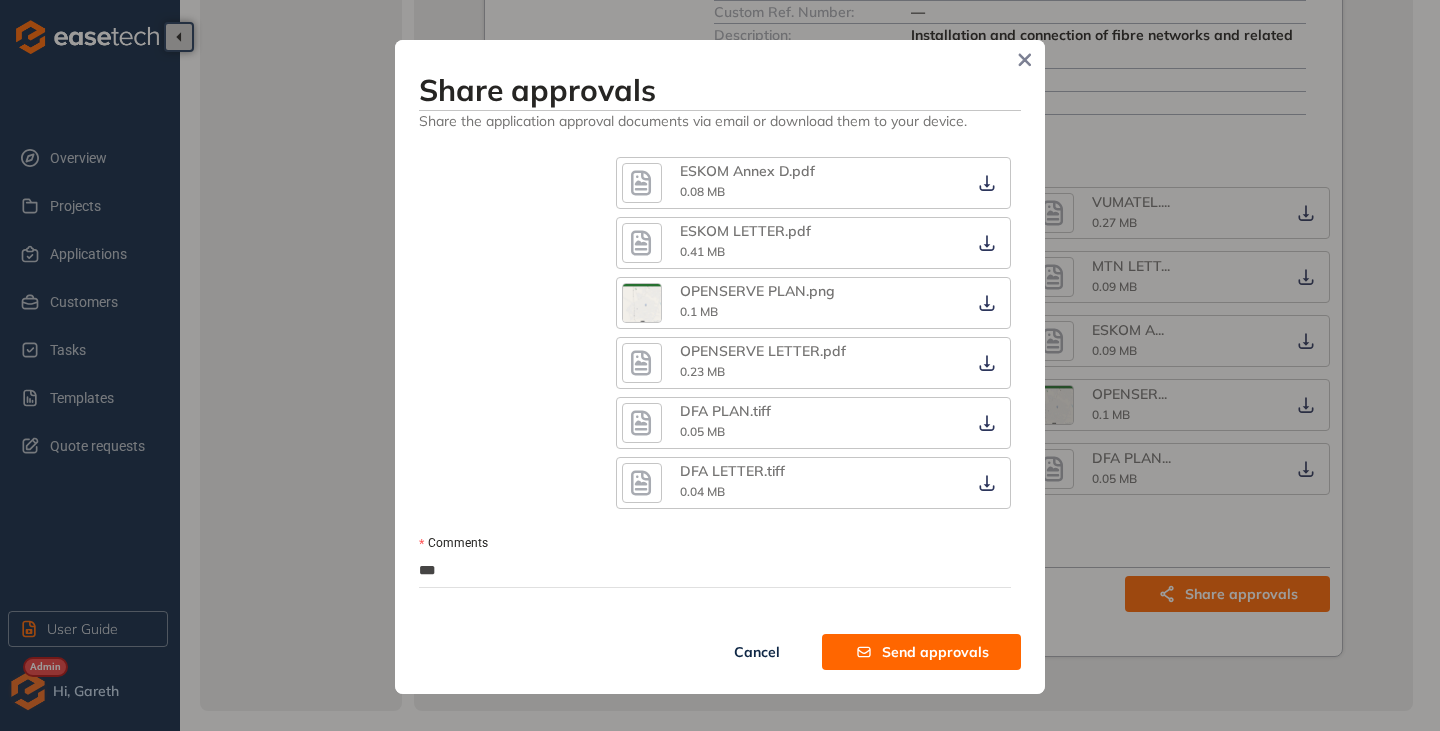 type on "****" 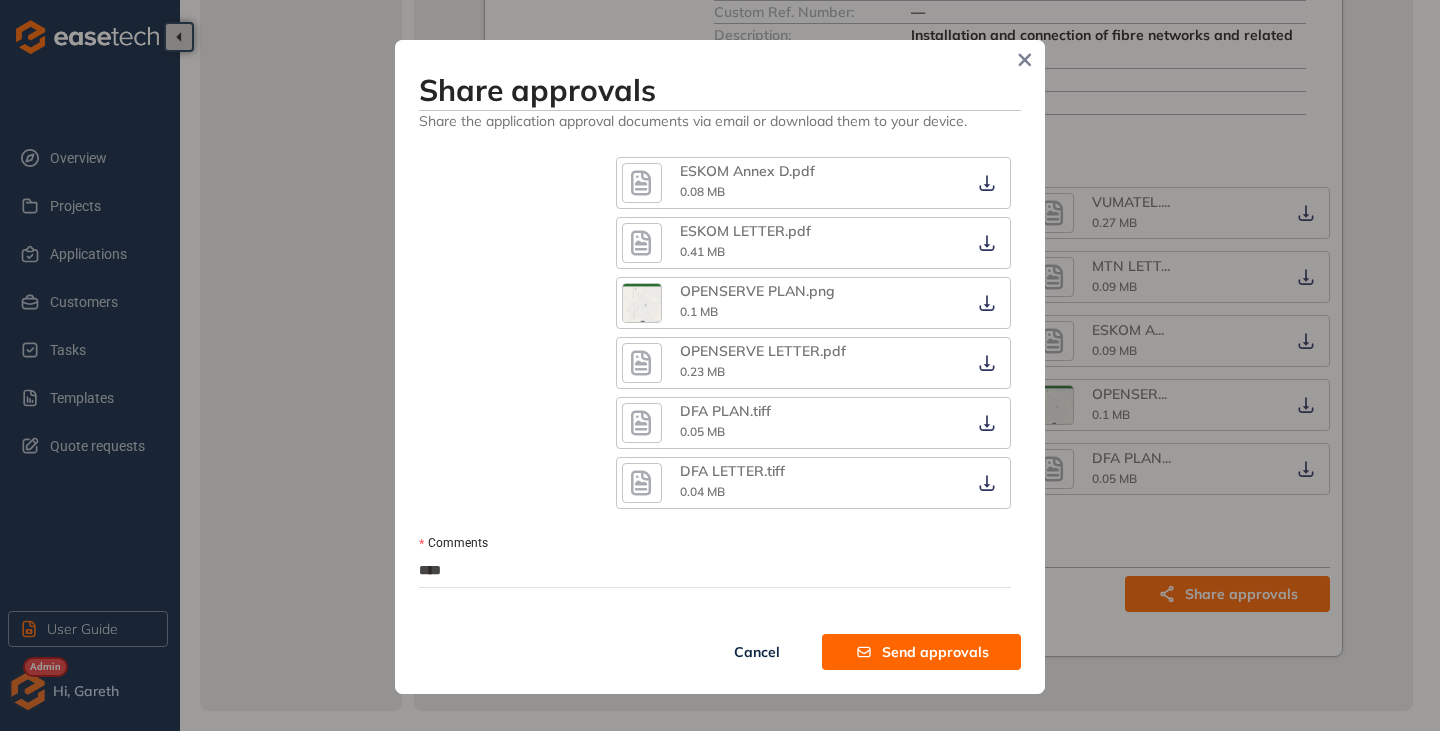 type on "*****" 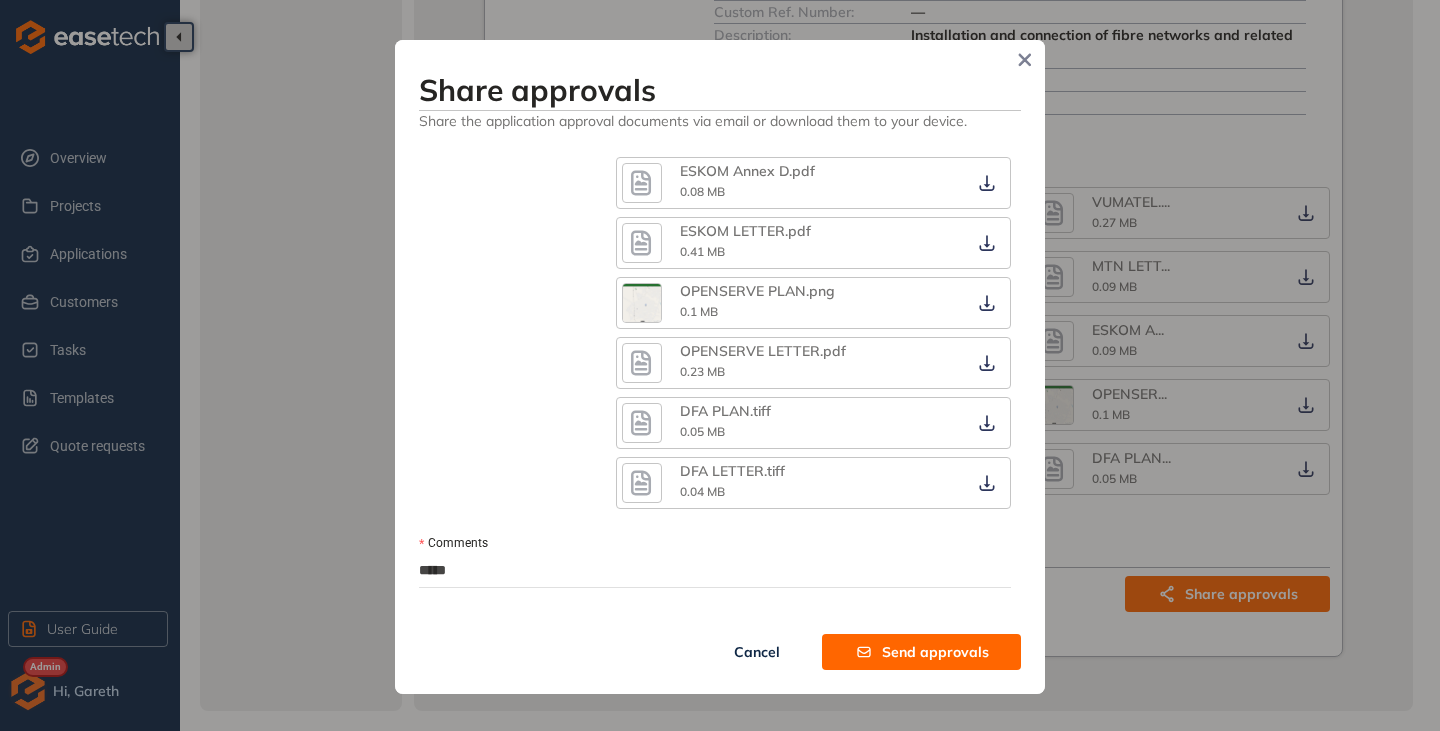 type on "******" 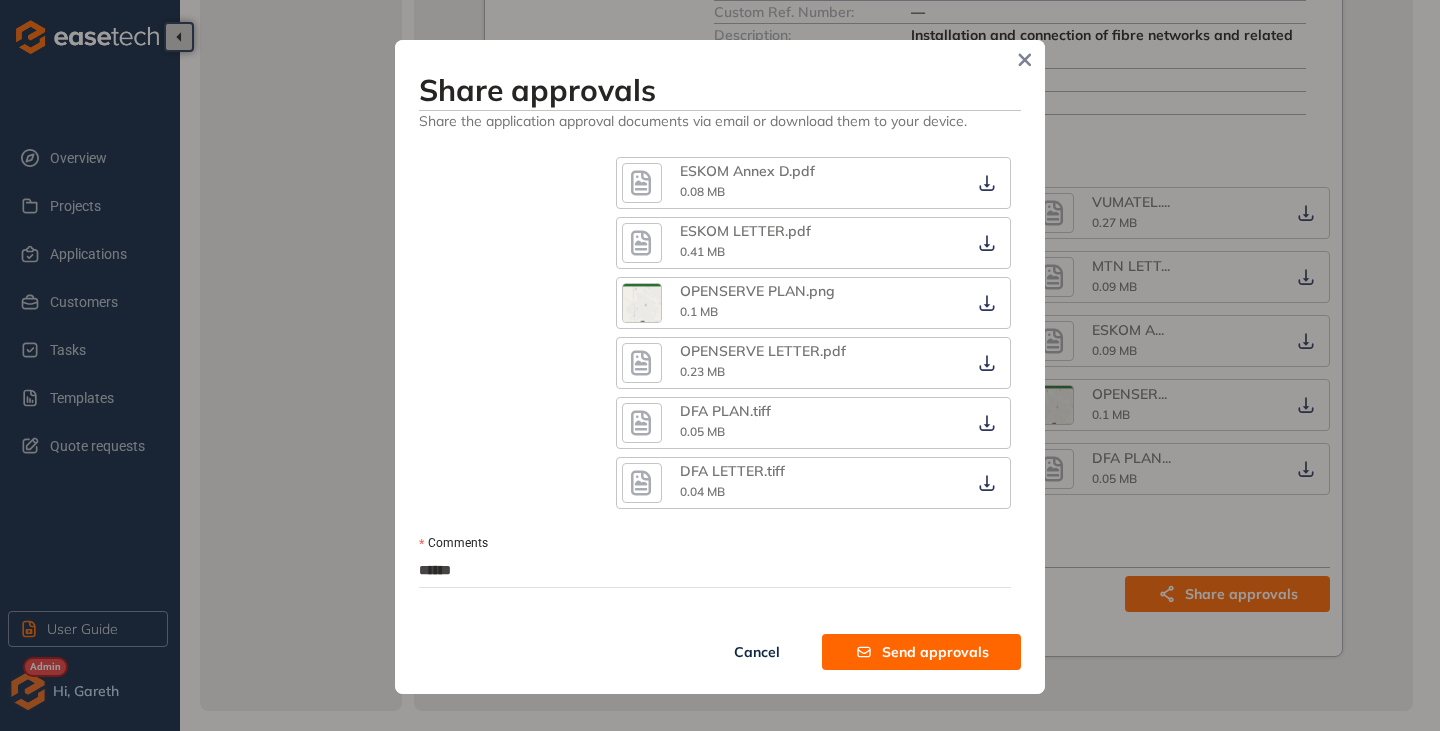 type on "*******" 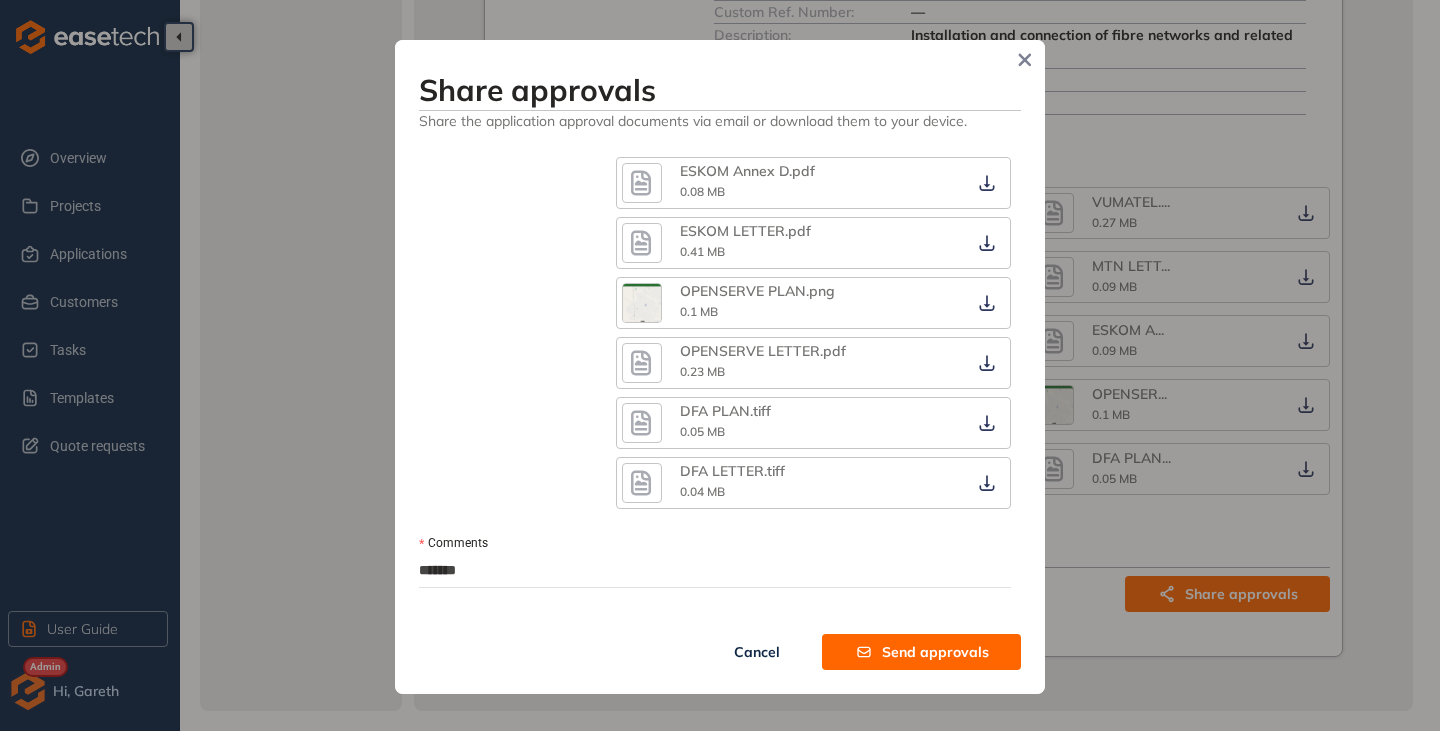 type on "*******" 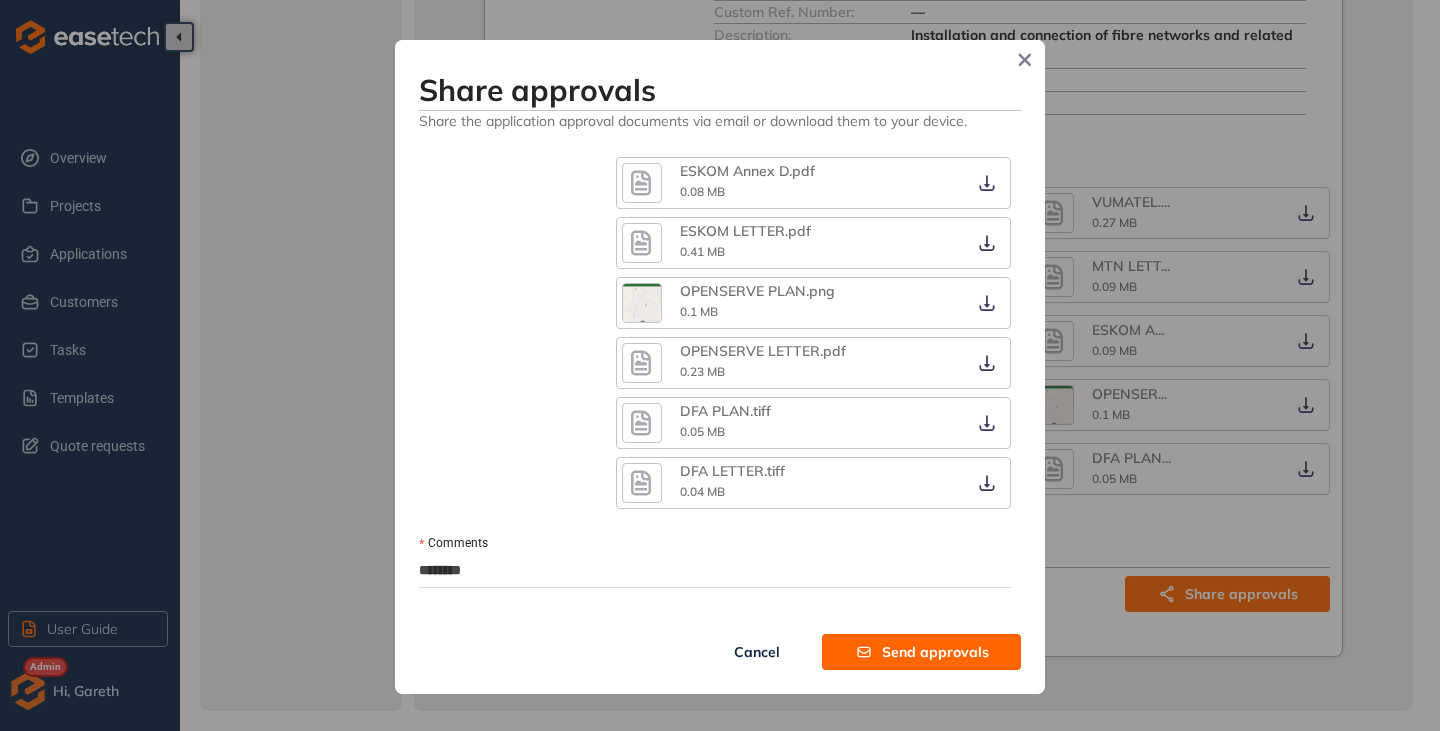 type on "*********" 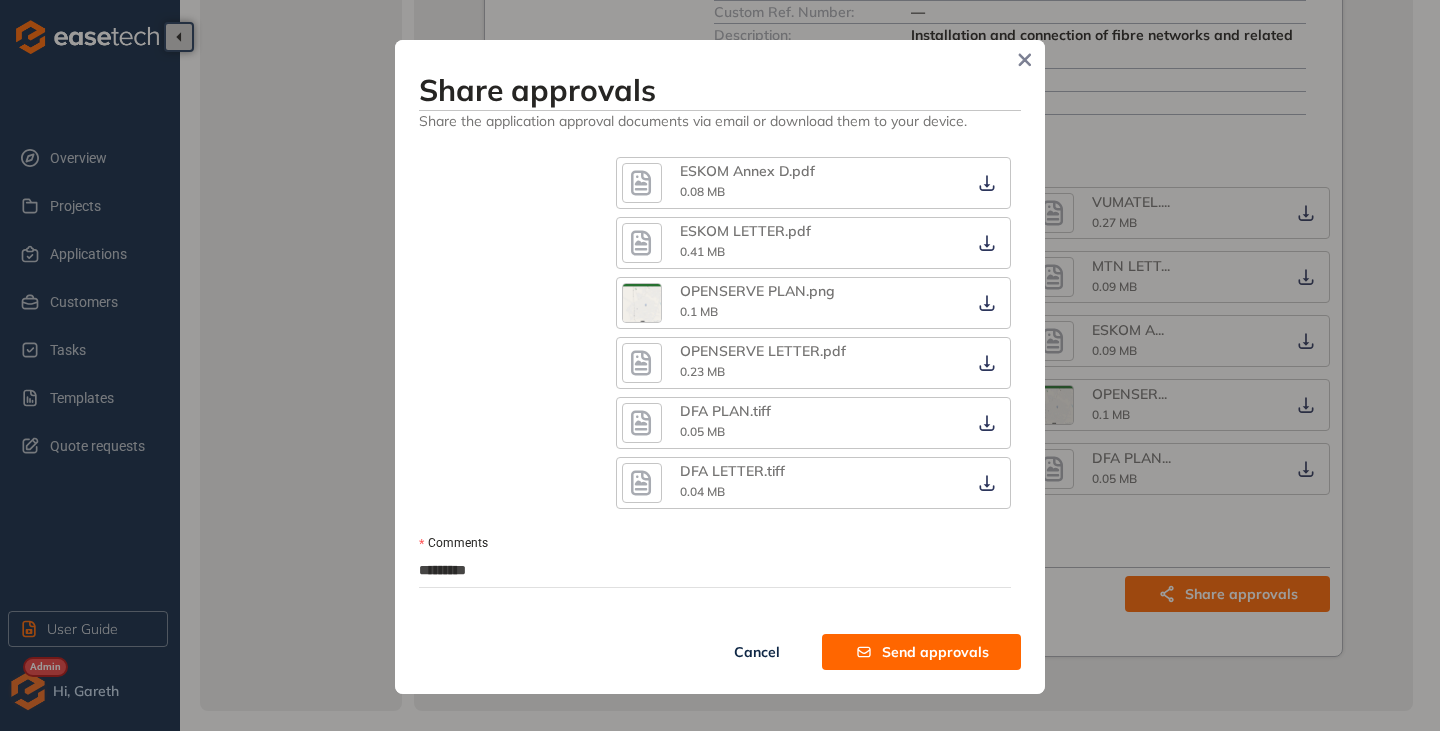 type on "*********" 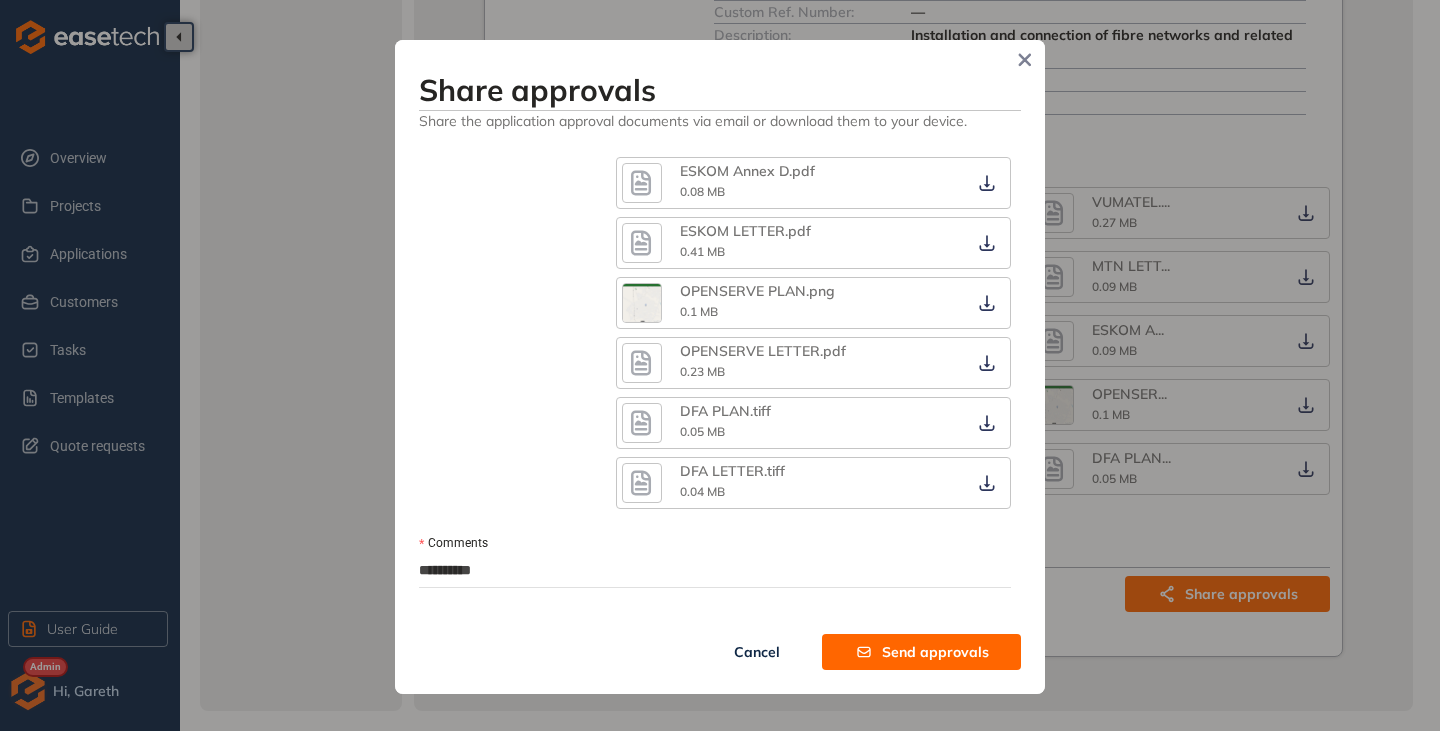 type on "**********" 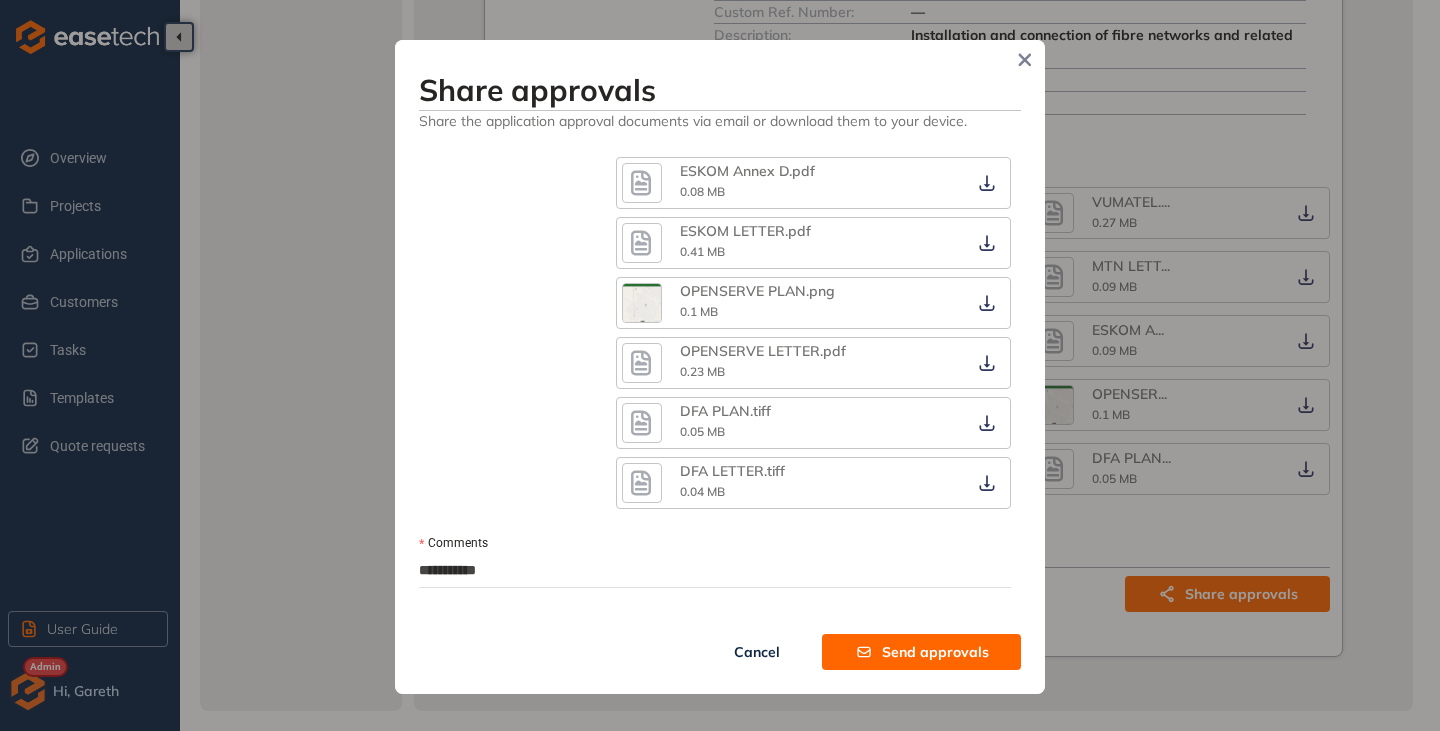 type on "**********" 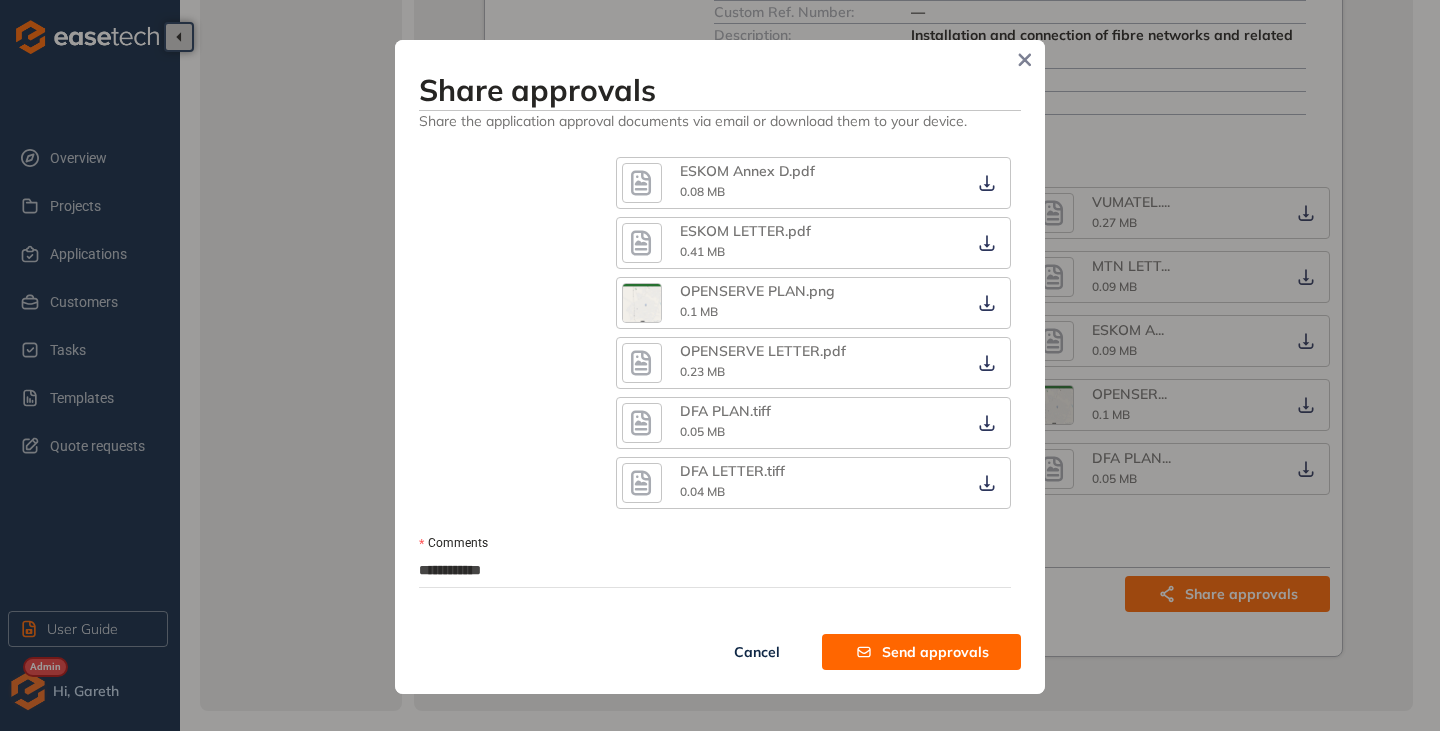 type on "**********" 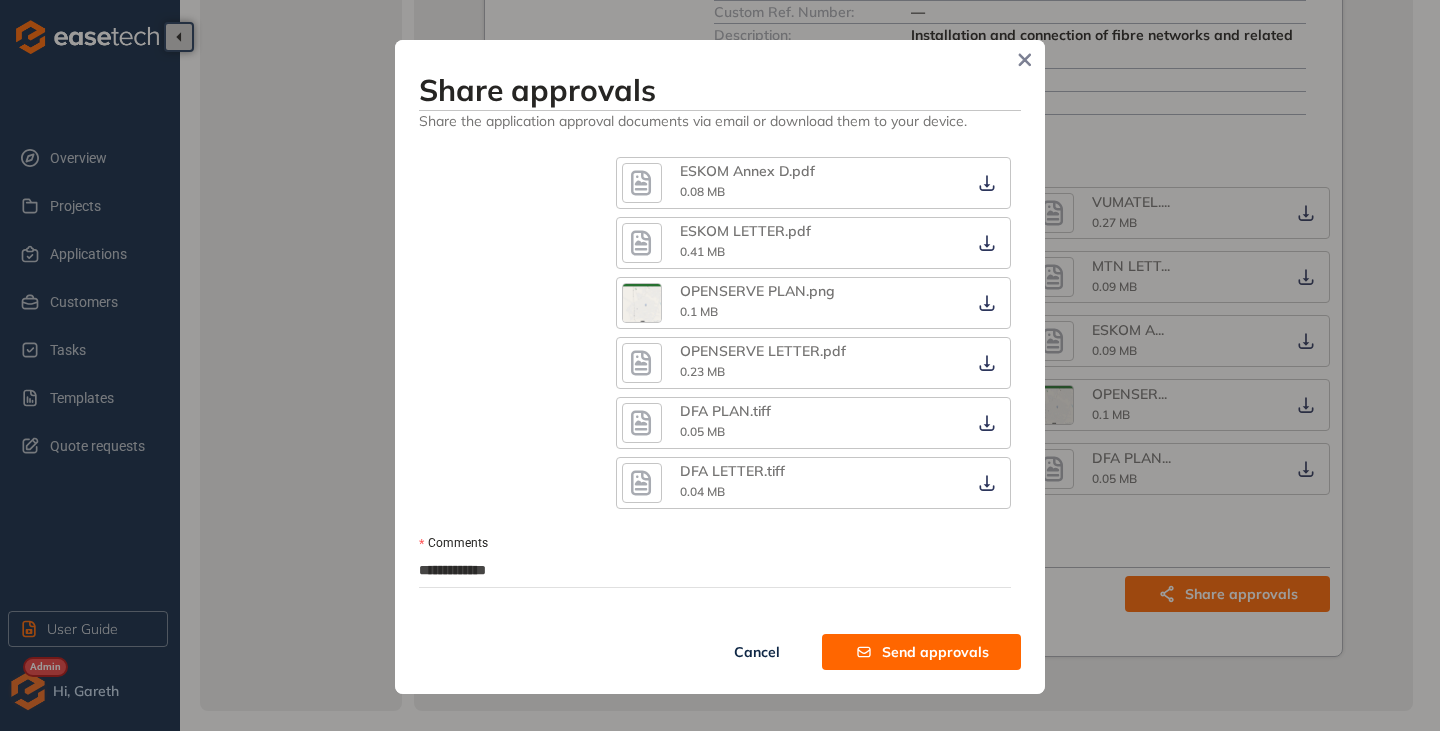 type on "**********" 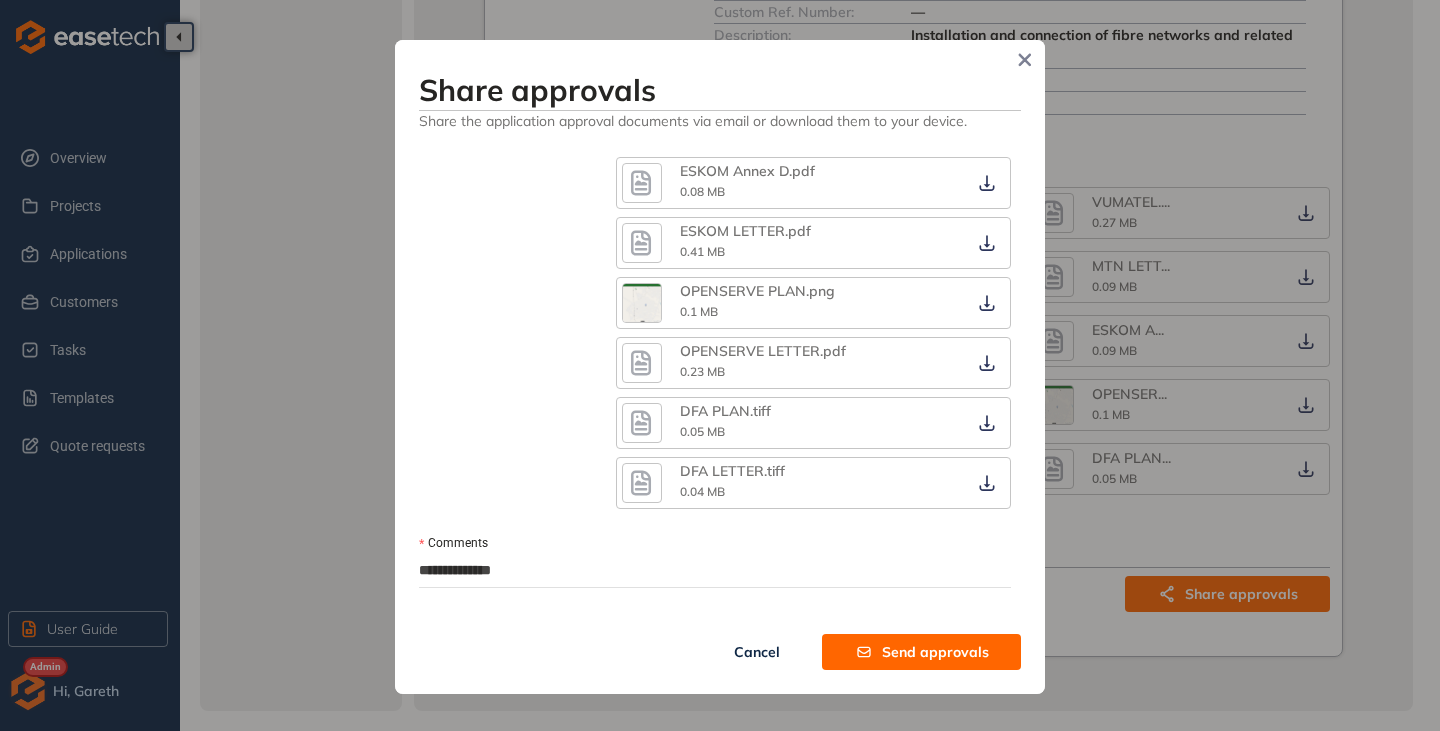 type on "**********" 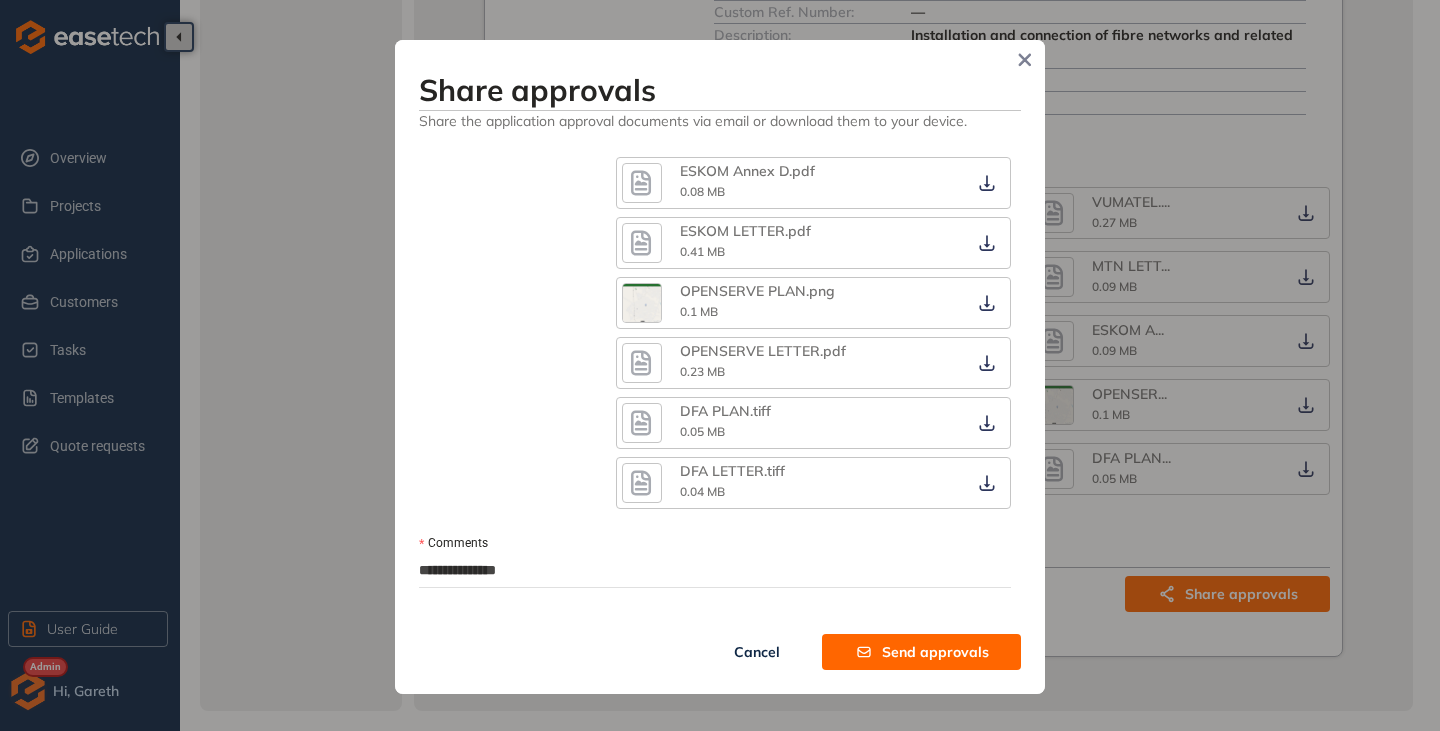 type on "**********" 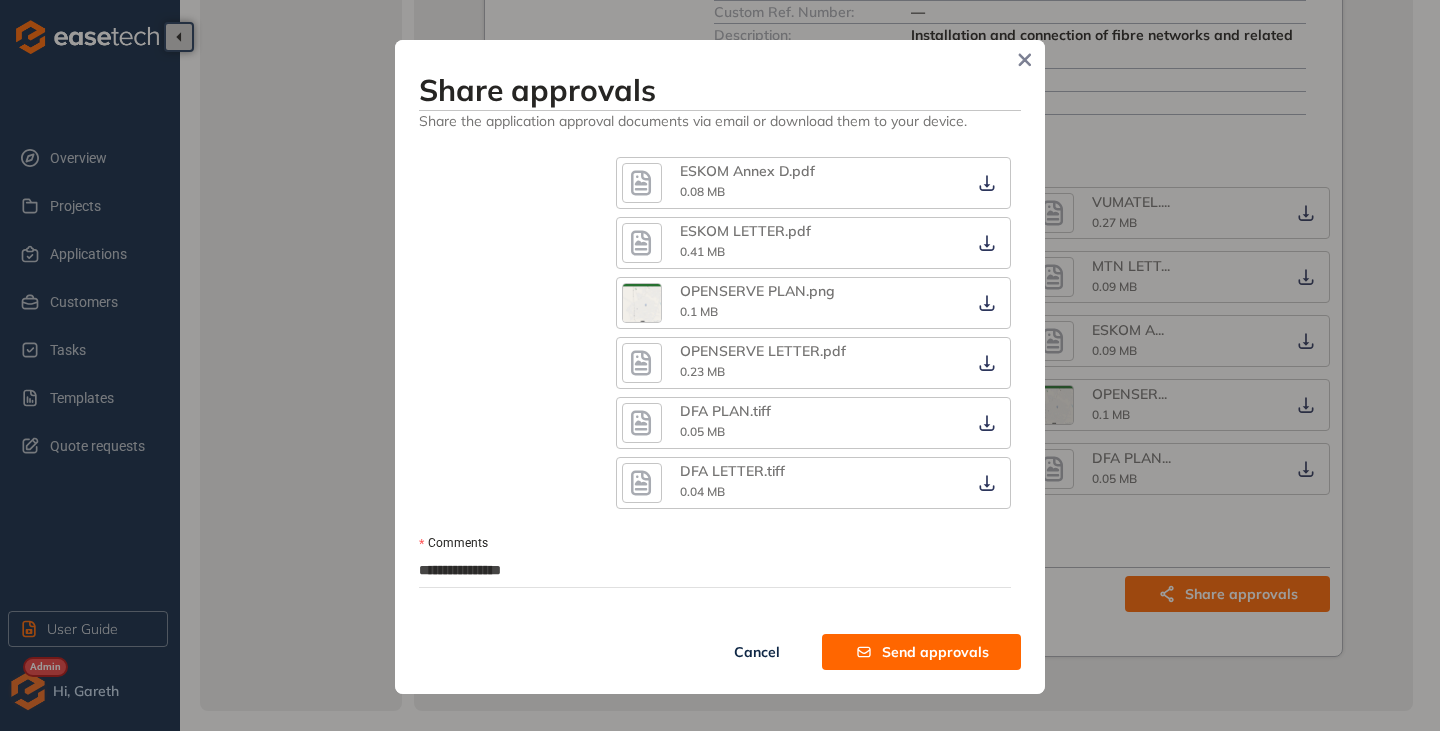 type on "**********" 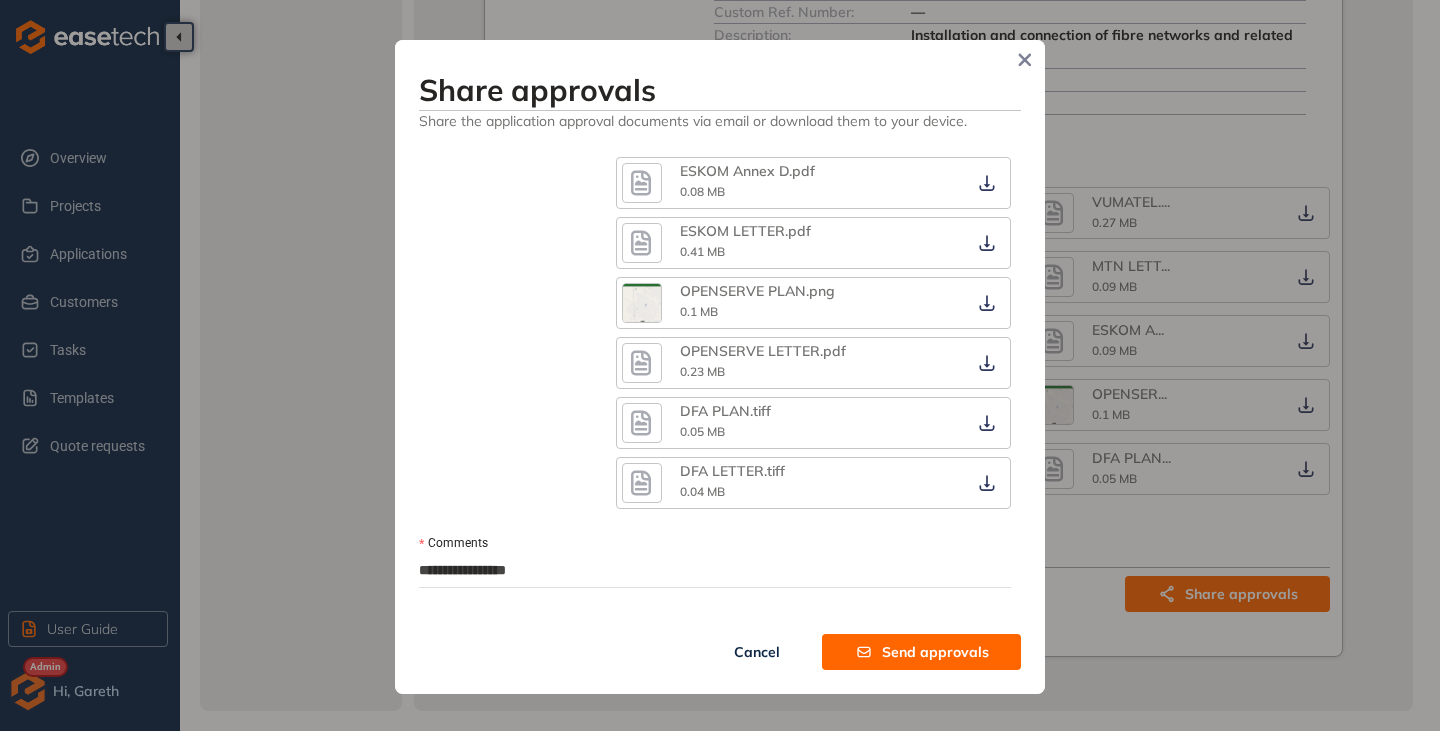 type on "**********" 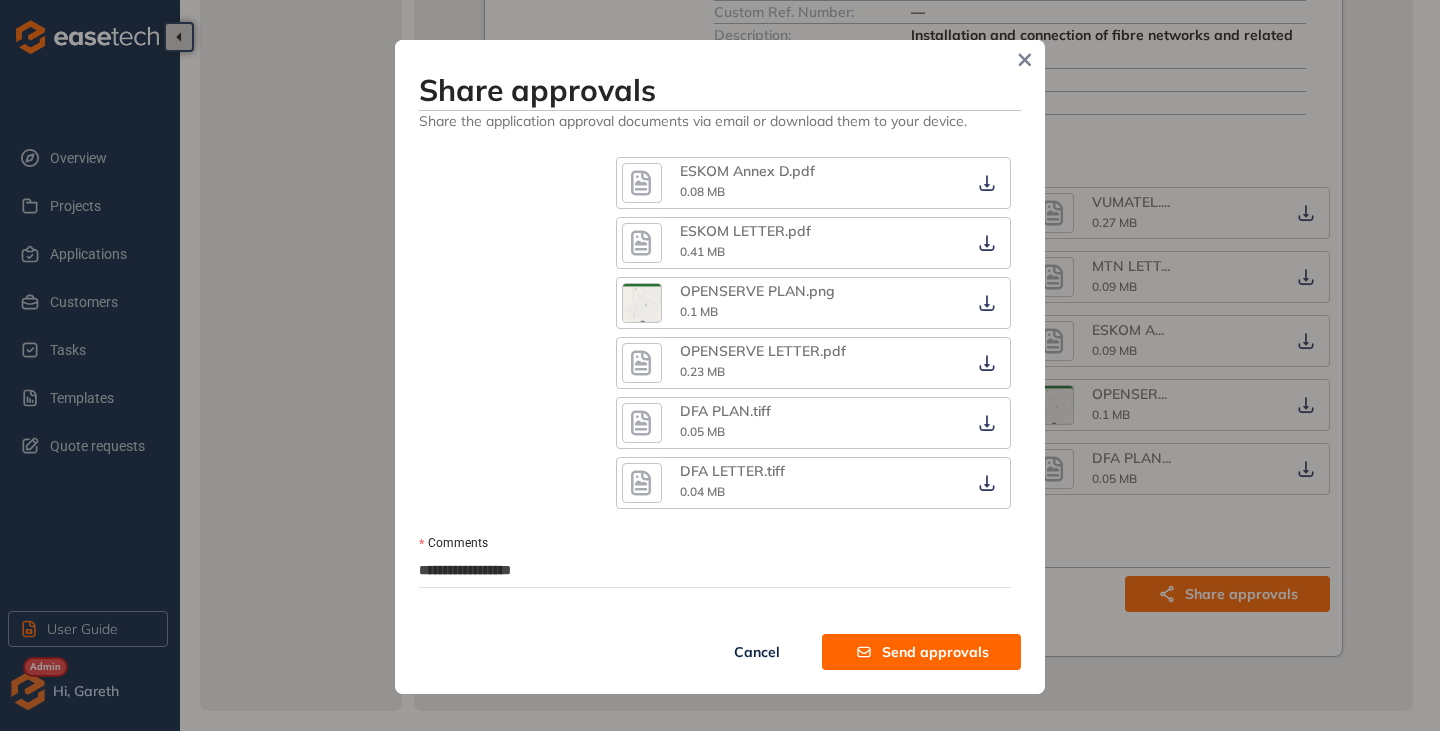 type on "**********" 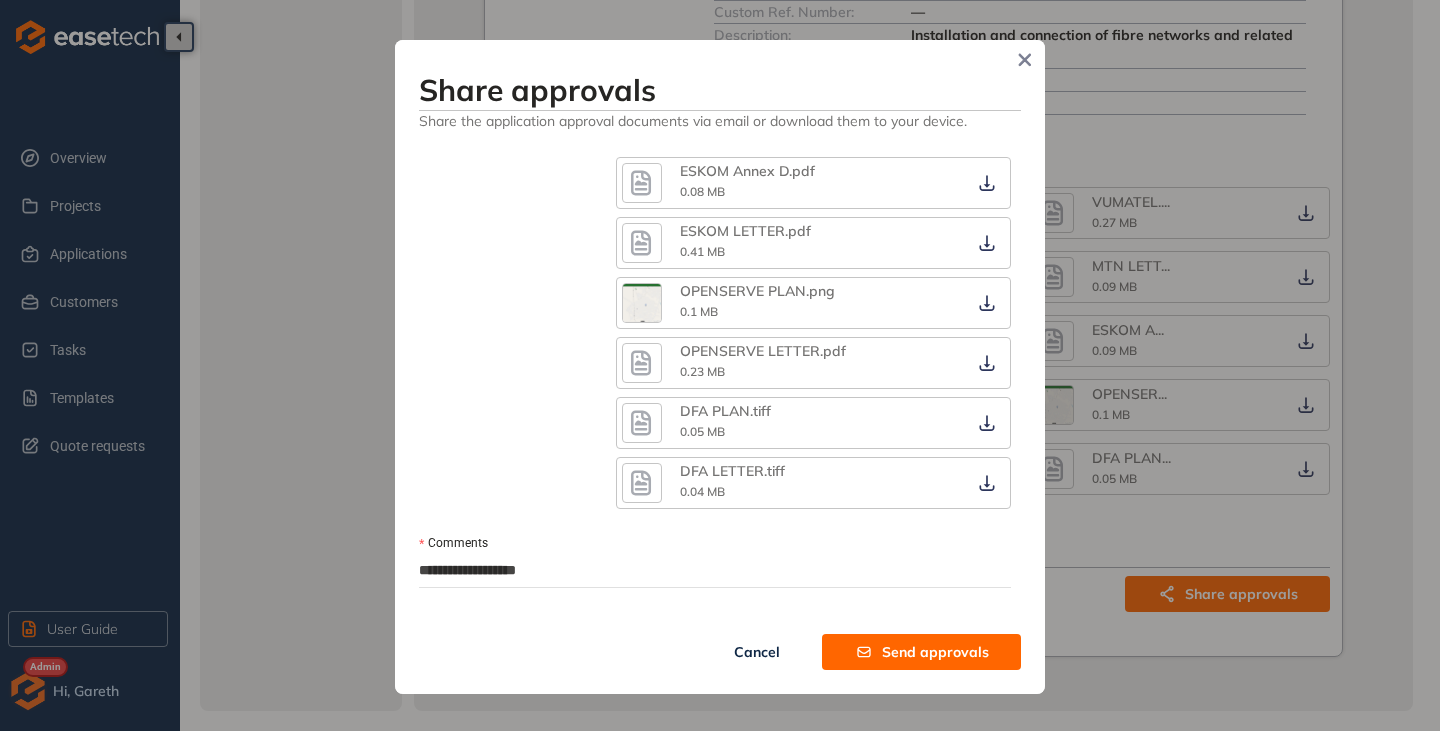 type on "**********" 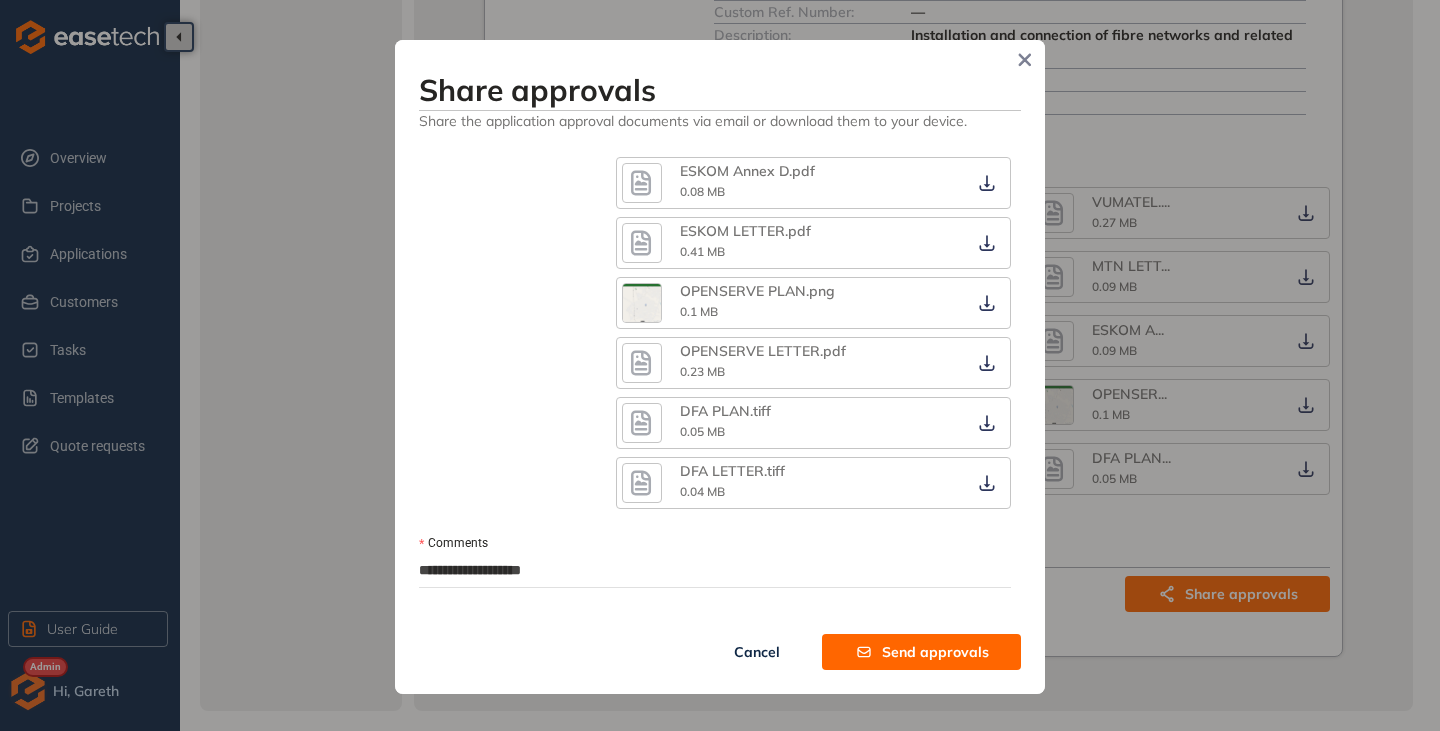 type on "**********" 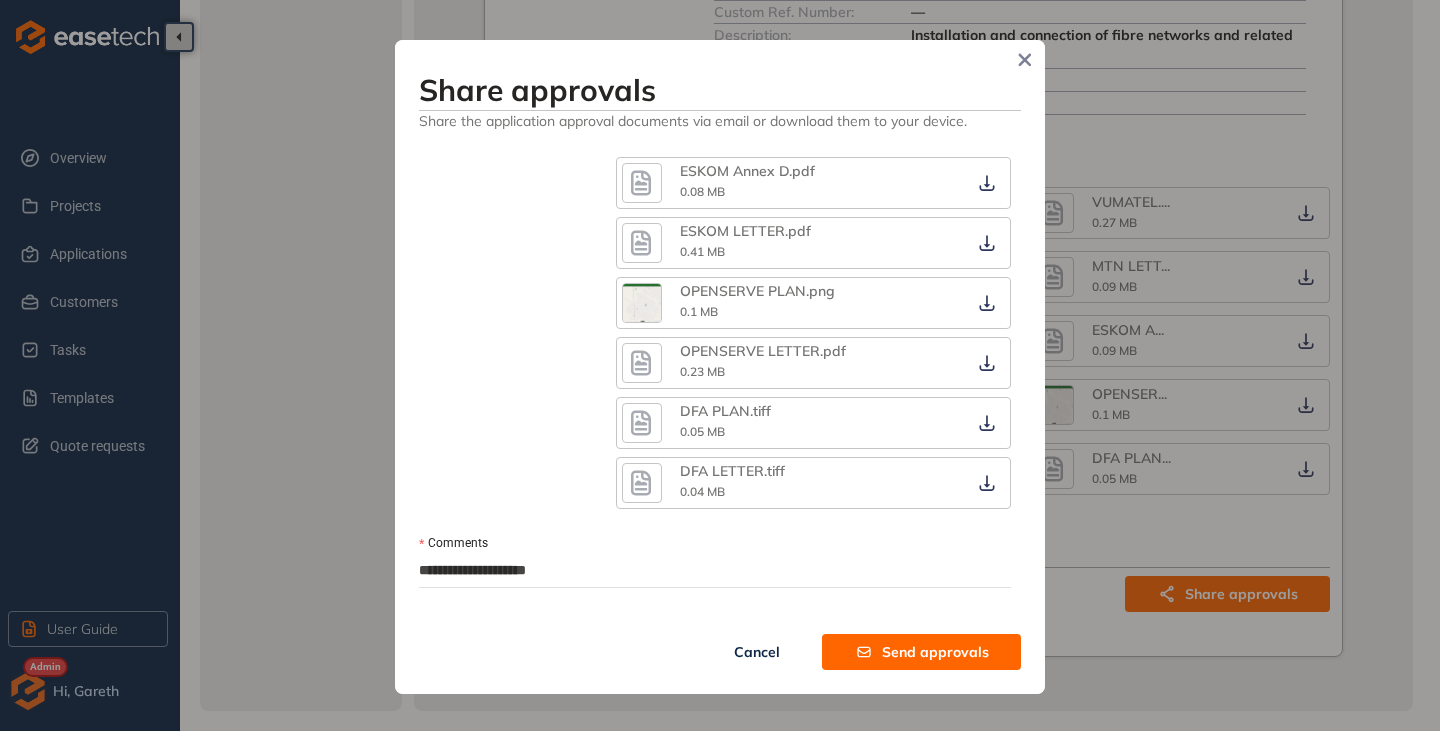 type on "**********" 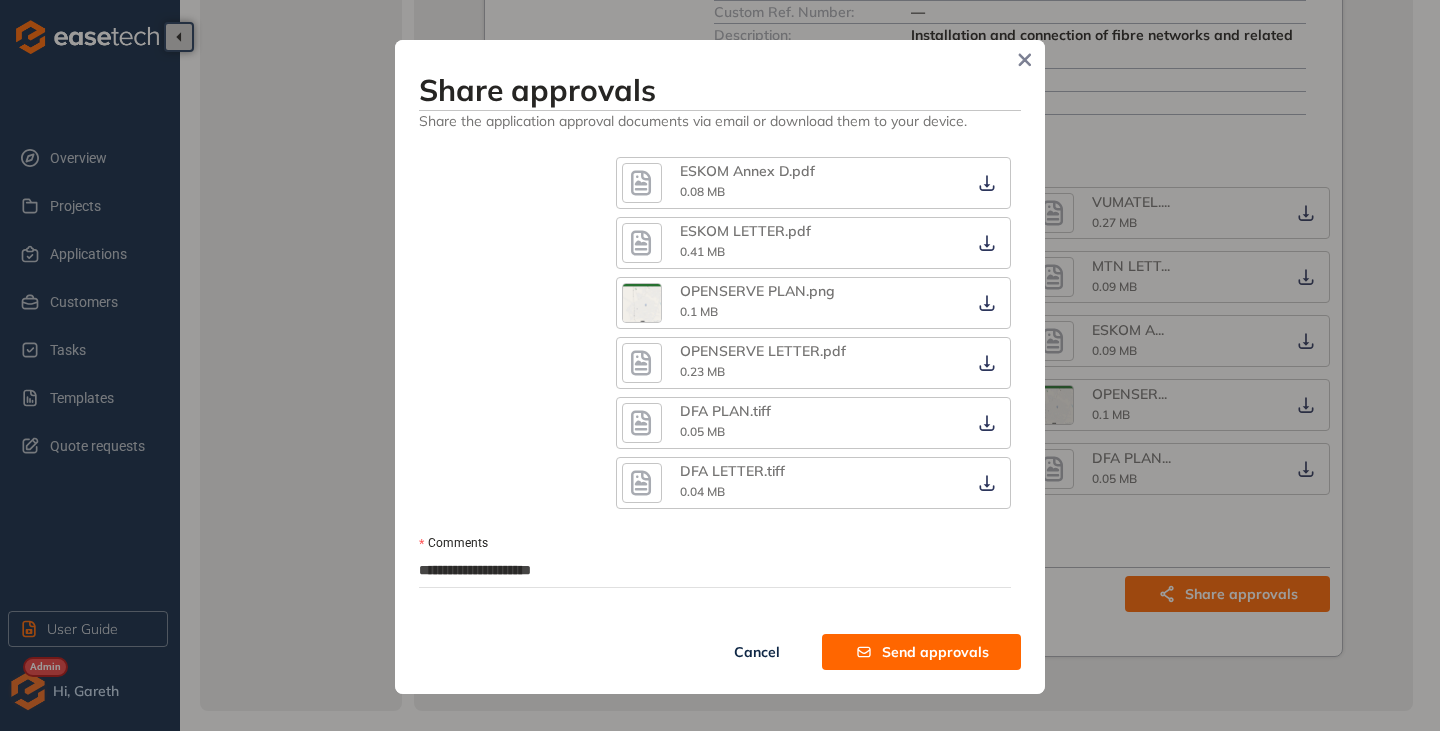 type on "**********" 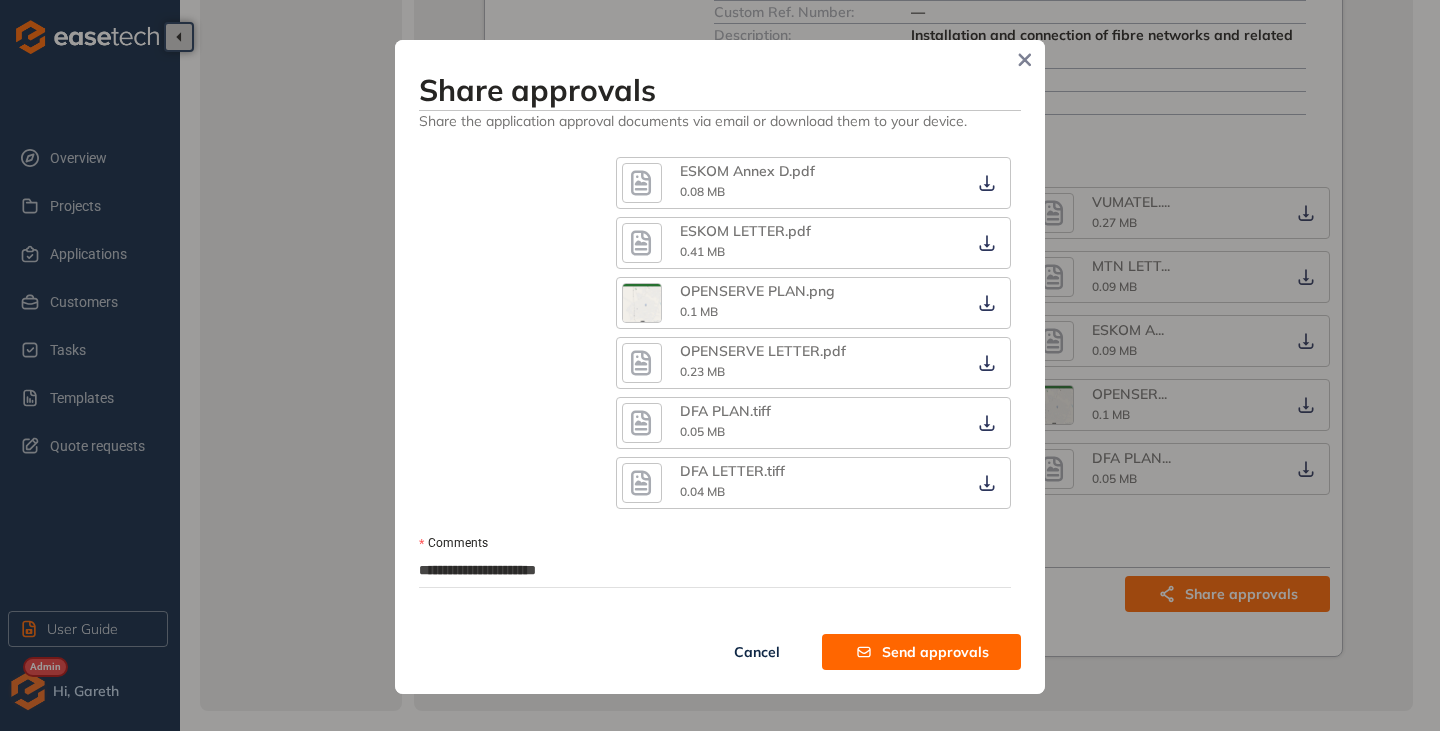 type on "**********" 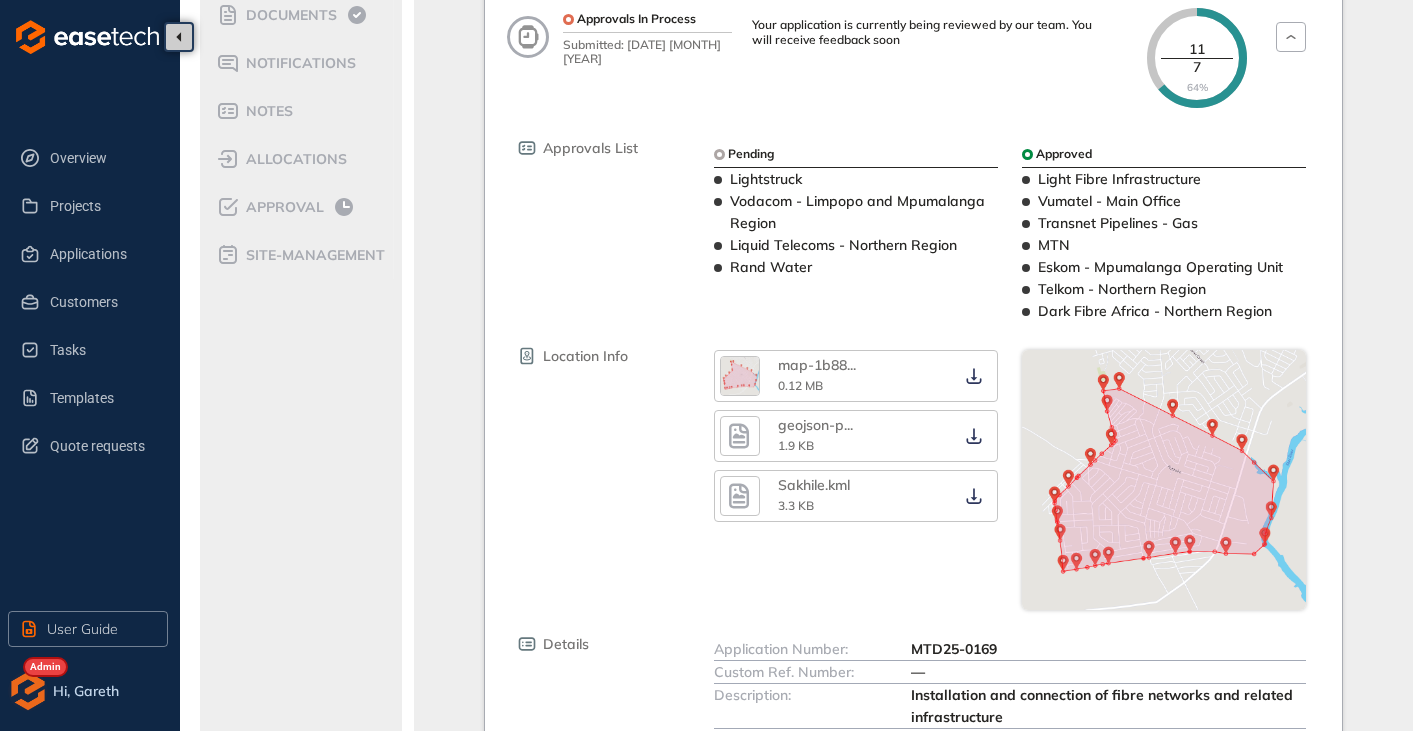 scroll, scrollTop: 45, scrollLeft: 0, axis: vertical 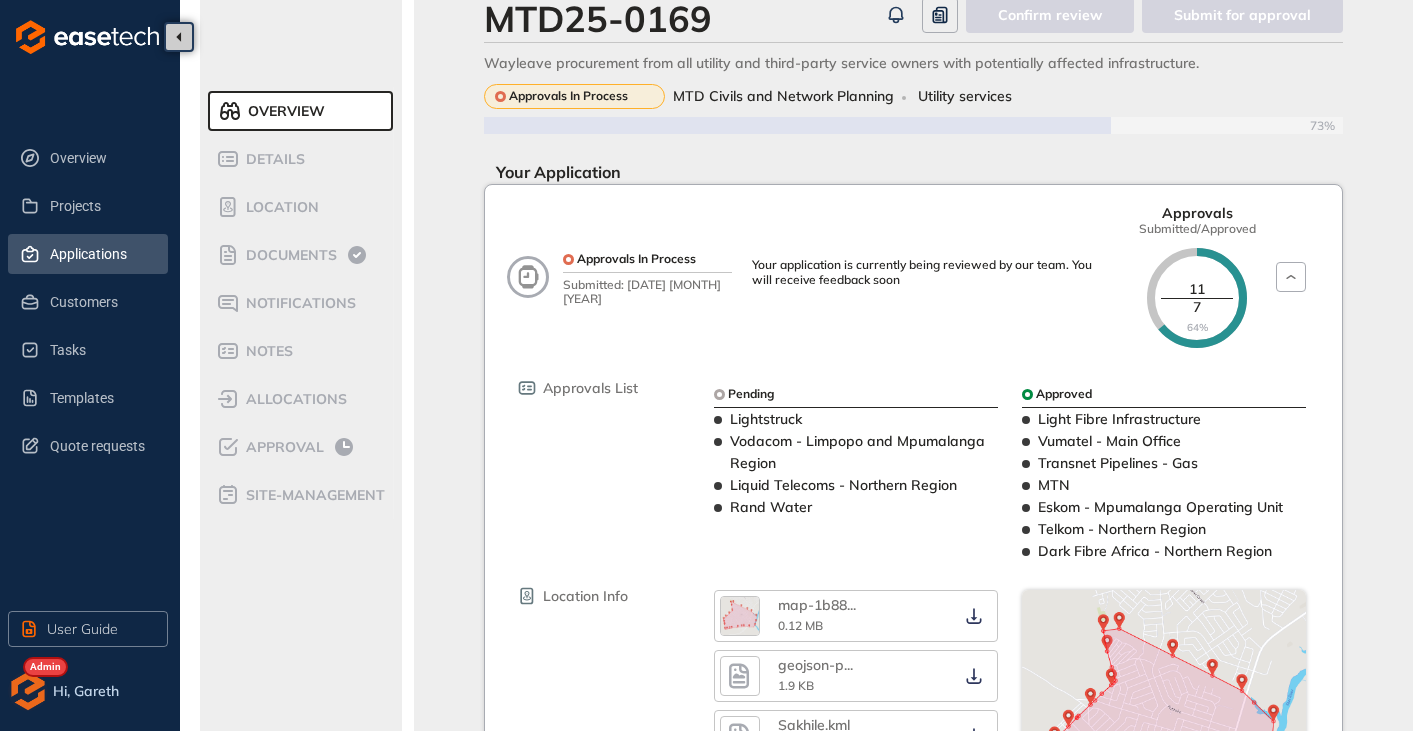 click on "Applications" at bounding box center (101, 254) 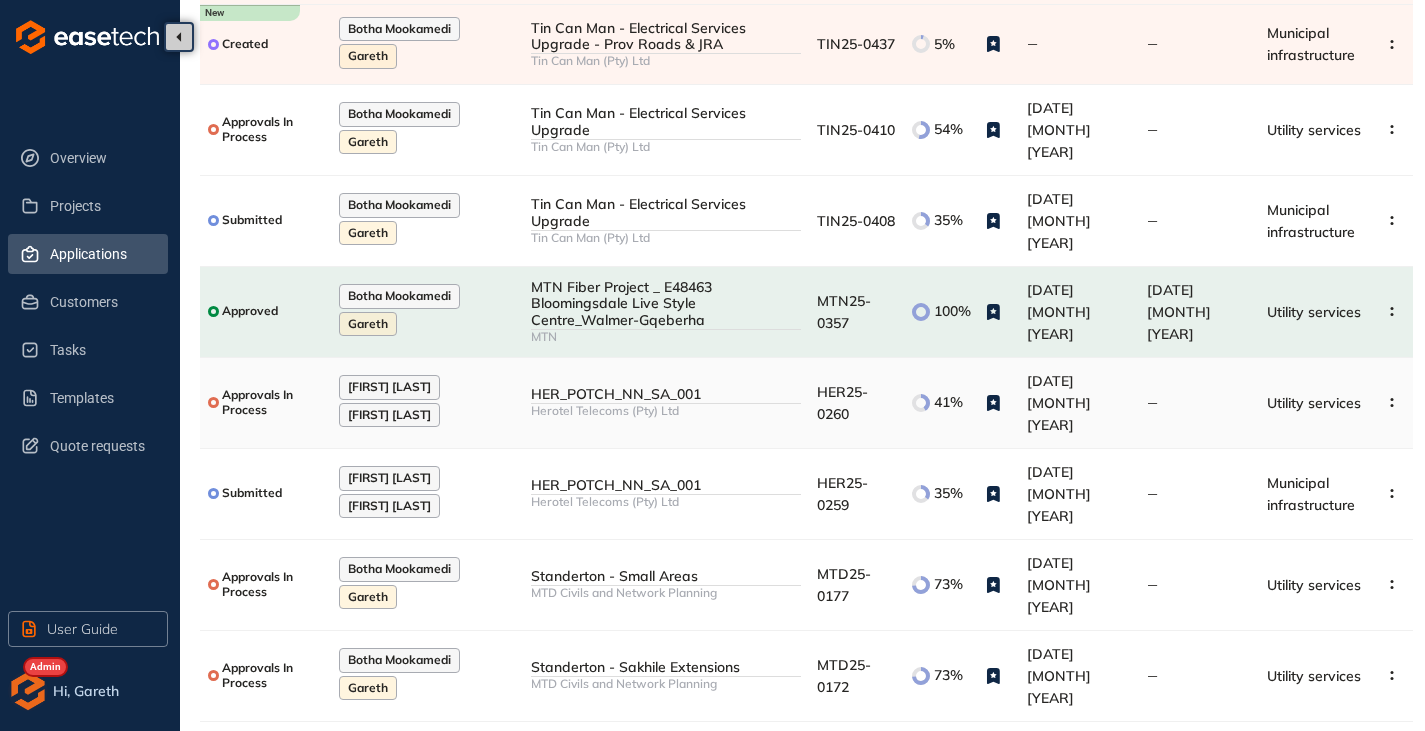 scroll, scrollTop: 338, scrollLeft: 0, axis: vertical 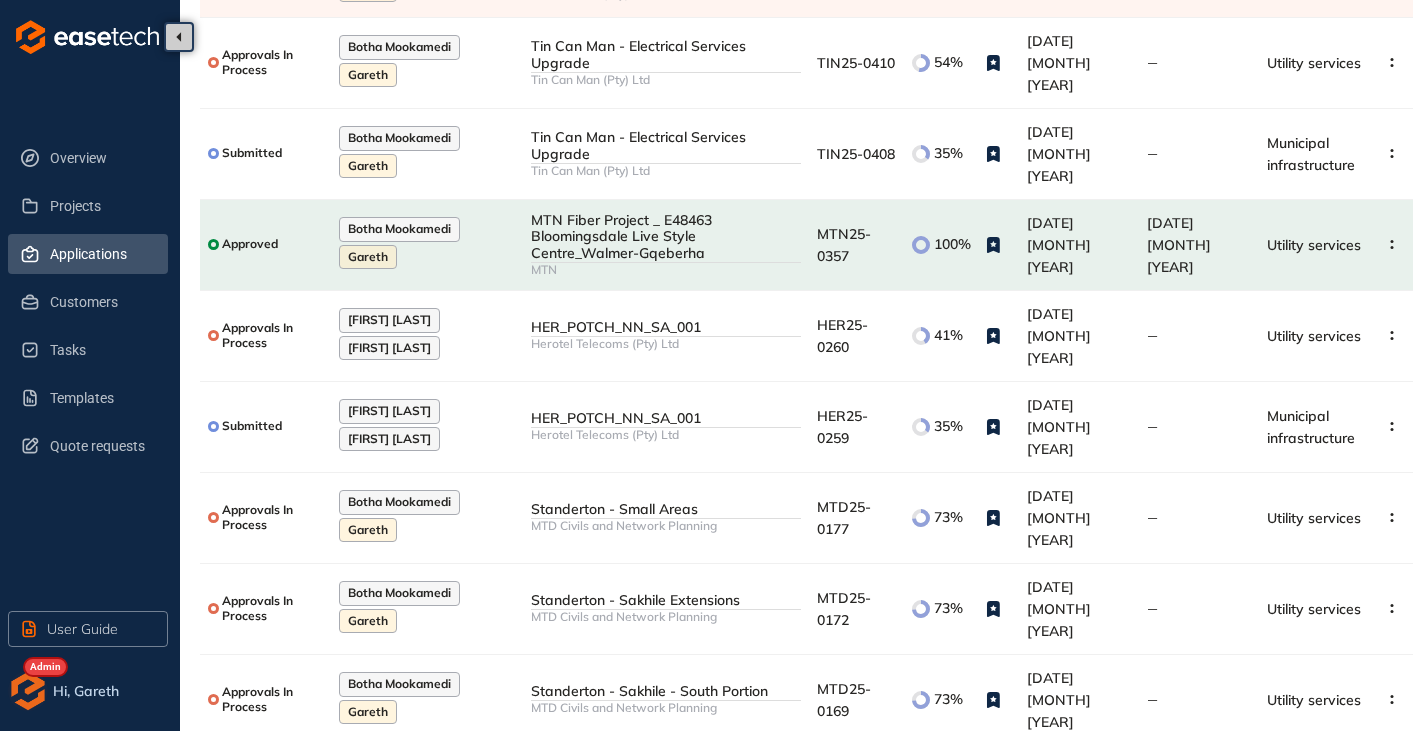 click 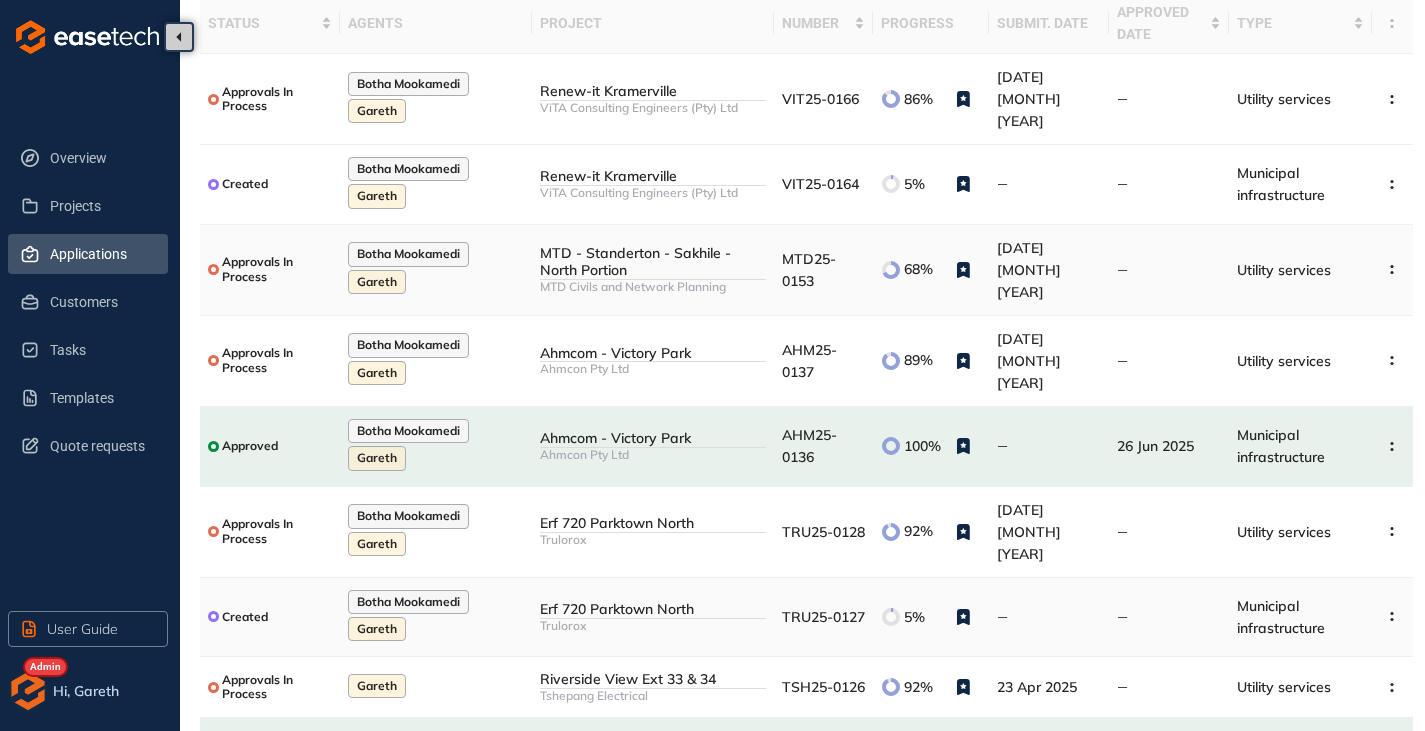 scroll, scrollTop: 0, scrollLeft: 0, axis: both 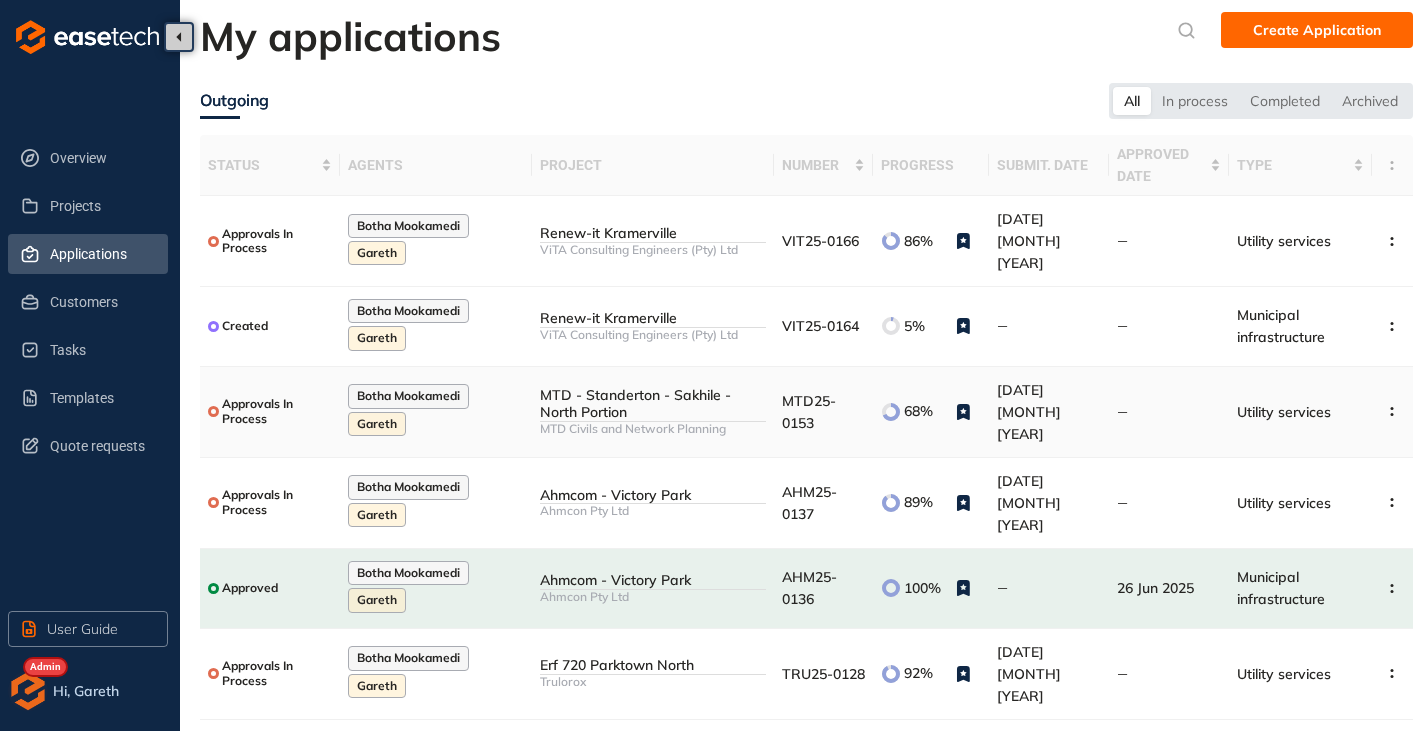 click on "MTD - Standerton - Sakhile - North Portion" at bounding box center (652, 404) 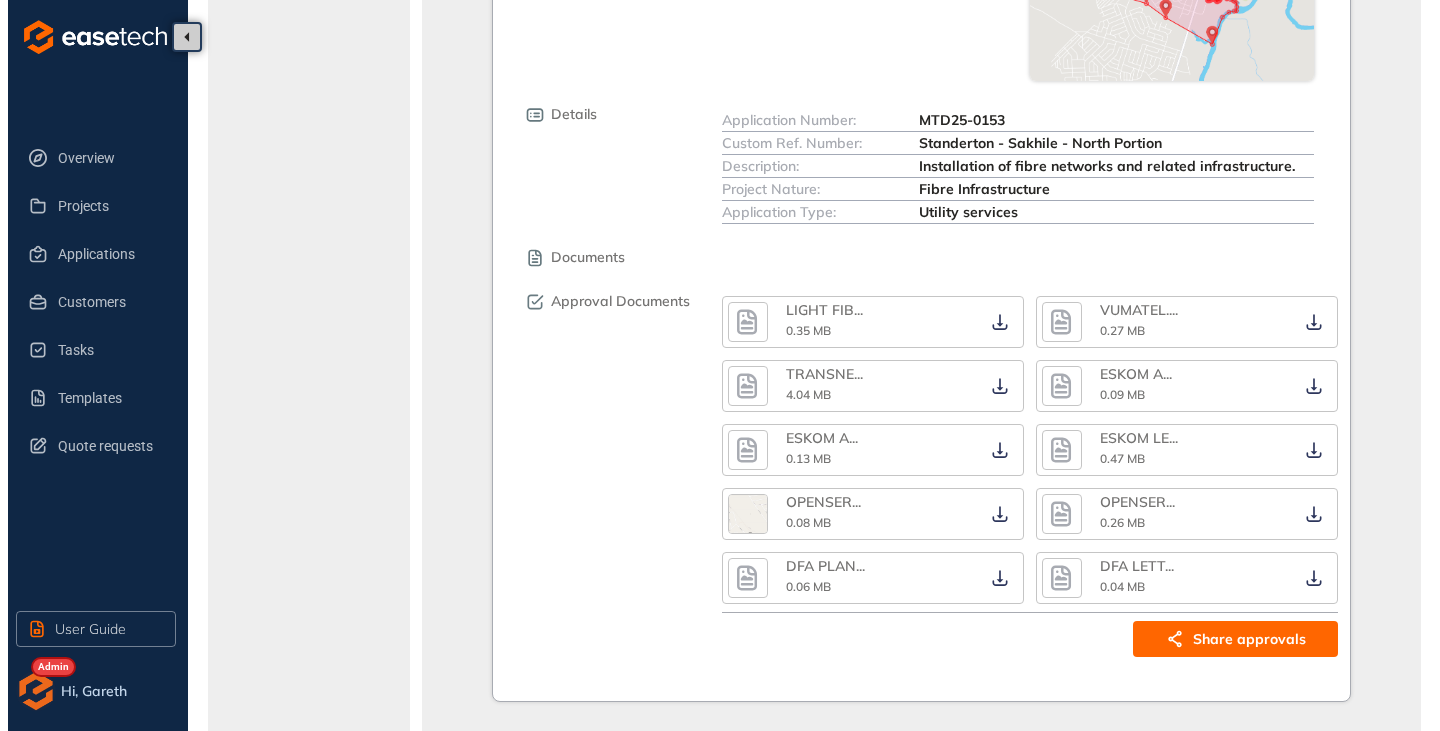 scroll, scrollTop: 863, scrollLeft: 0, axis: vertical 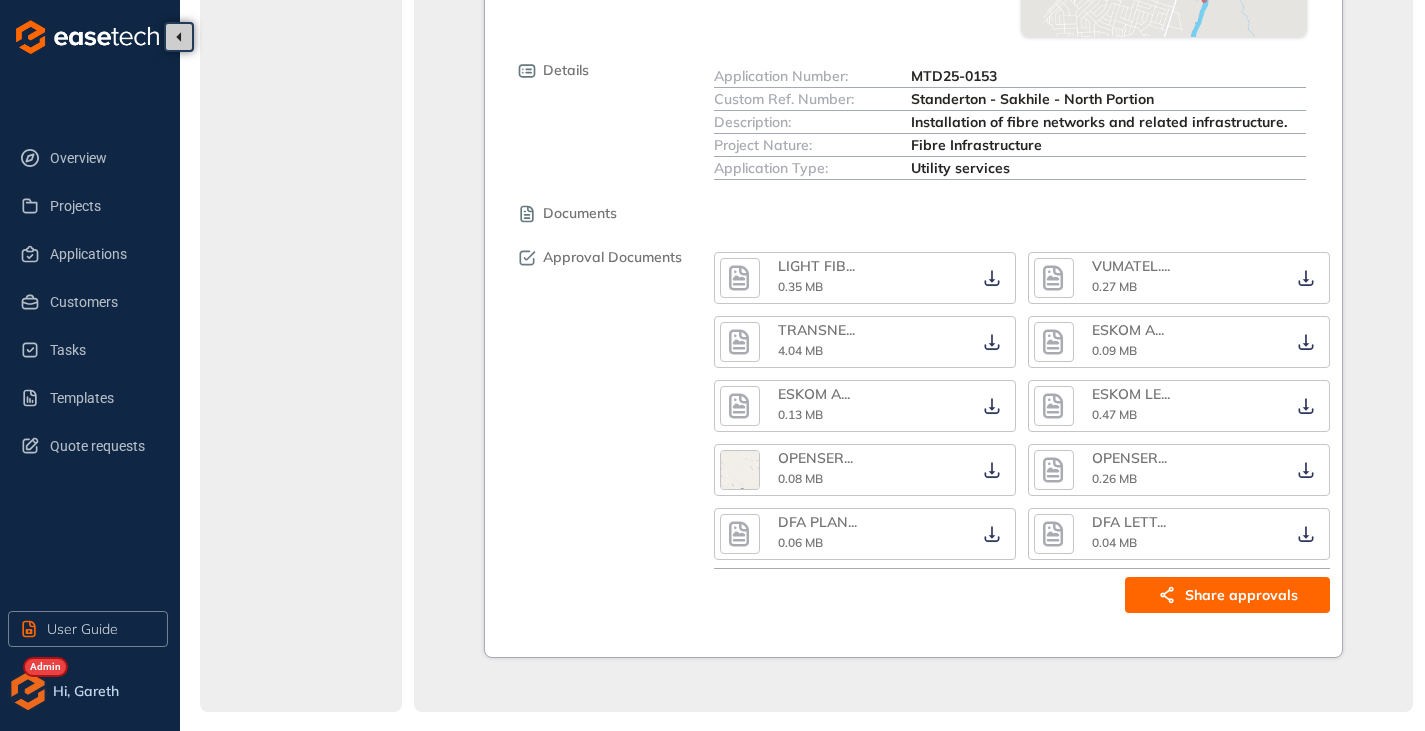 click on "Share approvals" at bounding box center [1241, 595] 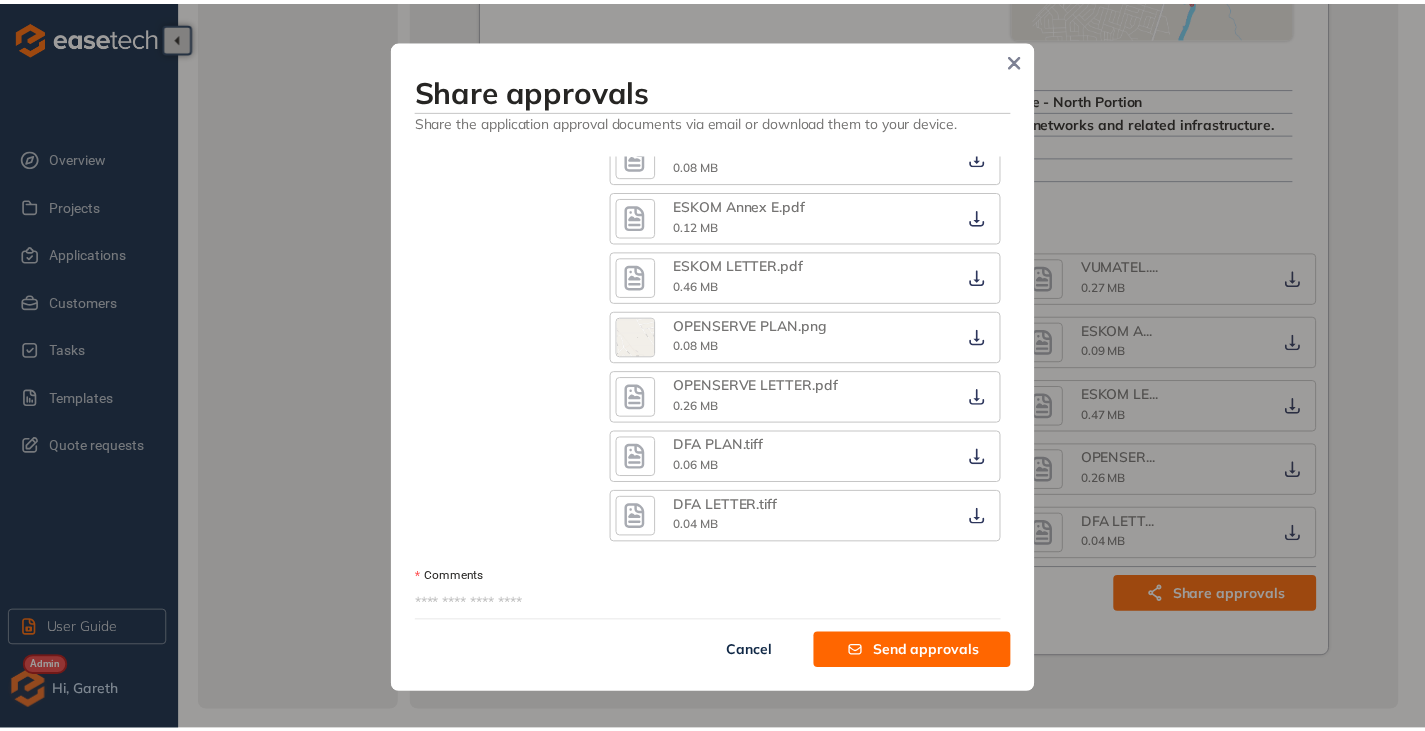 scroll, scrollTop: 531, scrollLeft: 0, axis: vertical 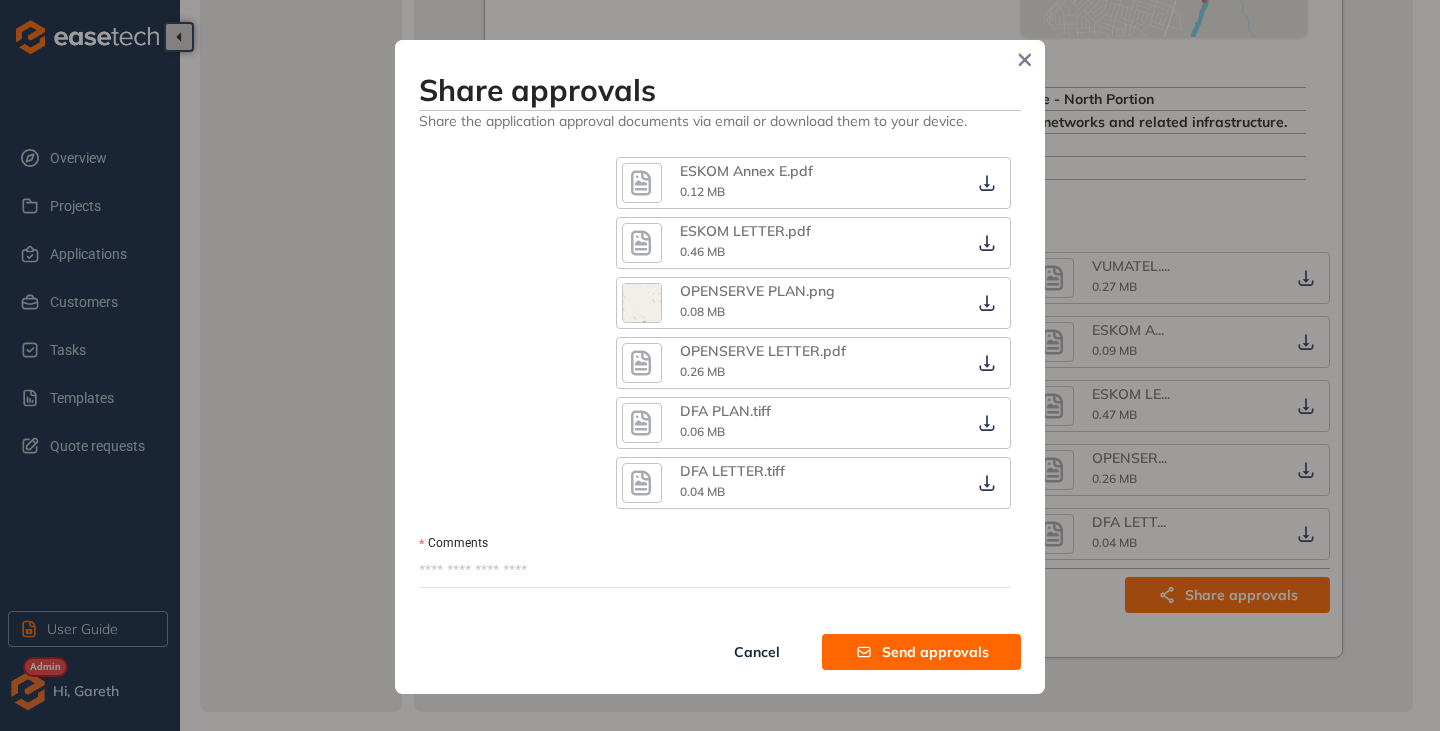 click on "Comments" at bounding box center (715, 571) 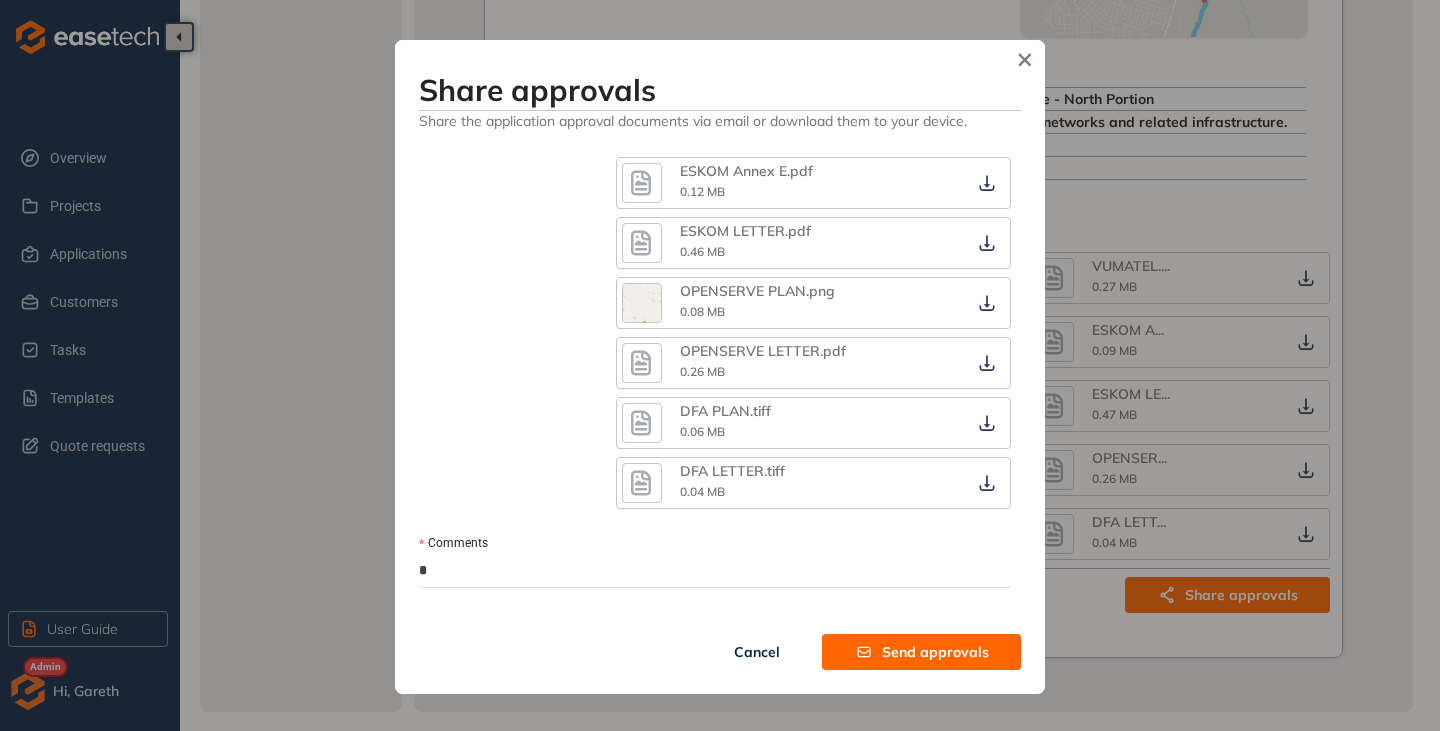 type on "*" 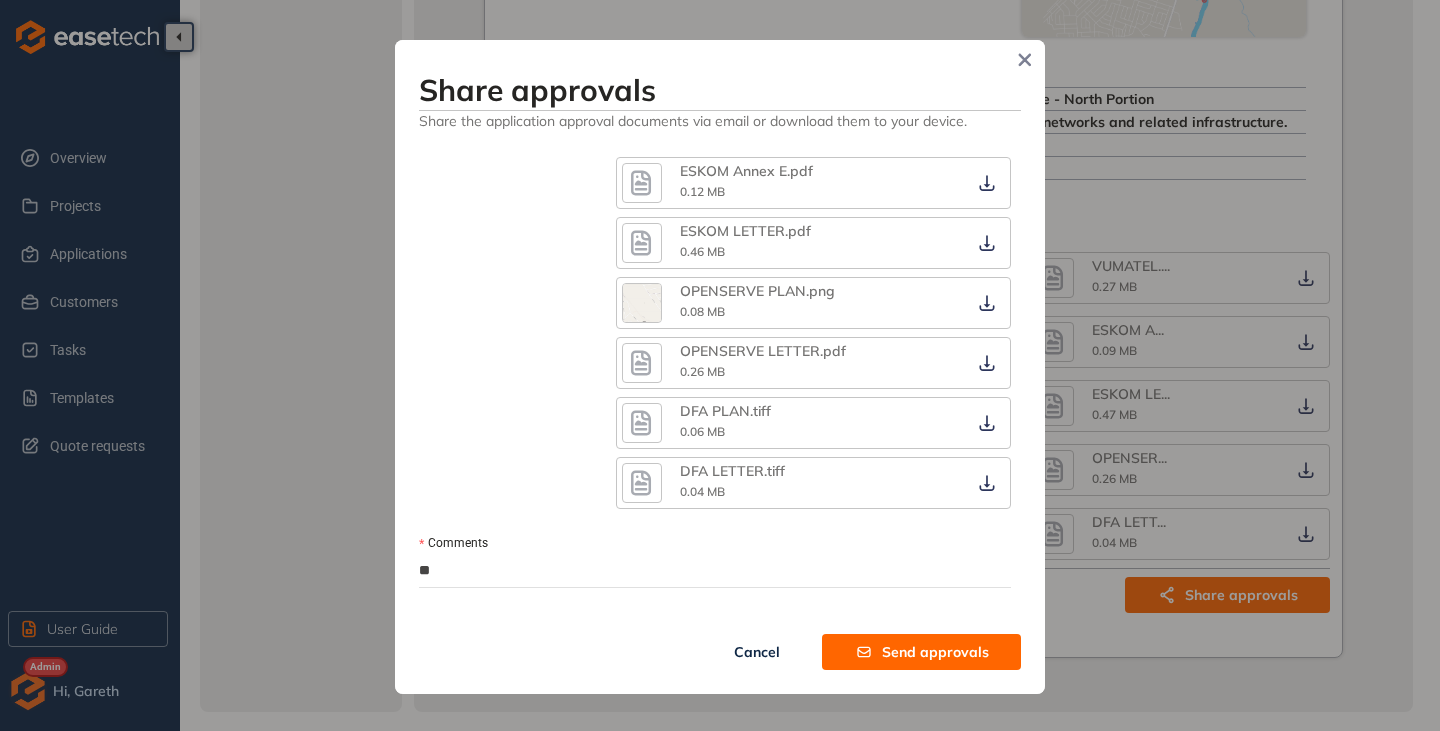 type on "***" 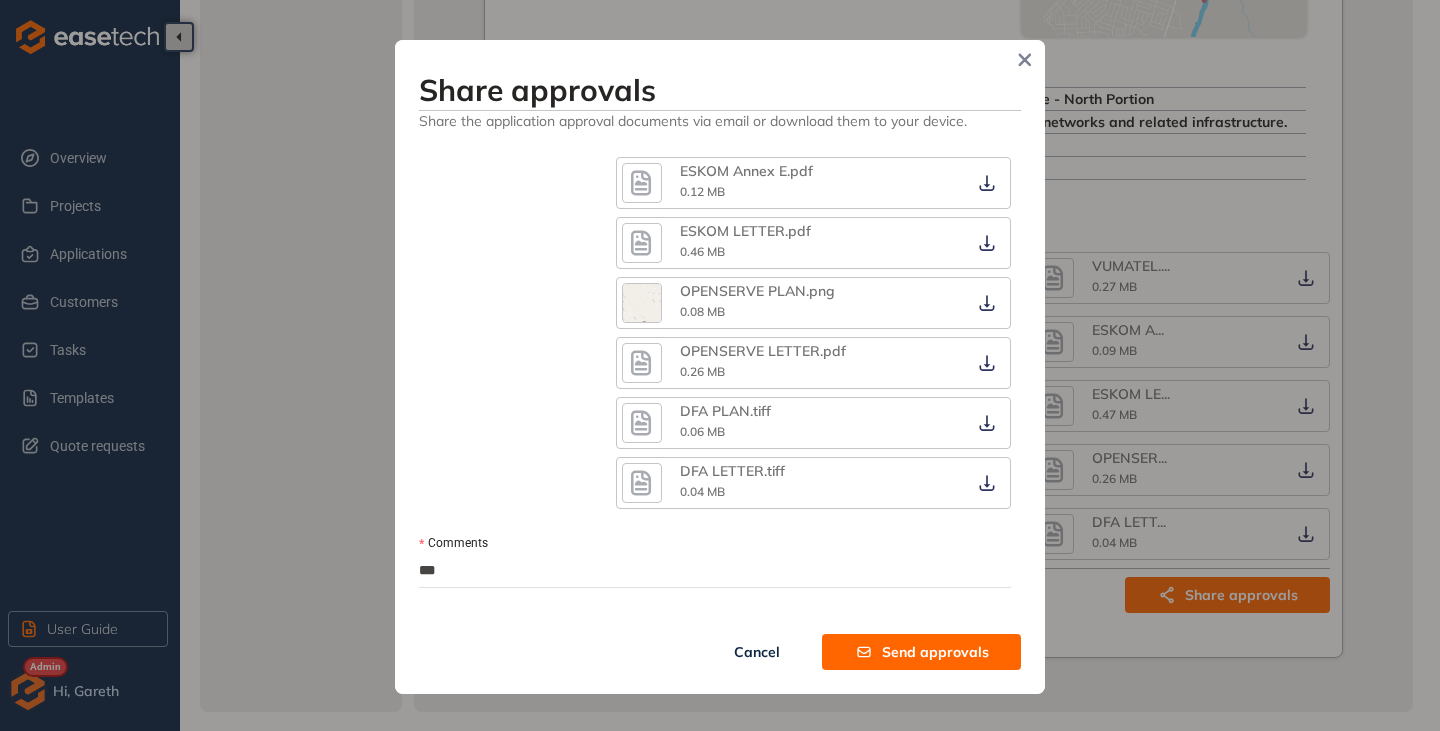 type on "****" 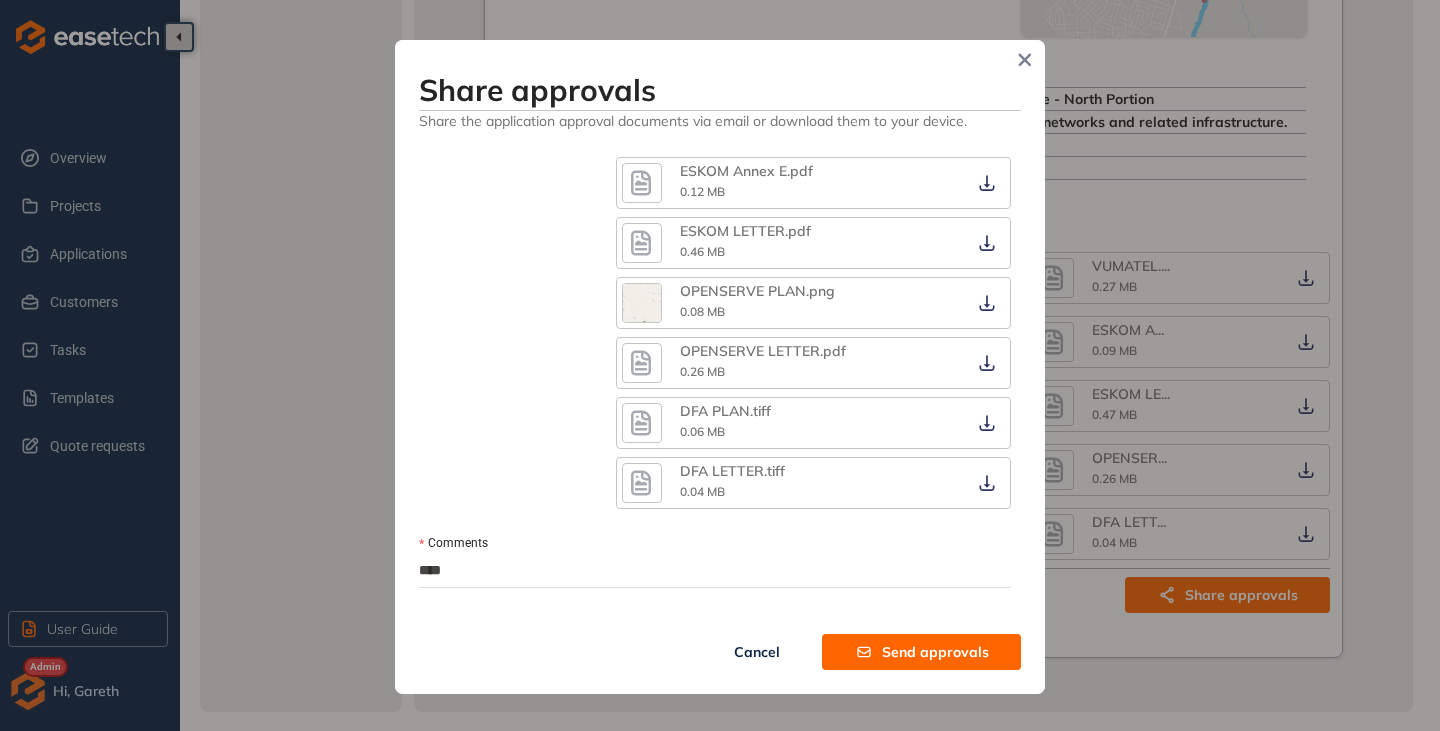 type on "*****" 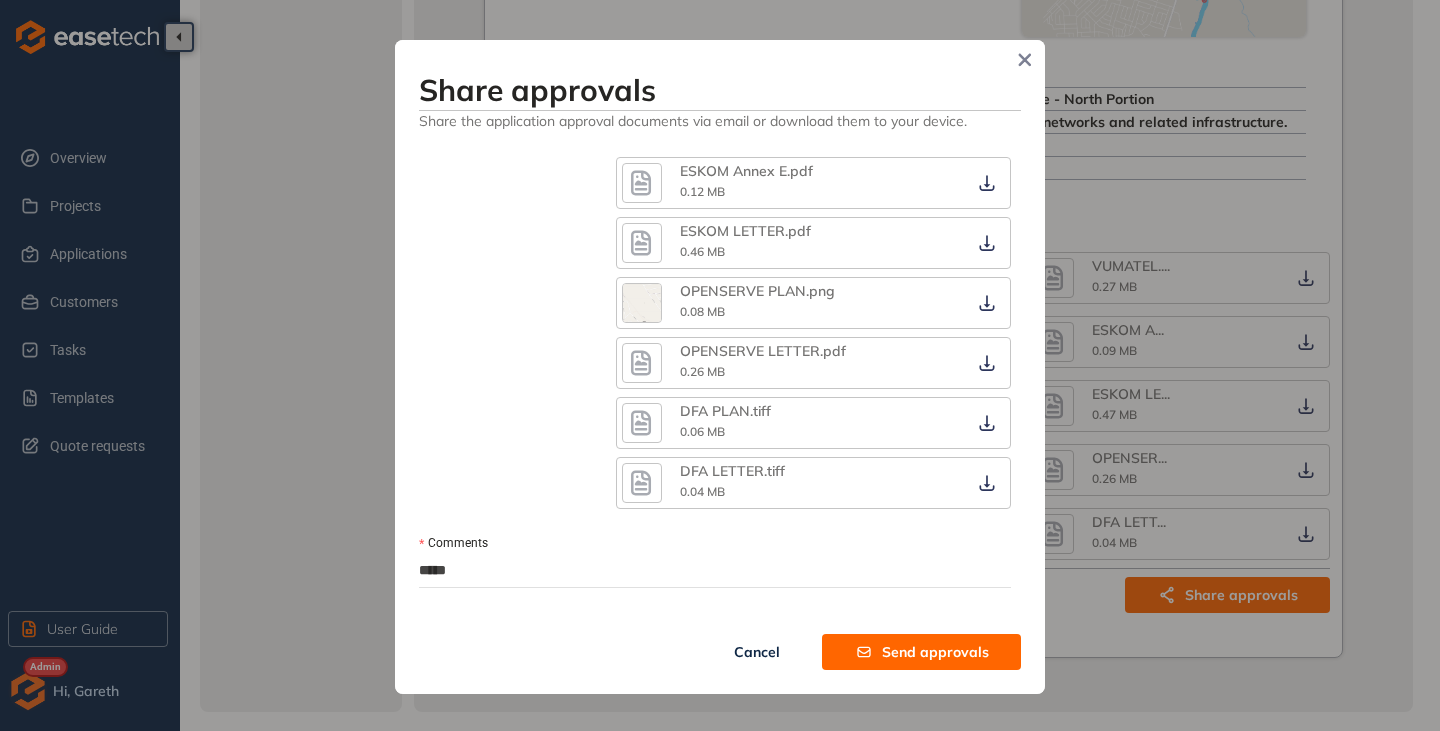 type on "******" 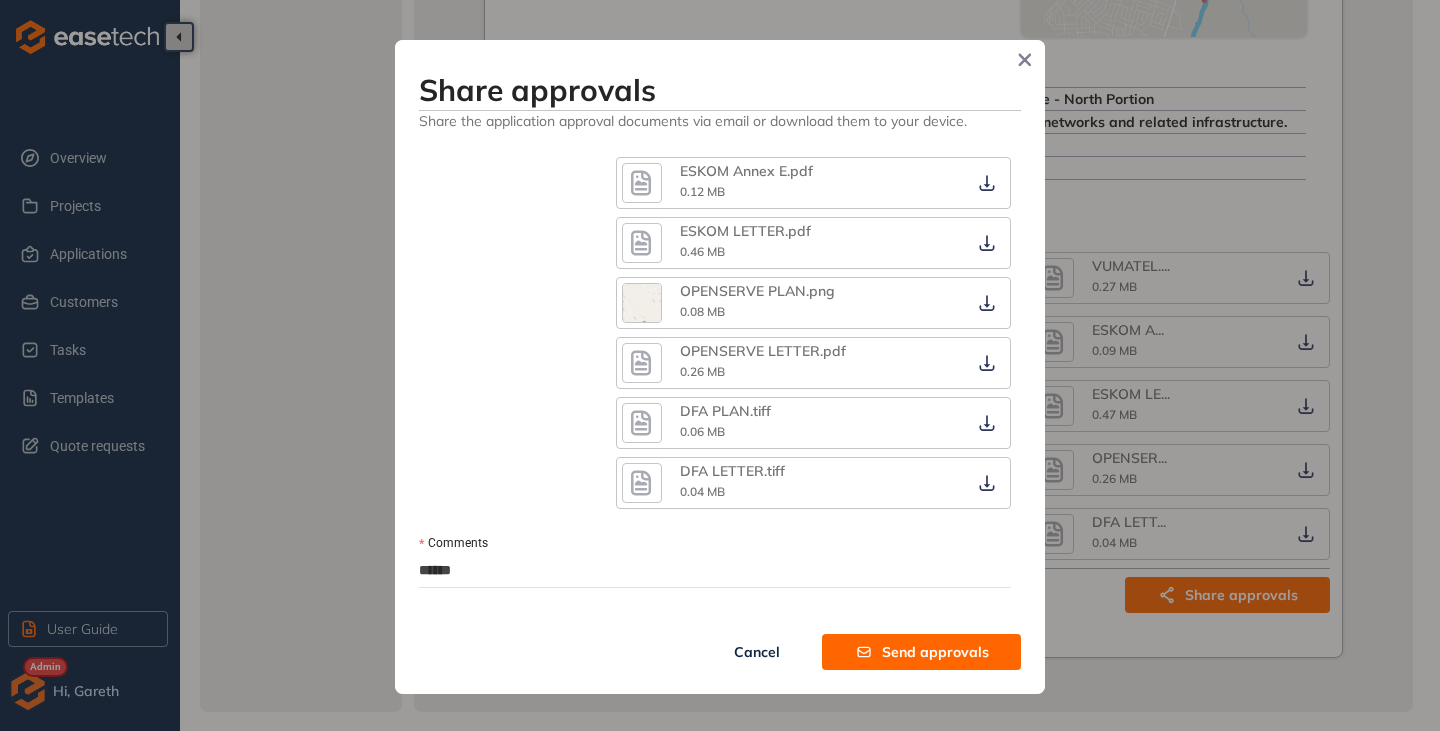type on "*******" 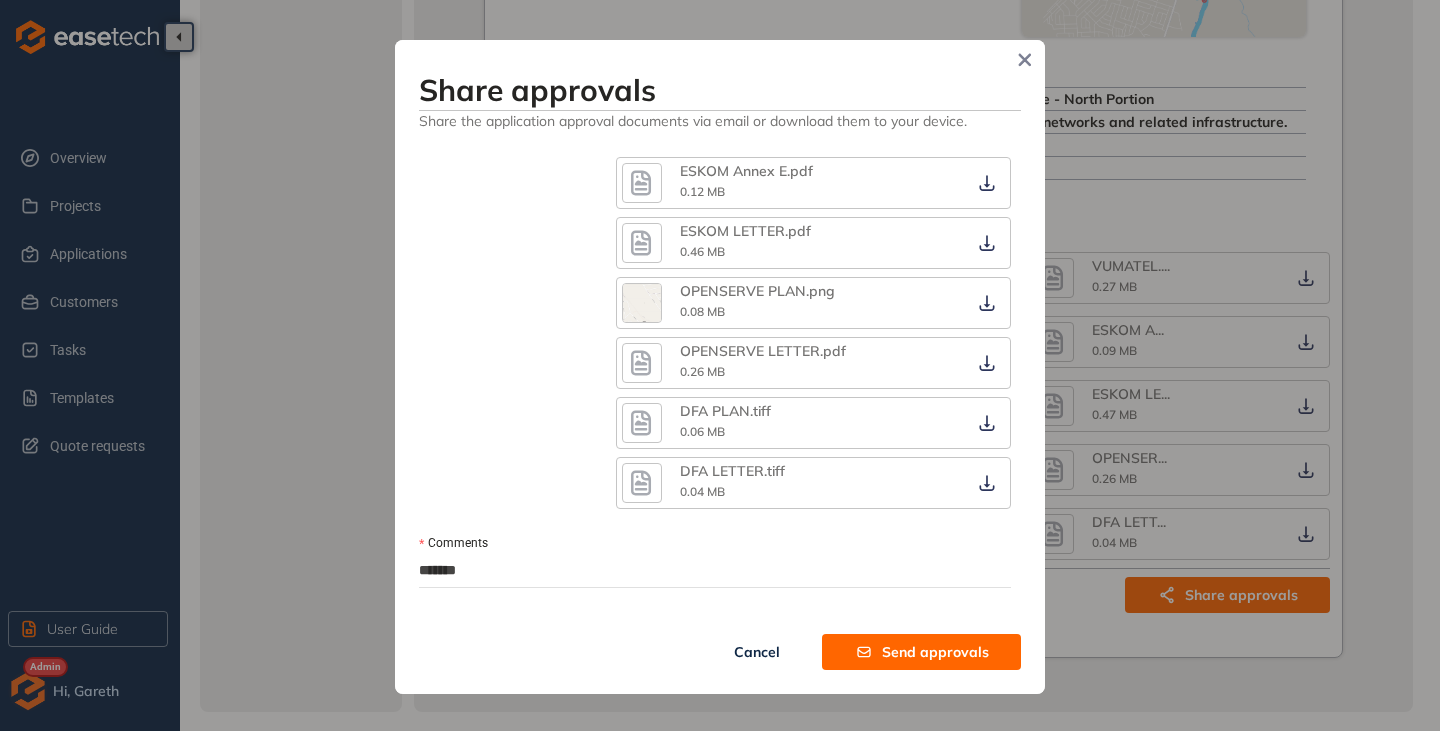type on "*******" 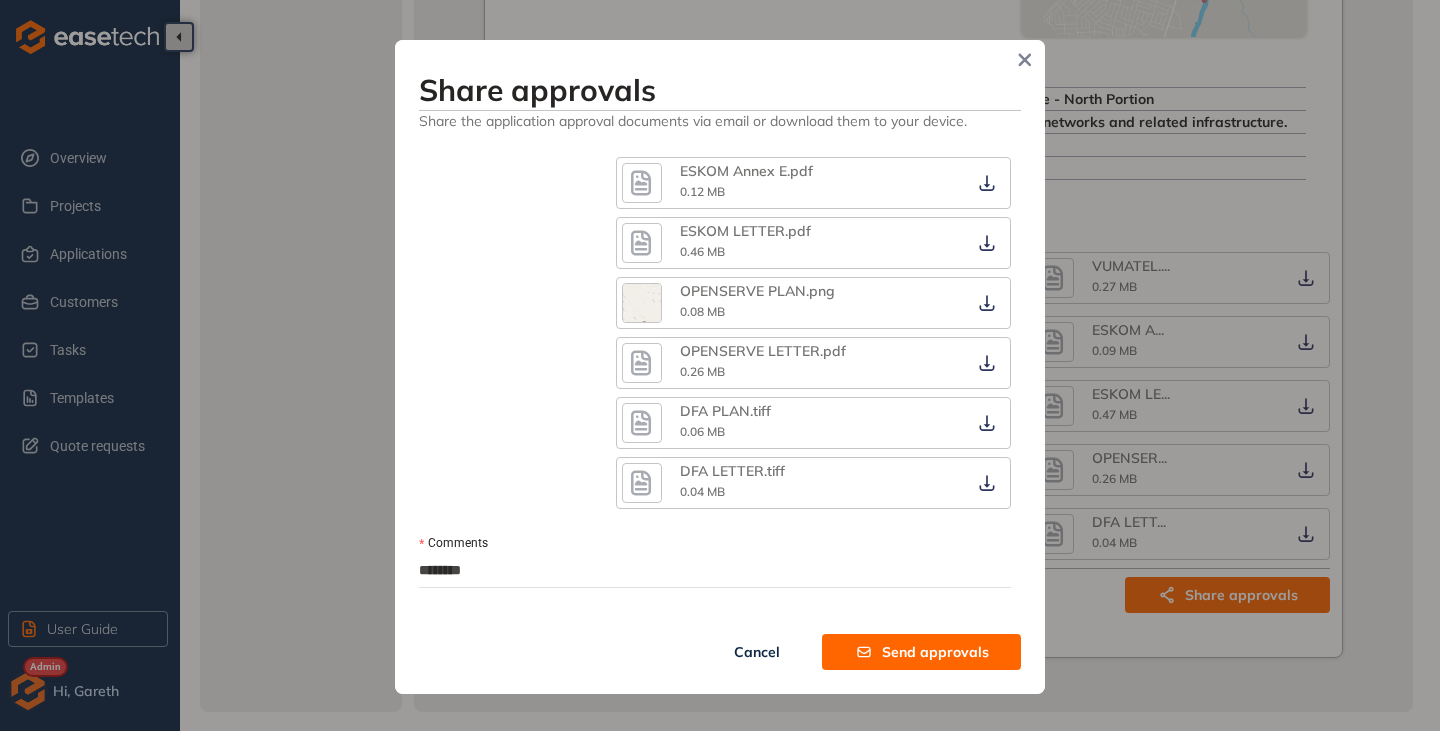 type on "*********" 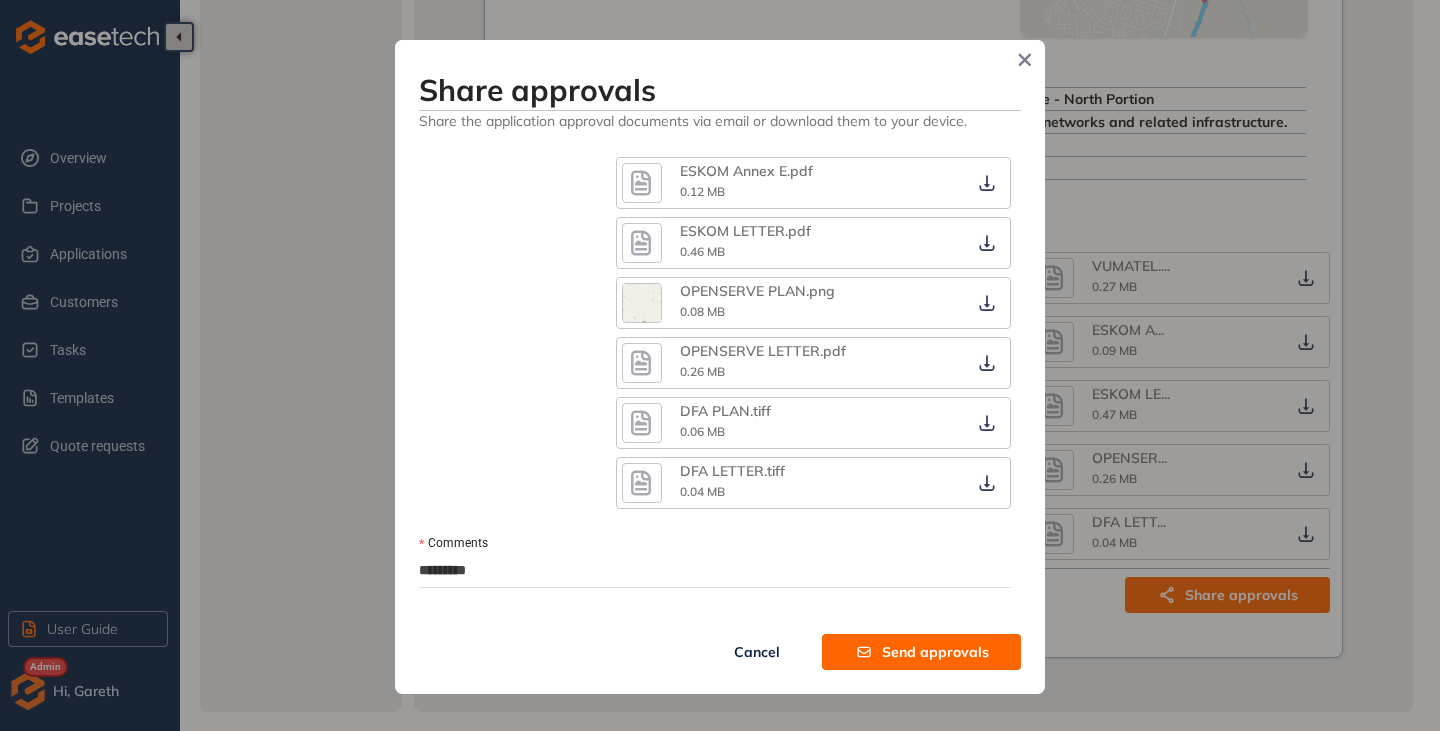 type on "*********" 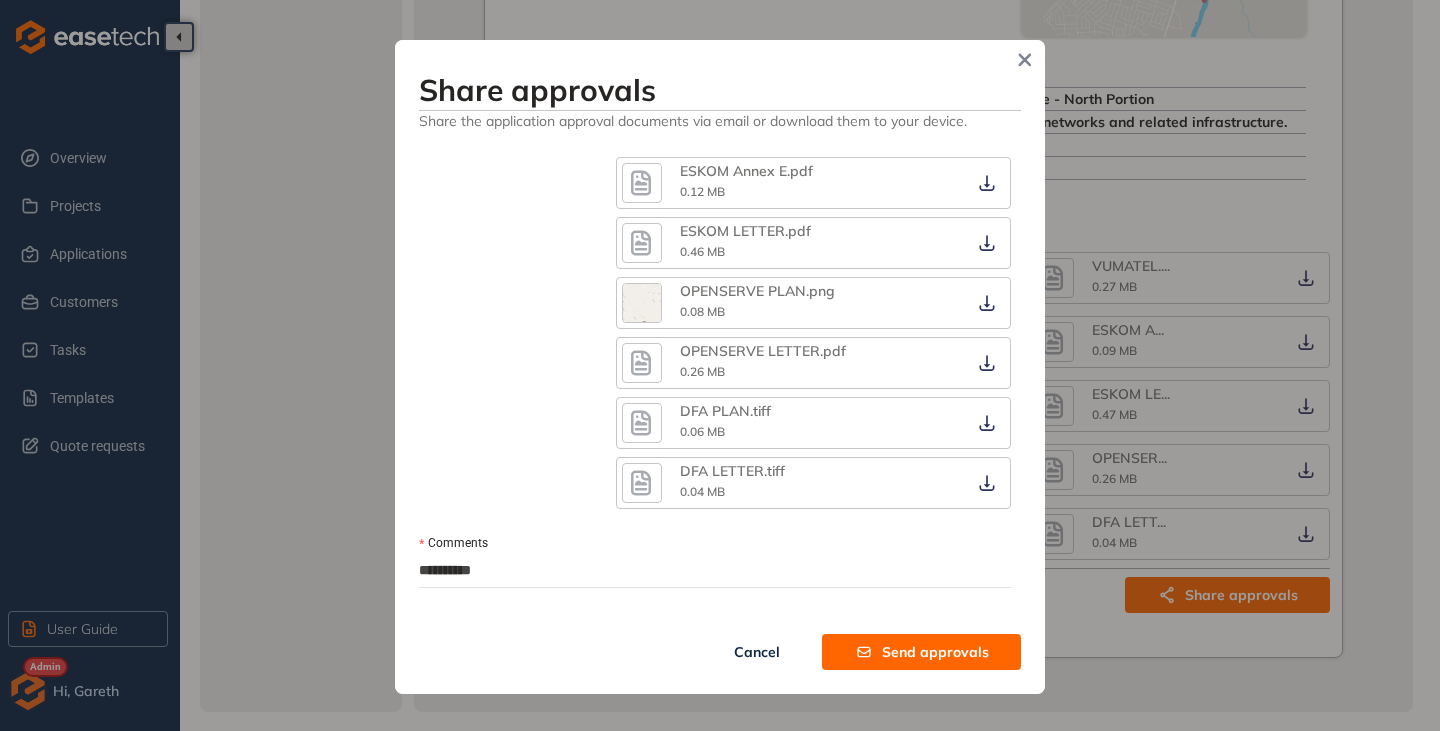 type on "**********" 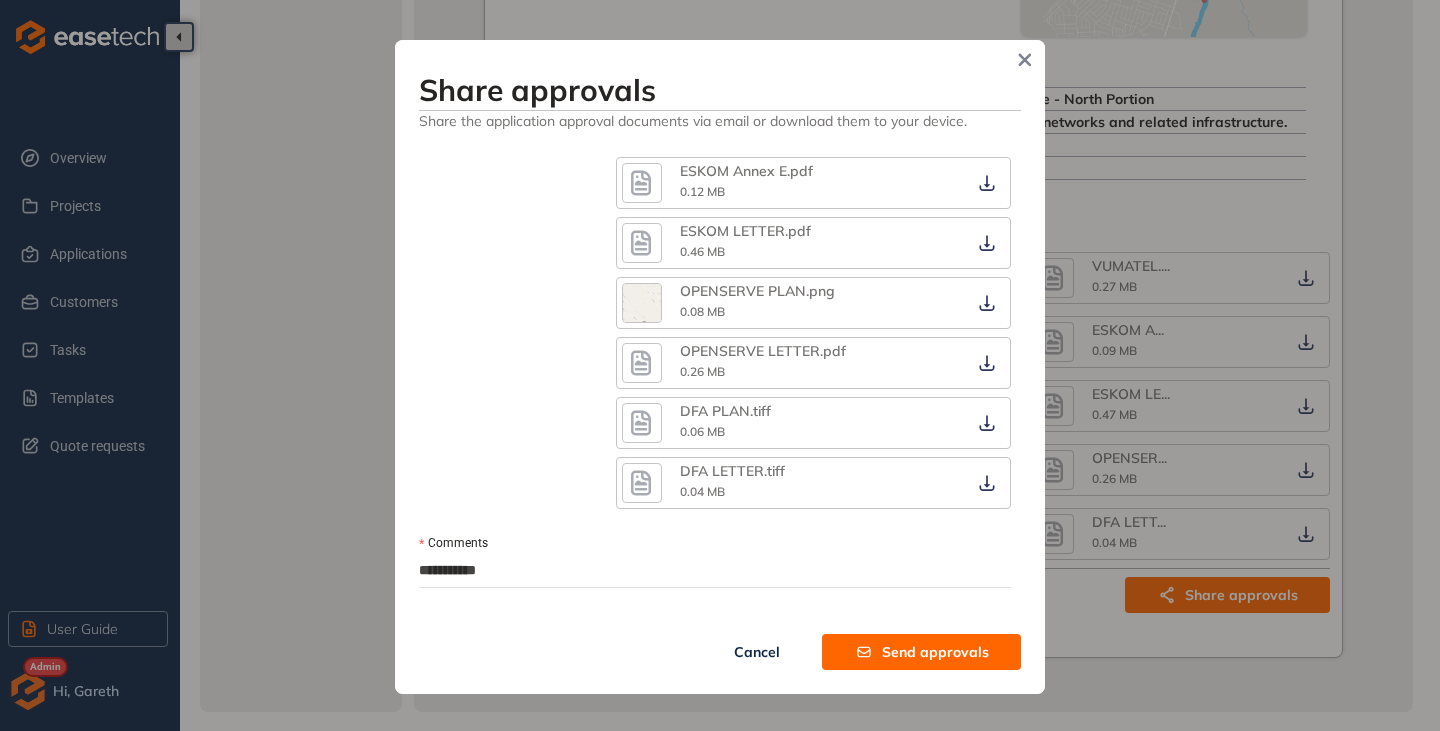type on "**********" 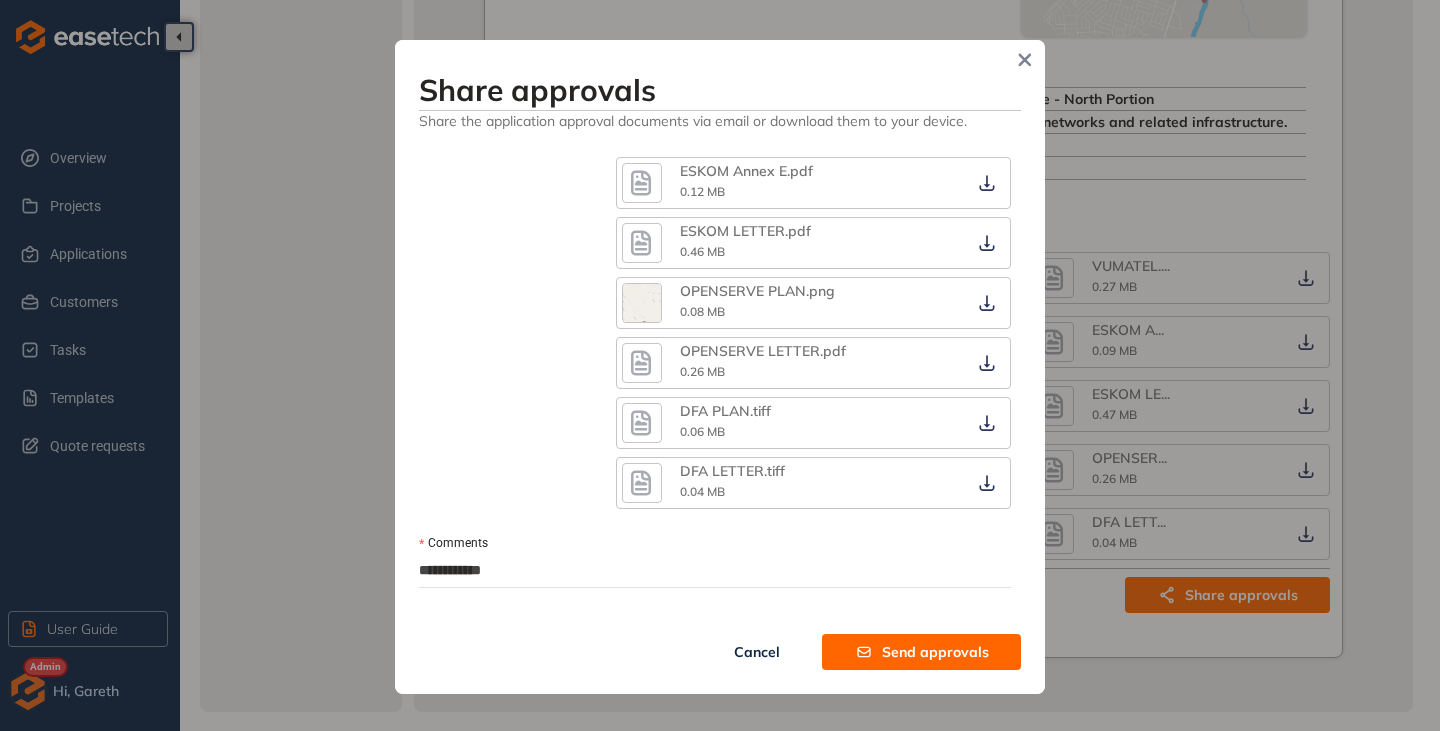 type on "**********" 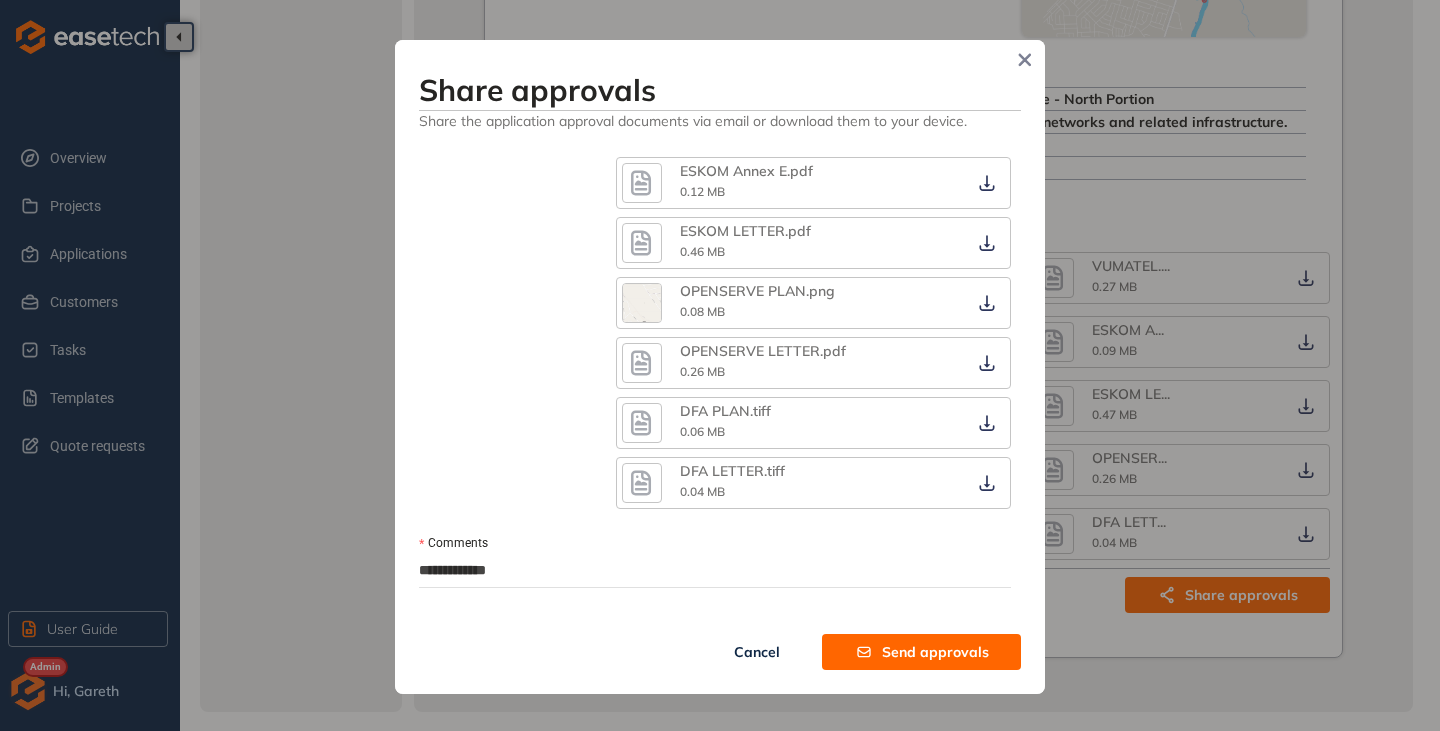 type on "**********" 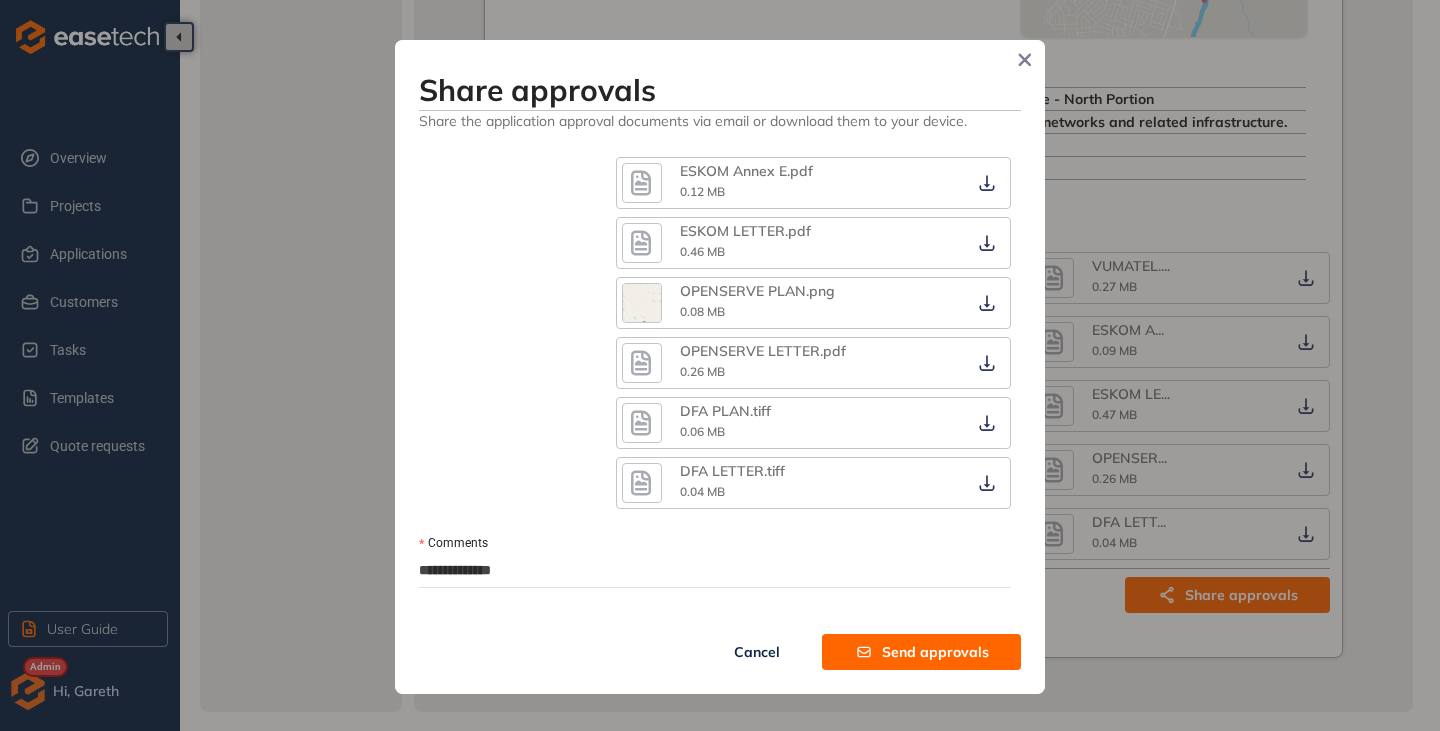 type on "**********" 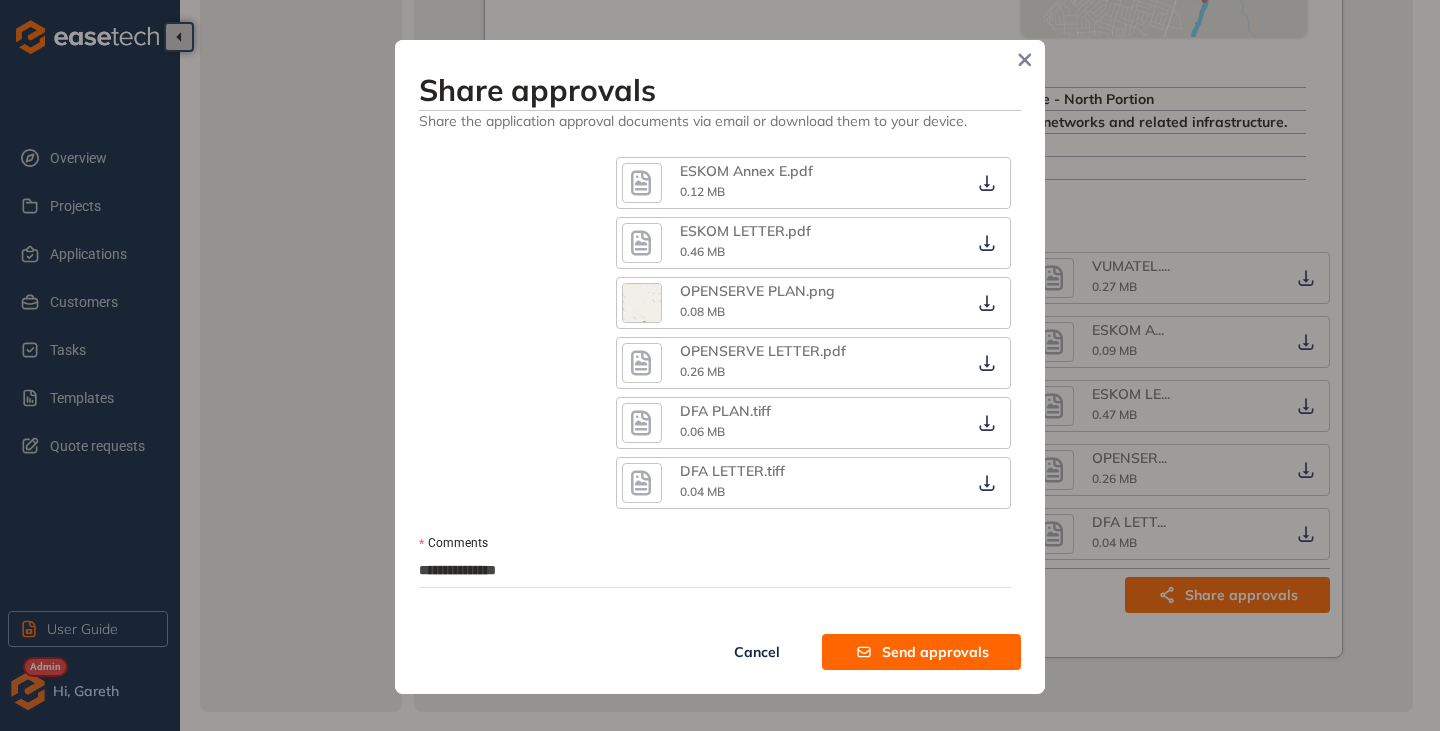 type on "**********" 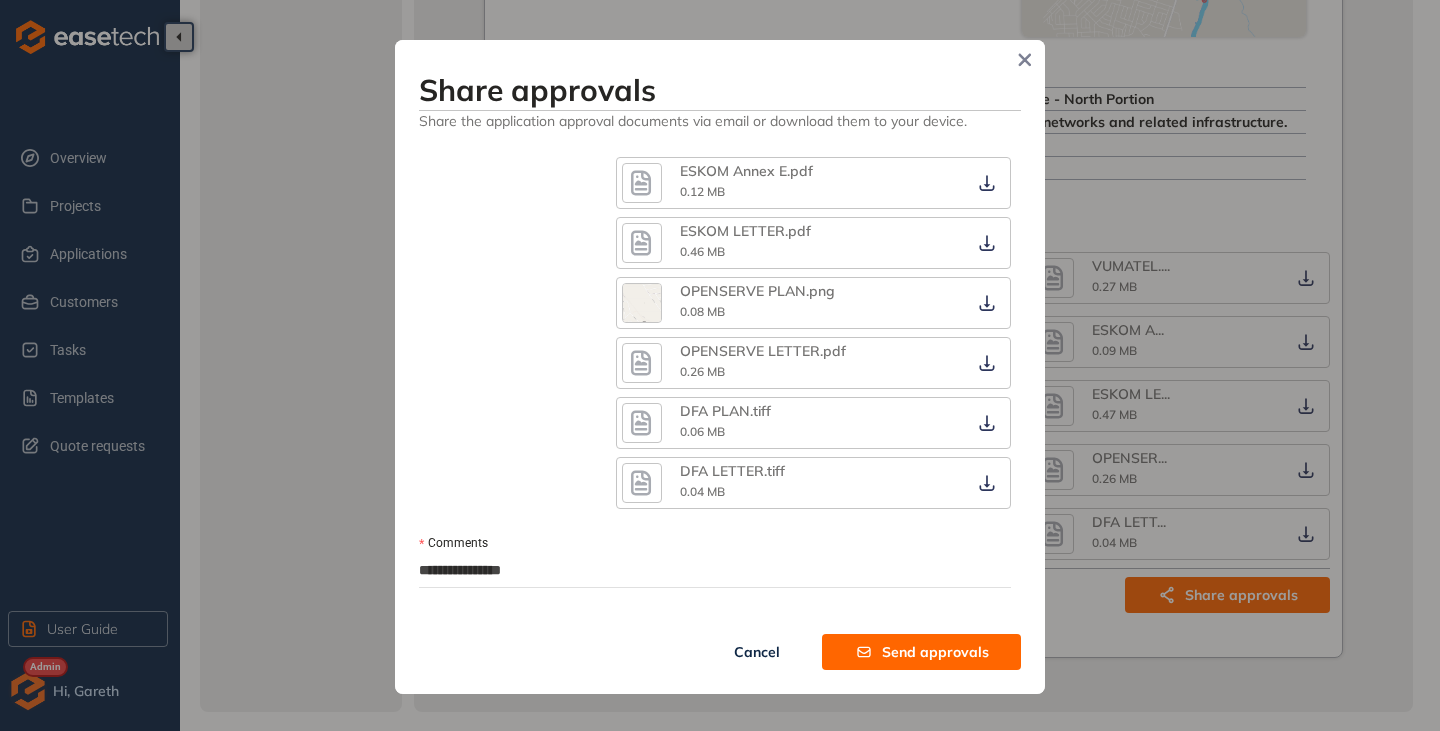 type on "**********" 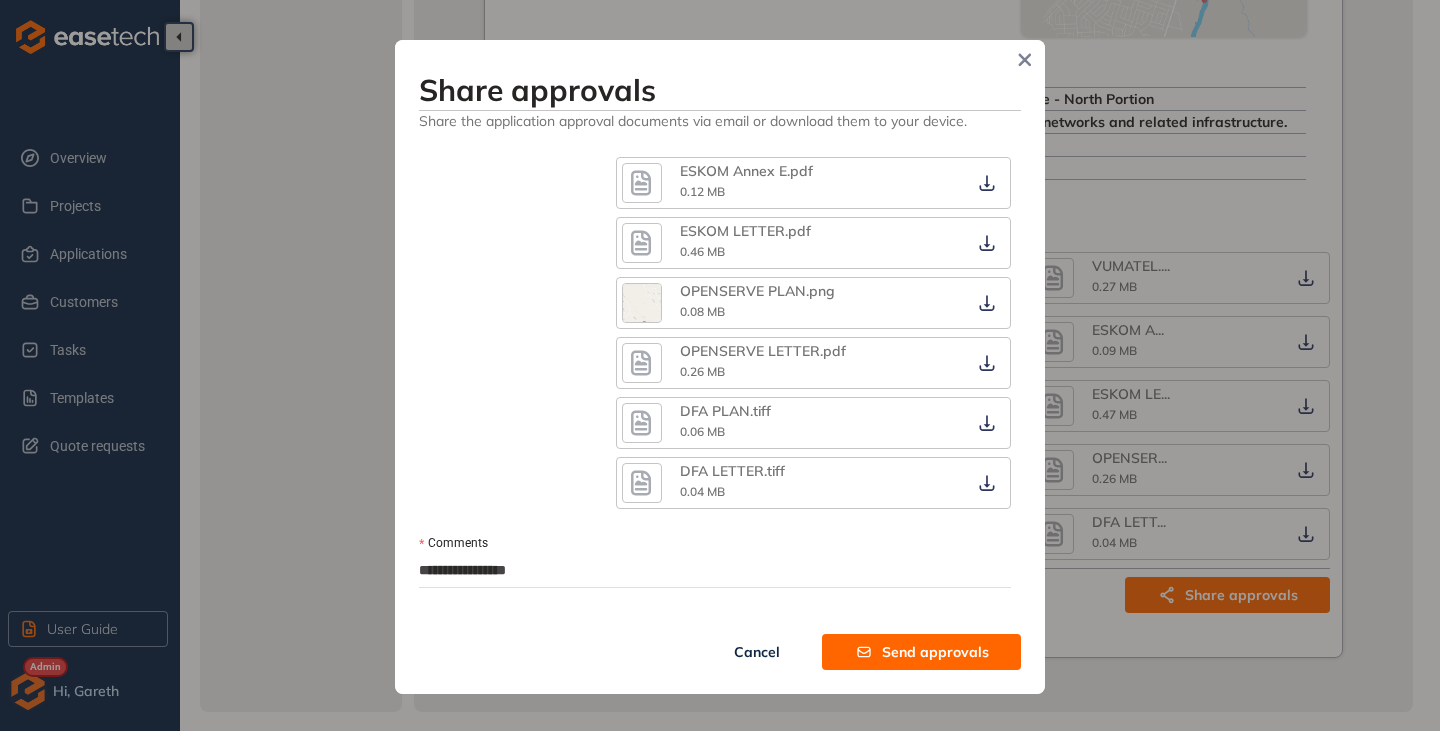 type on "**********" 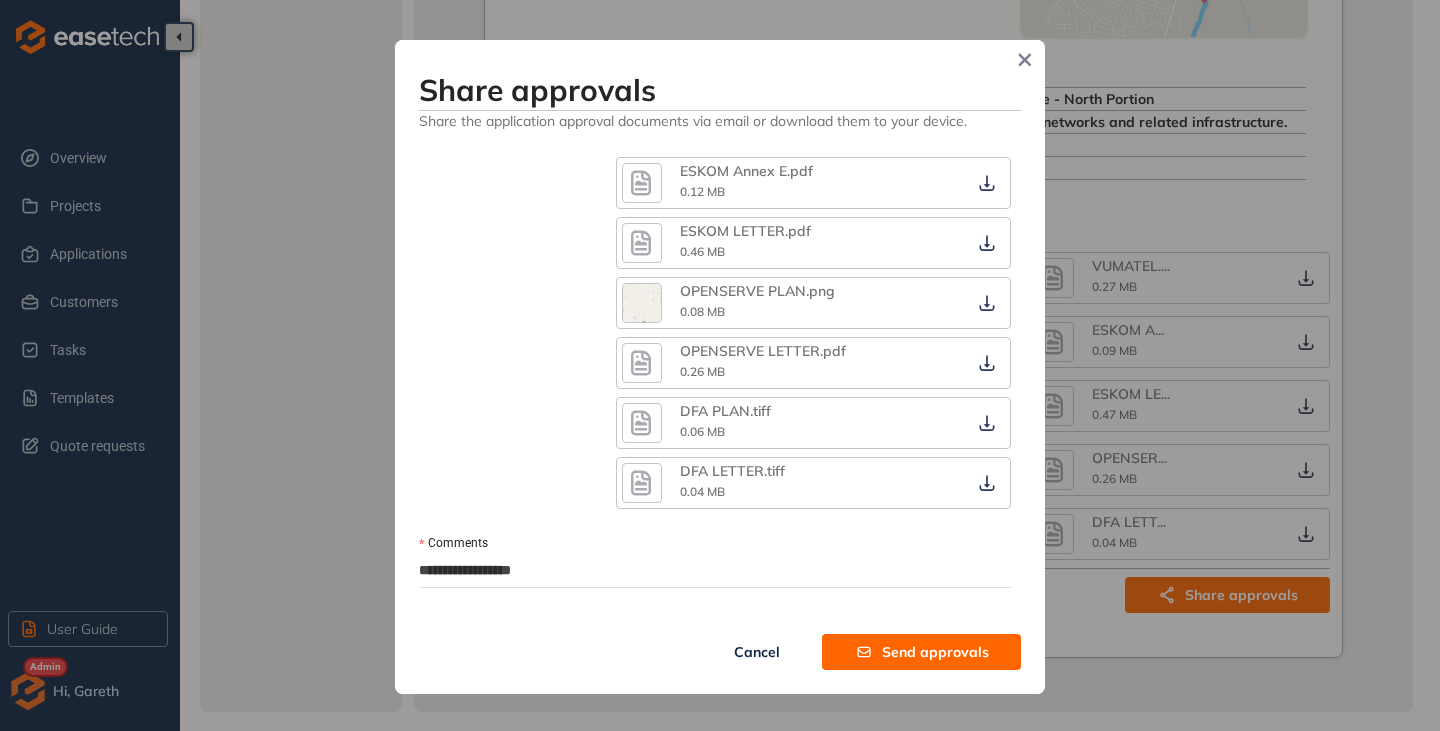 type on "**********" 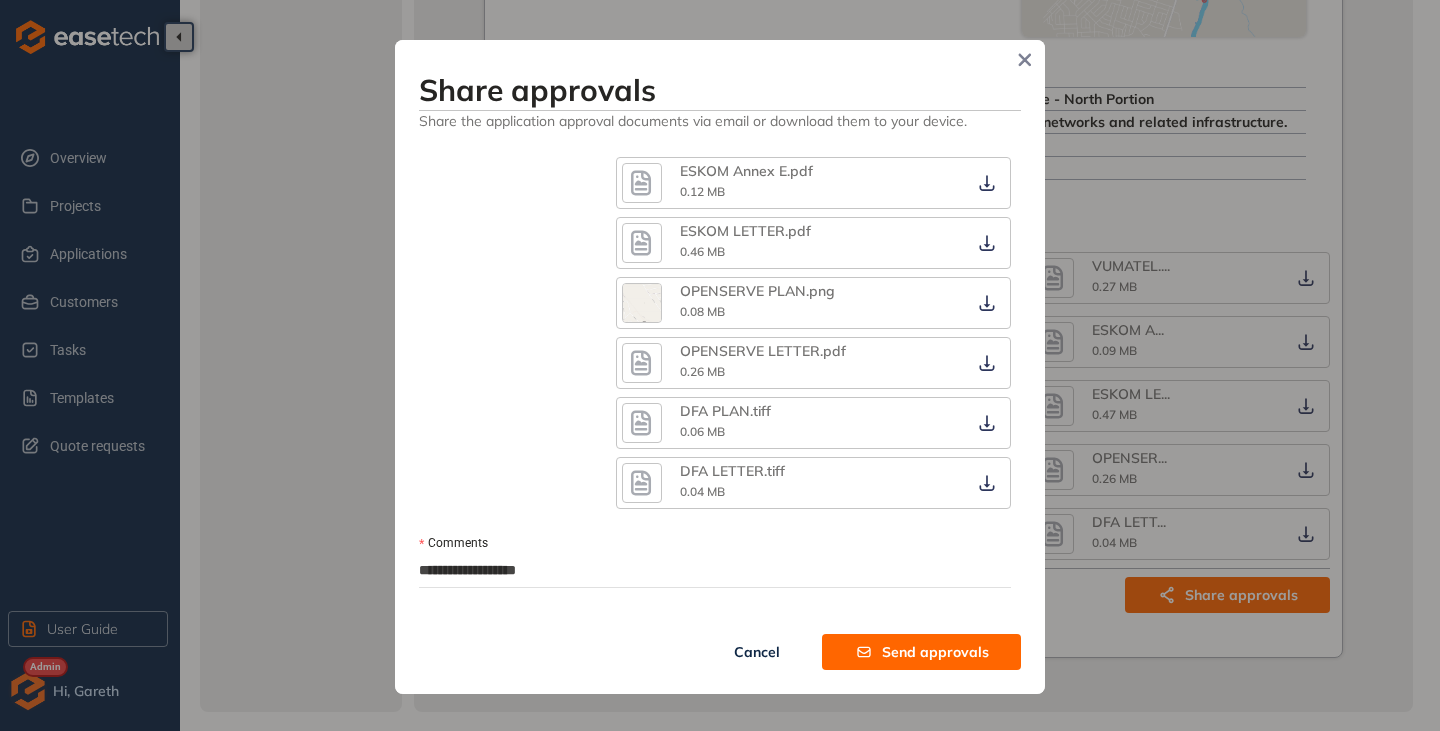 type on "**********" 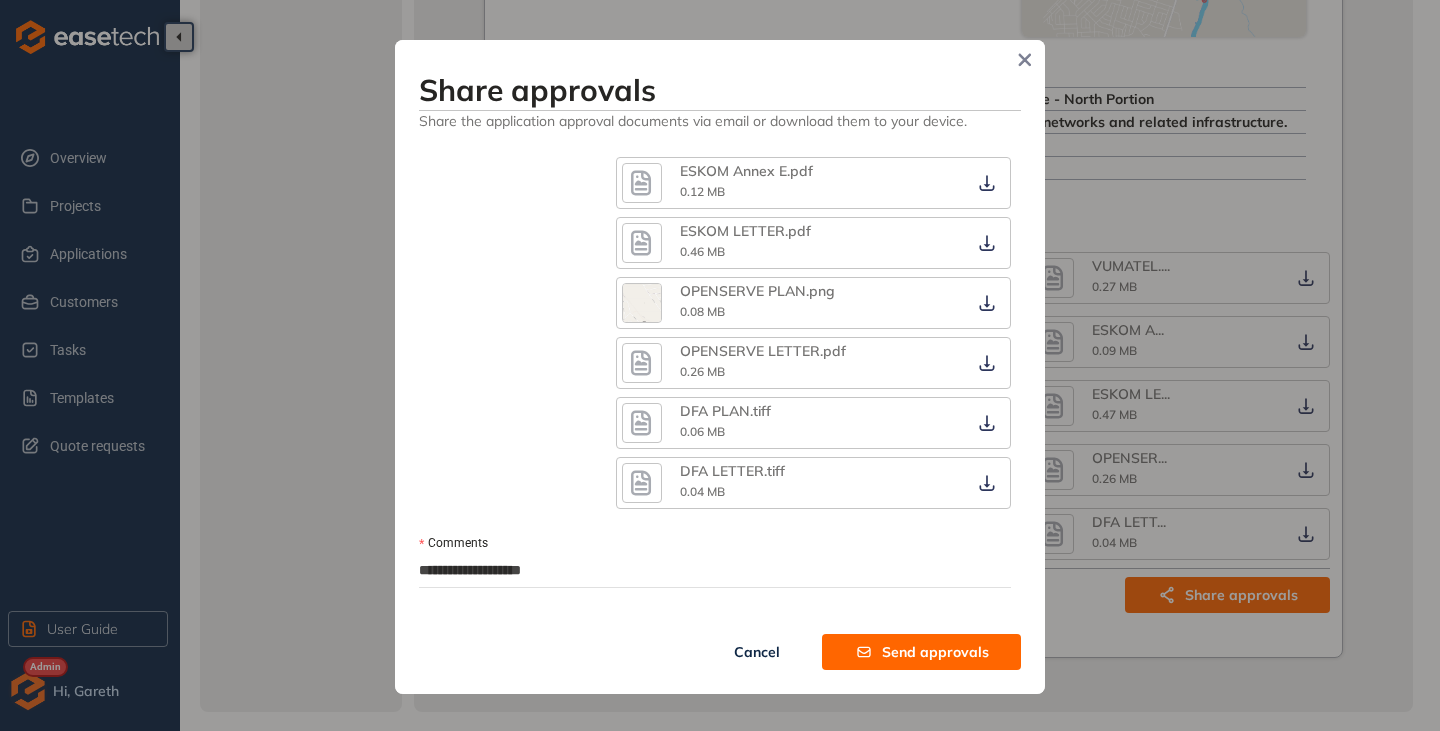 type on "**********" 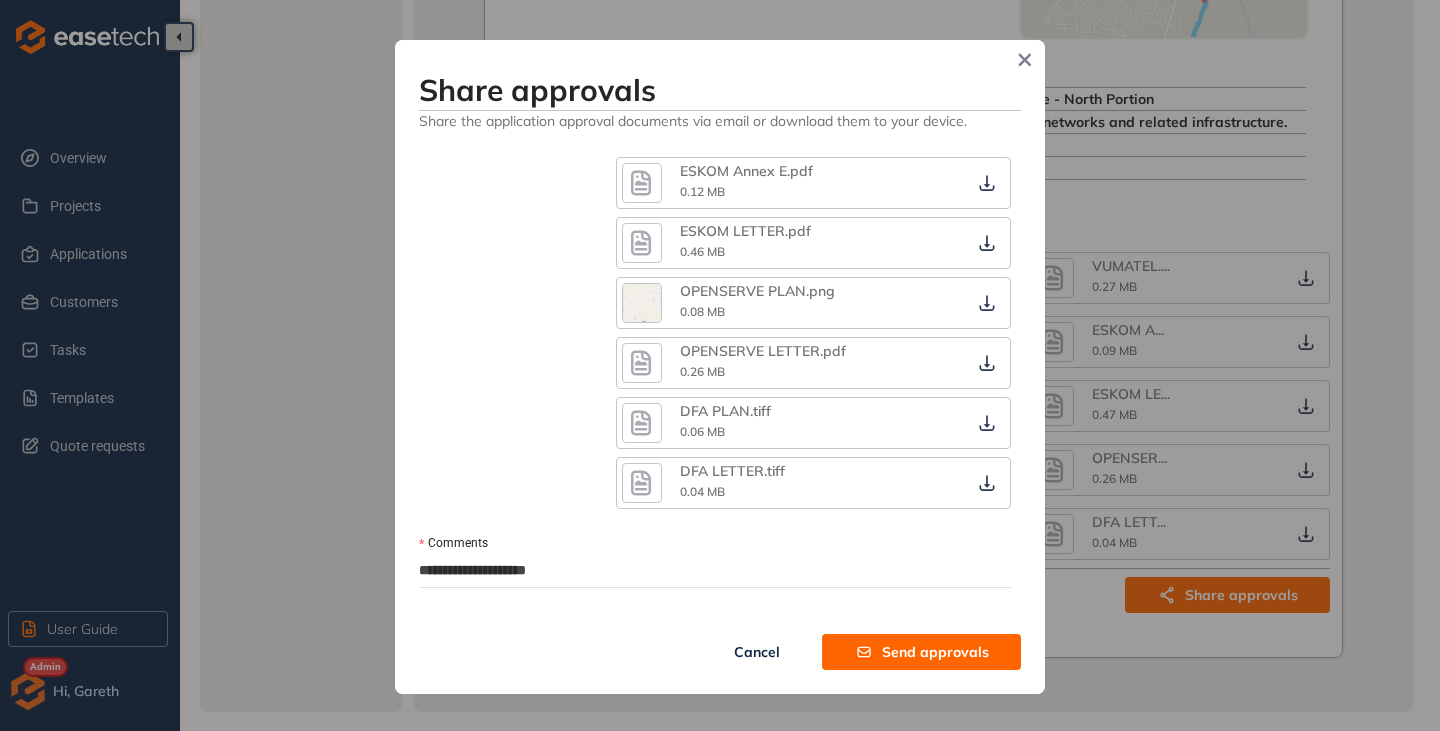 type on "**********" 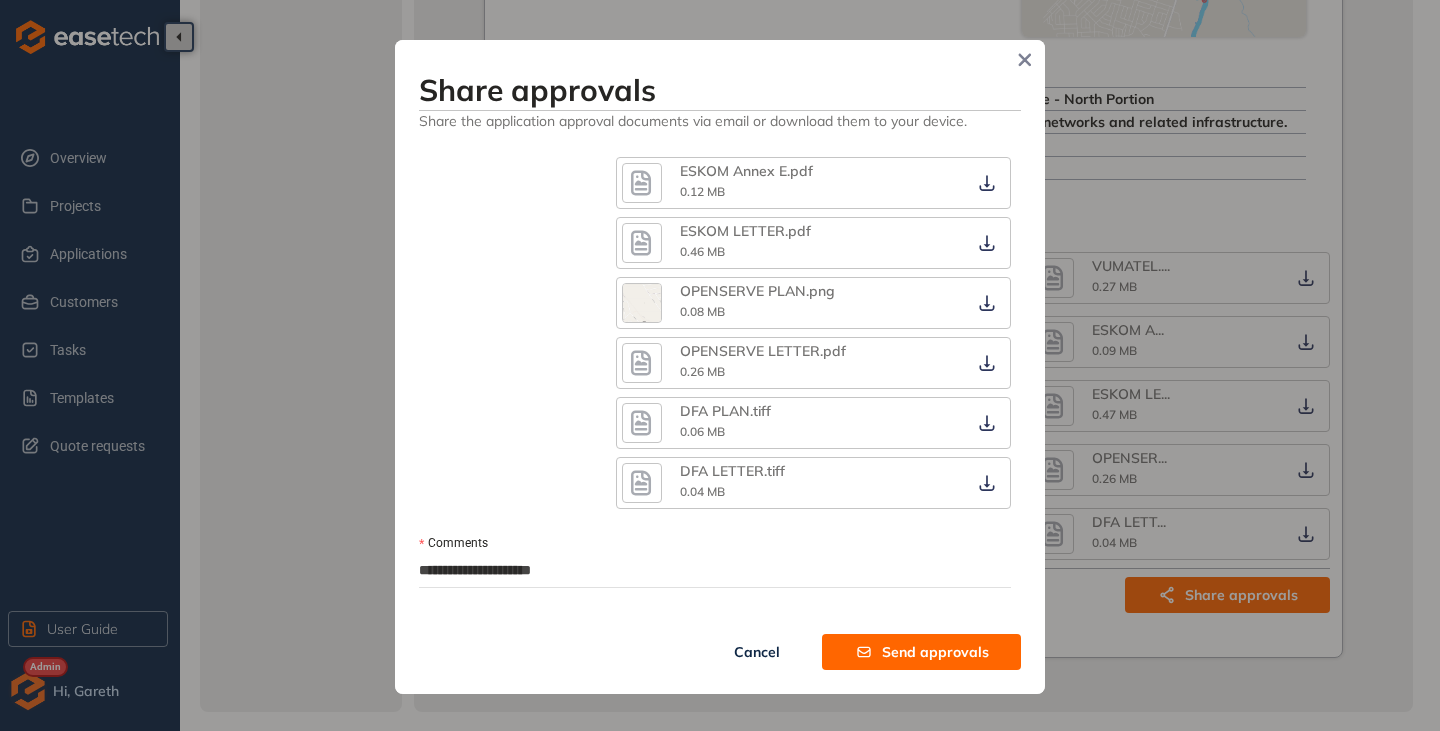 type on "**********" 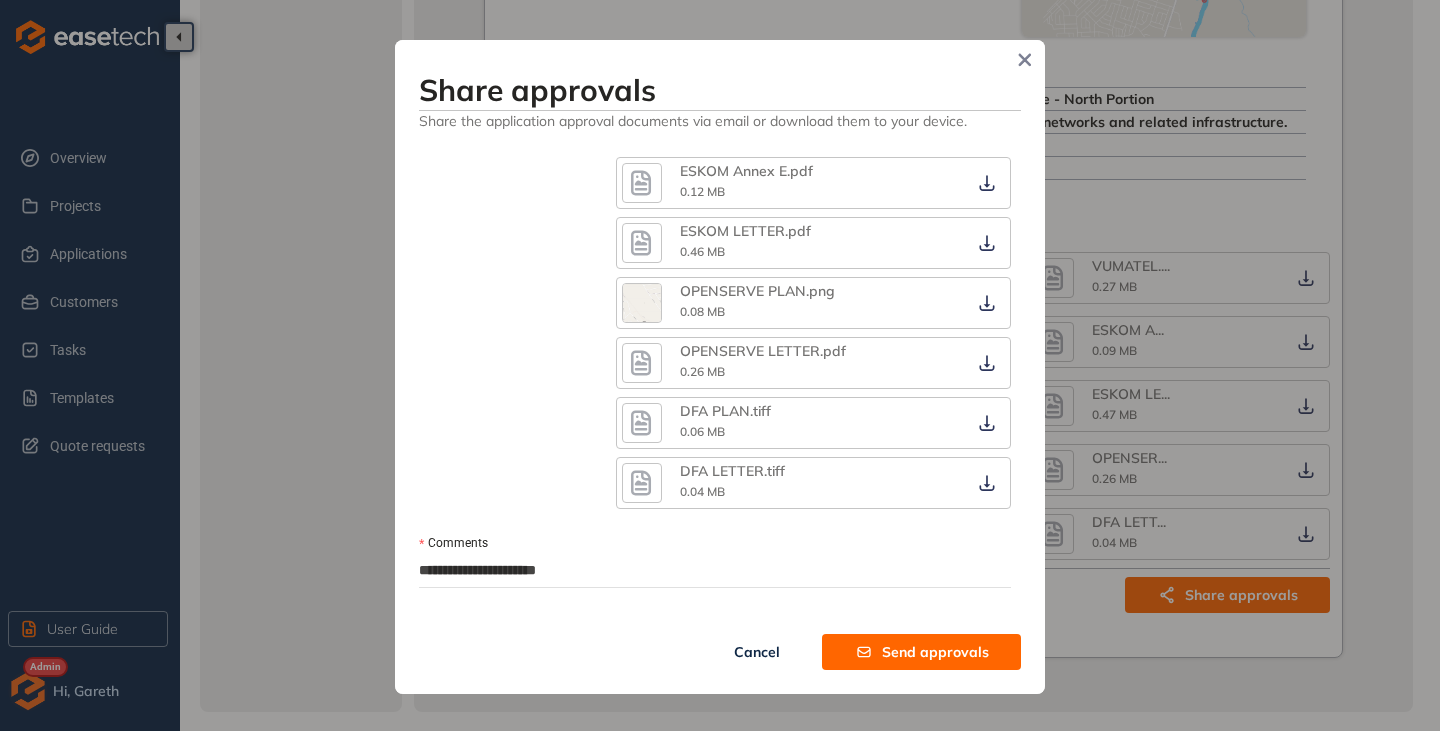 type on "**********" 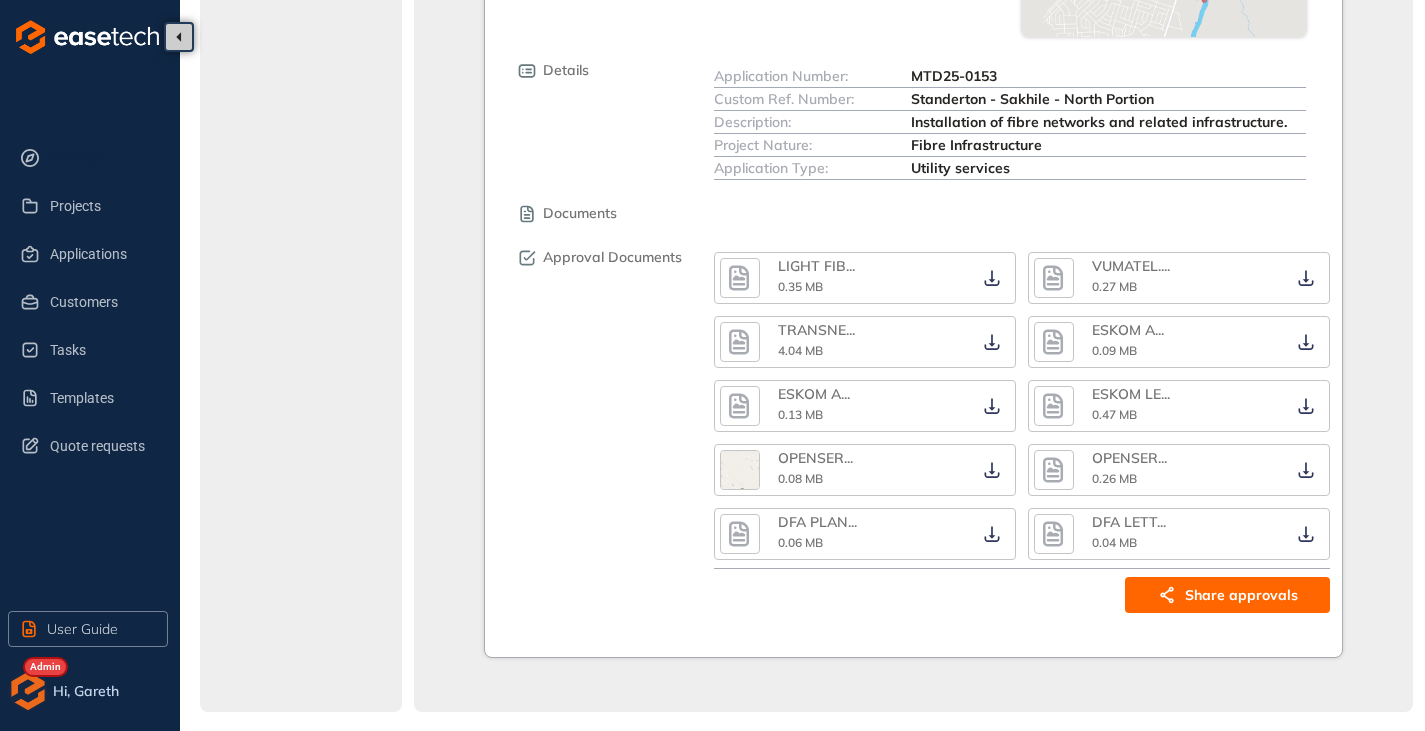 drag, startPoint x: 87, startPoint y: 159, endPoint x: 166, endPoint y: 180, distance: 81.7435 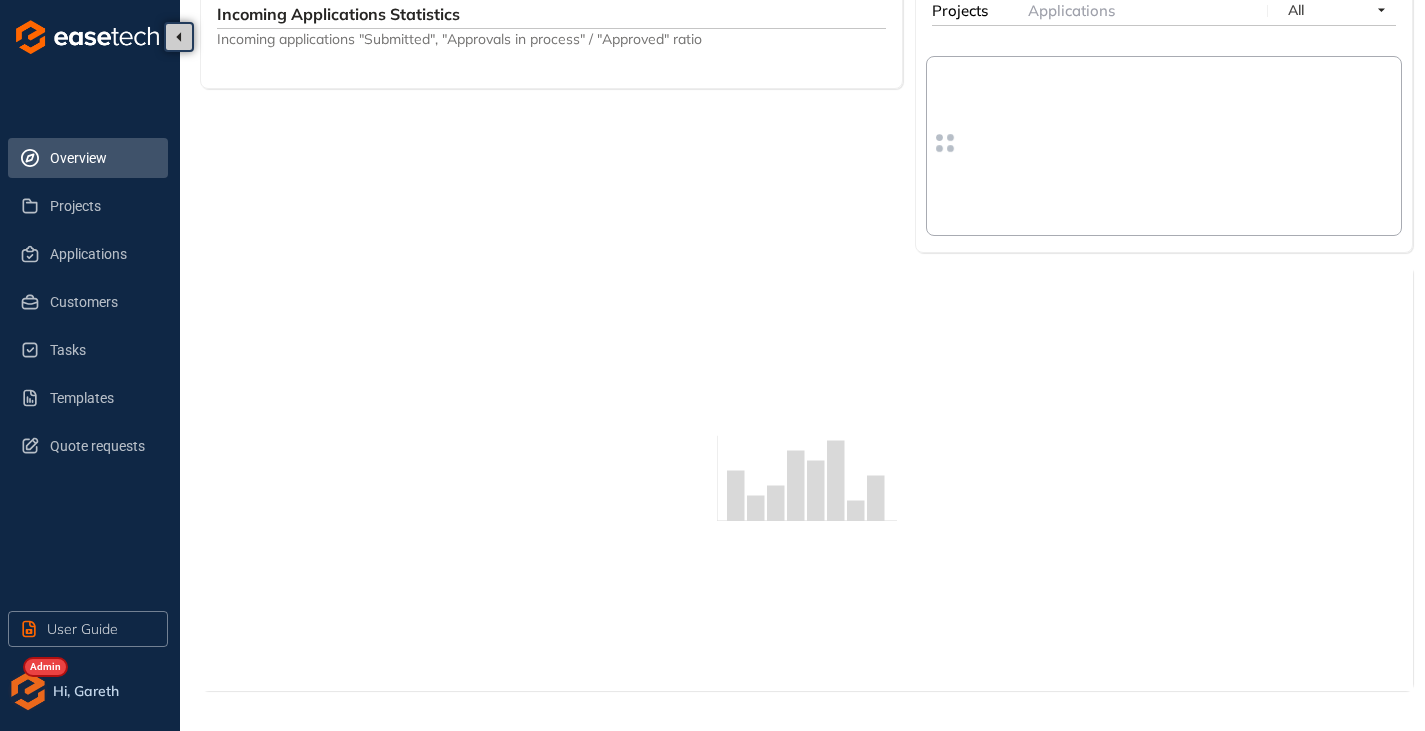 scroll, scrollTop: 748, scrollLeft: 0, axis: vertical 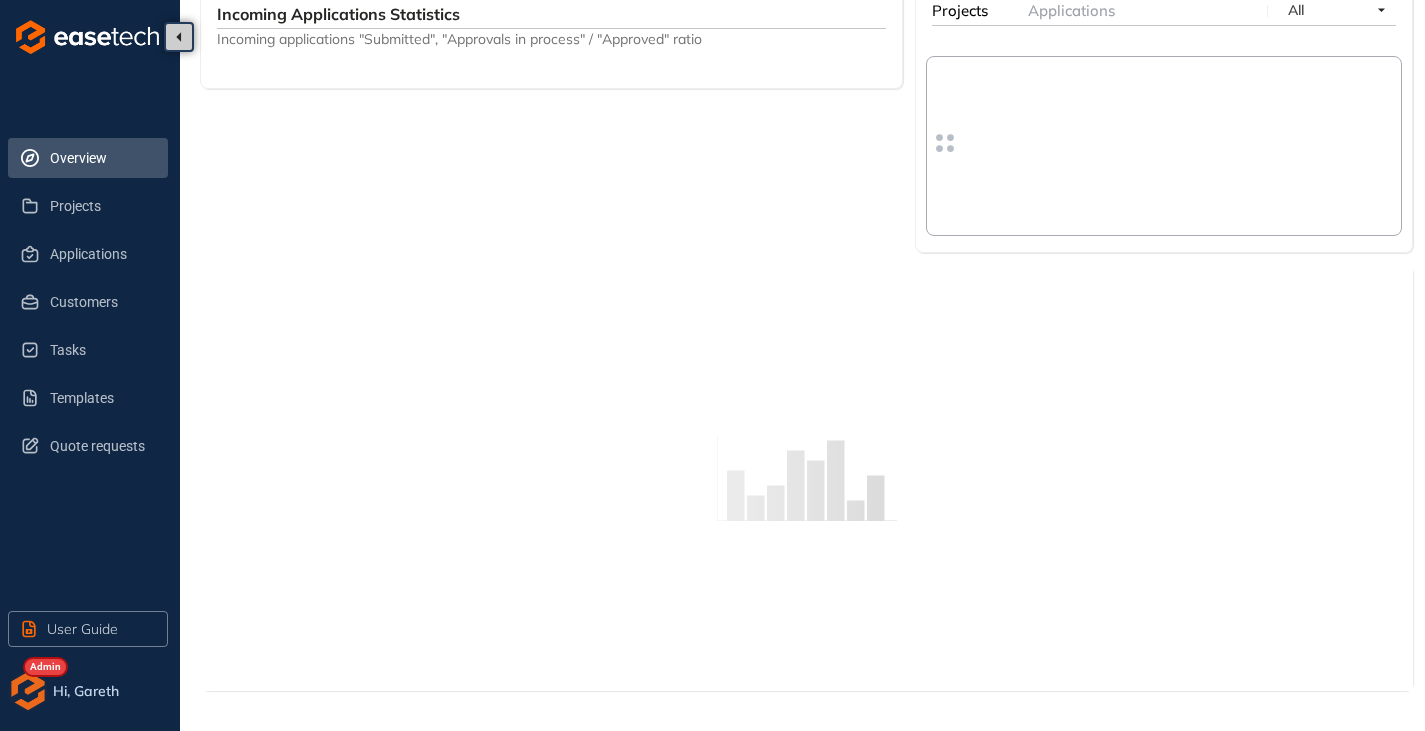 click at bounding box center [28, 691] 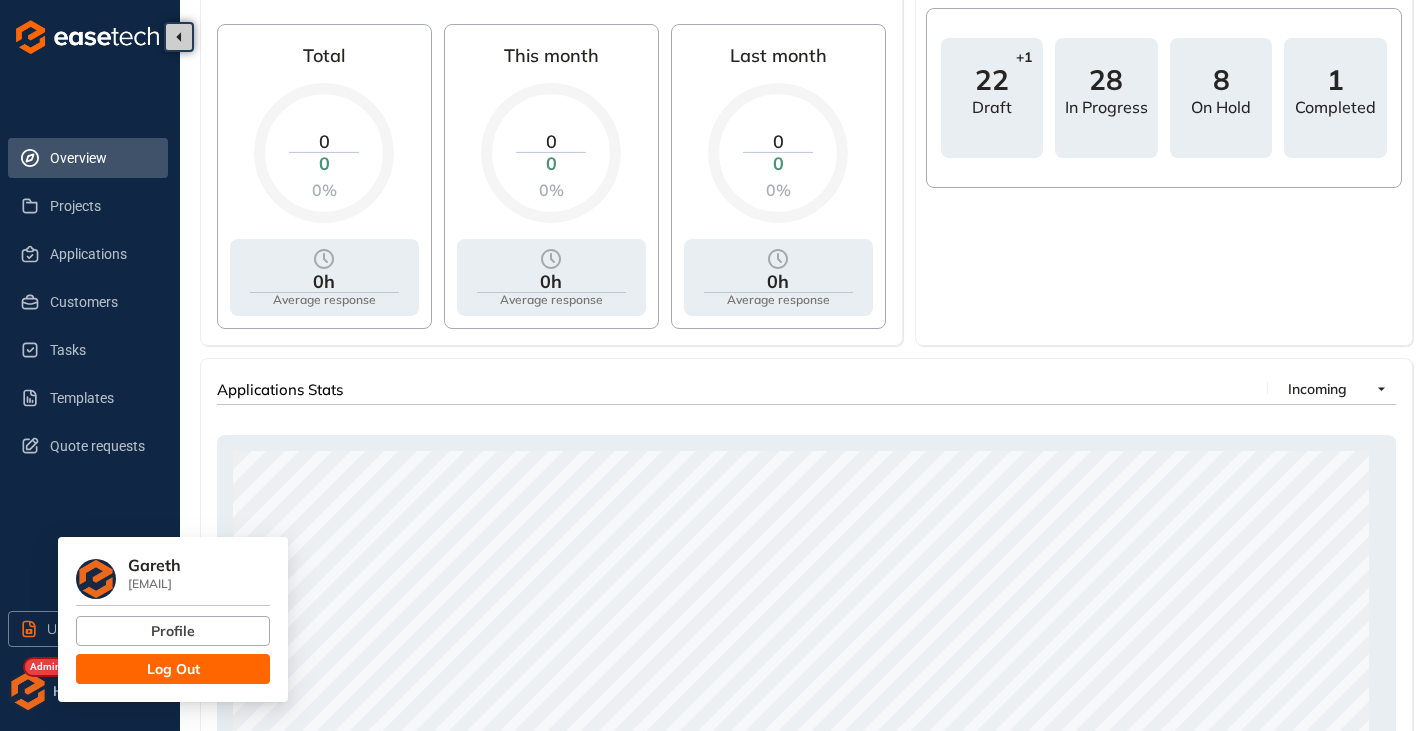 scroll, scrollTop: 838, scrollLeft: 0, axis: vertical 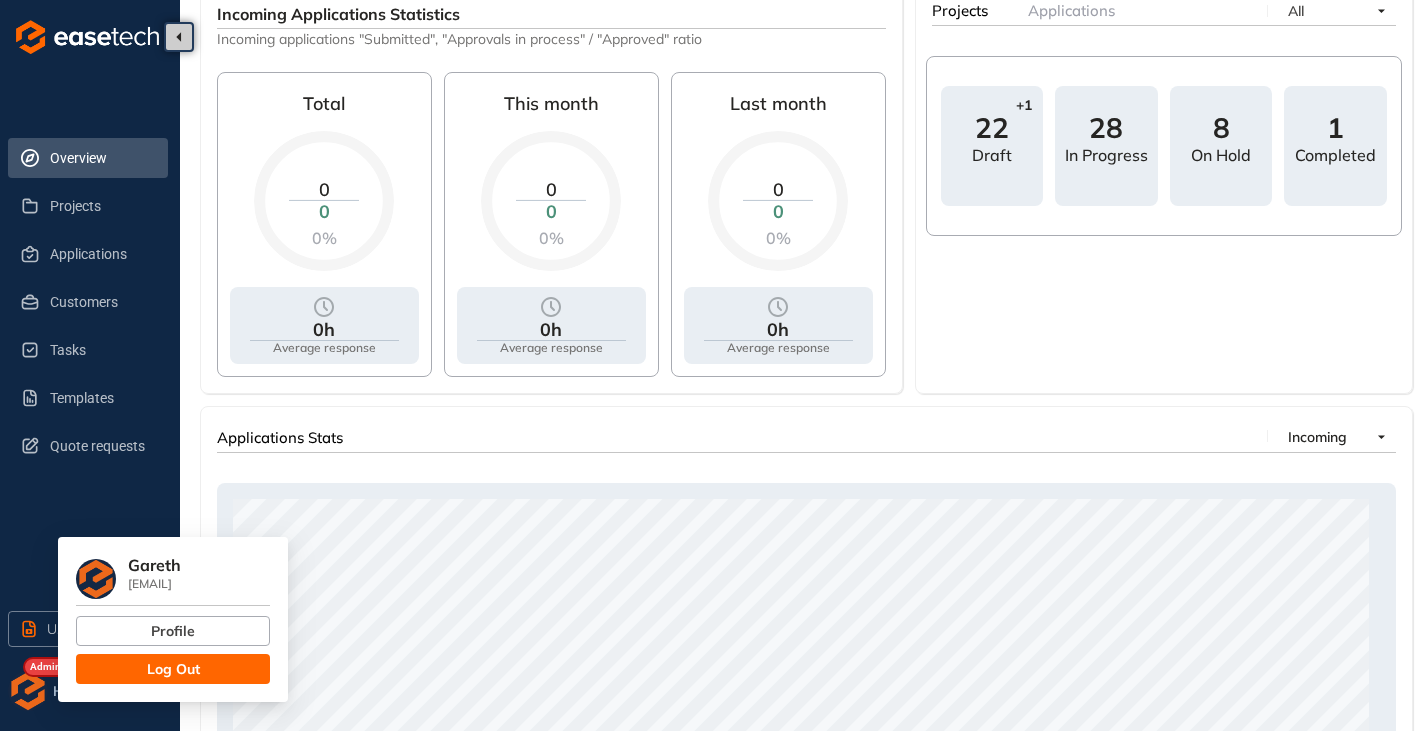 click on "Log Out" at bounding box center [173, 669] 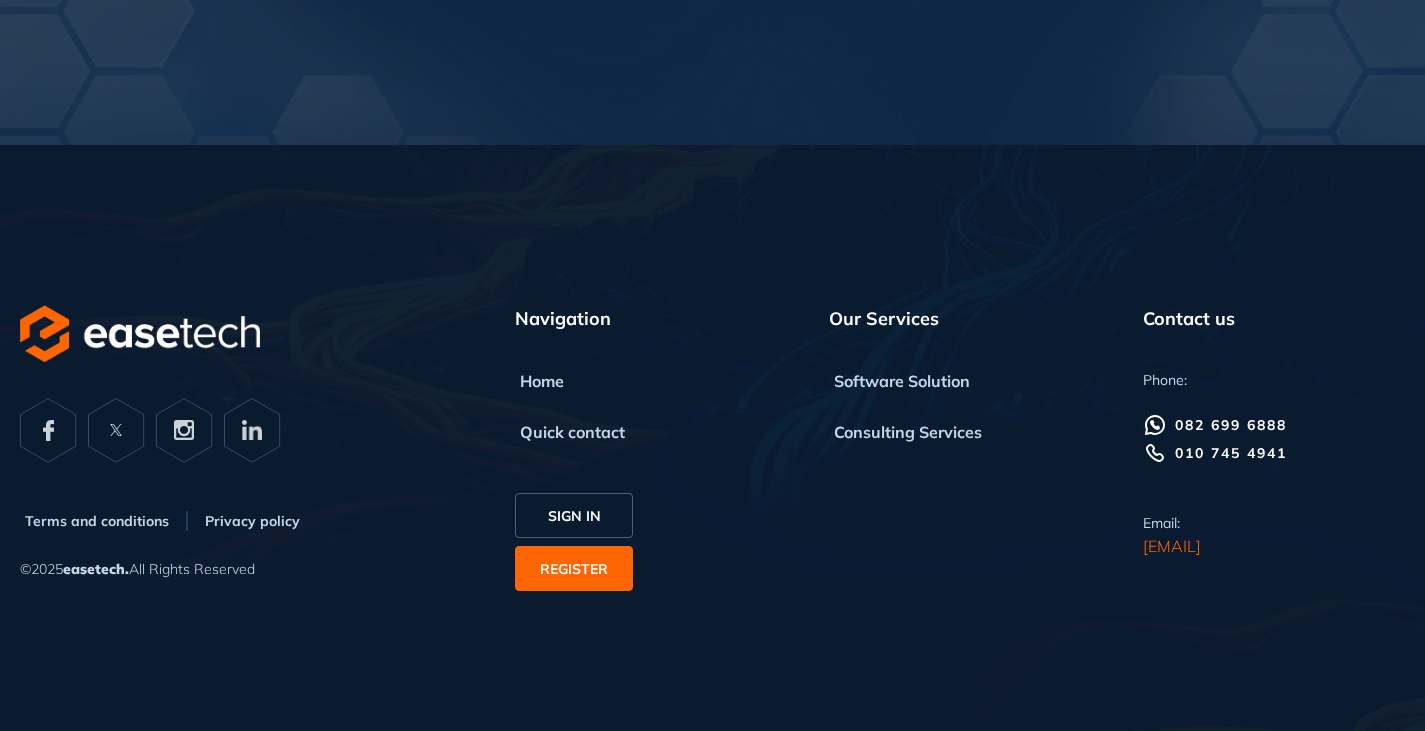 scroll, scrollTop: 0, scrollLeft: 0, axis: both 